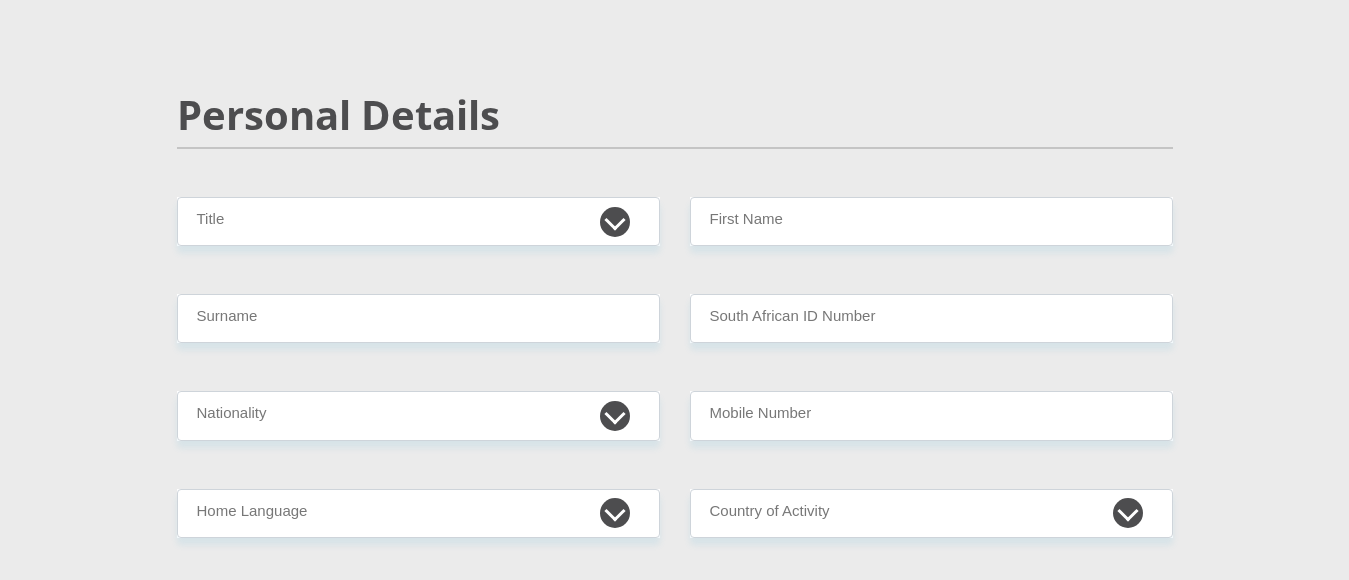 scroll, scrollTop: 300, scrollLeft: 0, axis: vertical 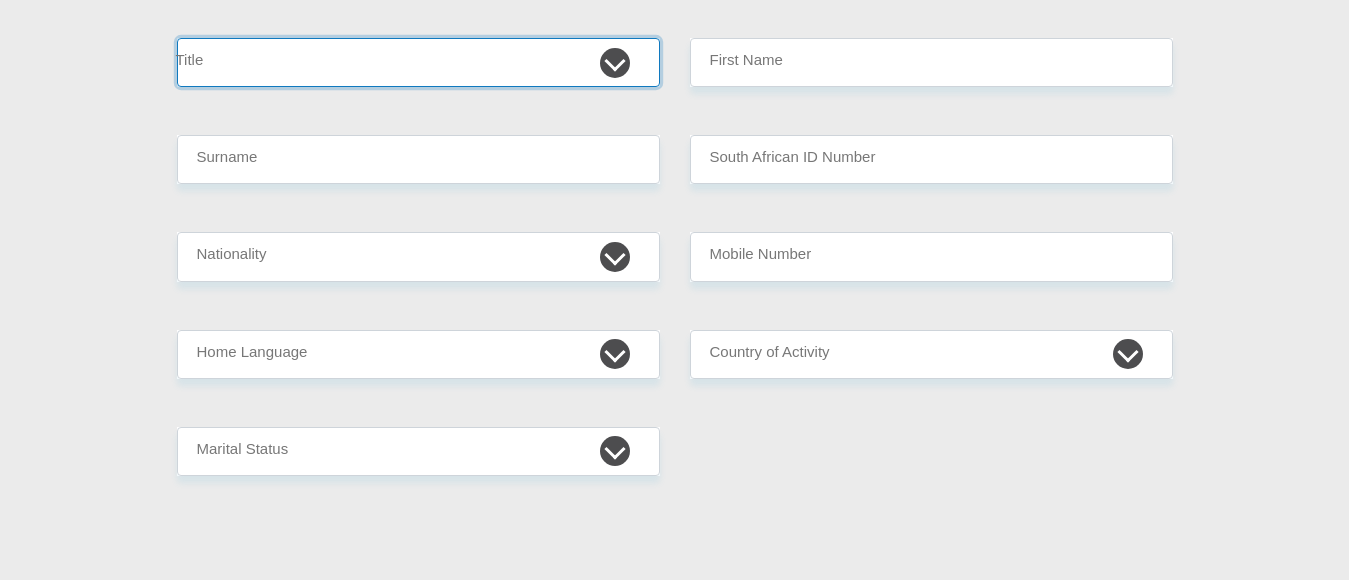 click on "Mr
Ms
Mrs
Dr
Other" at bounding box center [418, 62] 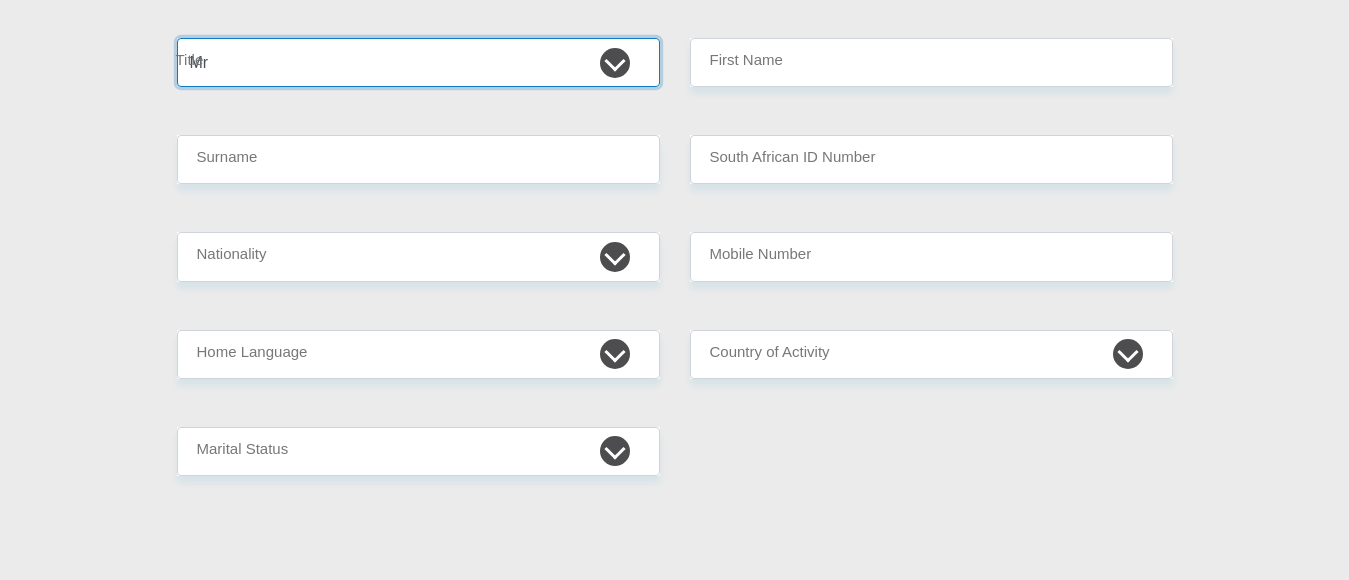 click on "Mr
Ms
Mrs
Dr
Other" at bounding box center (418, 62) 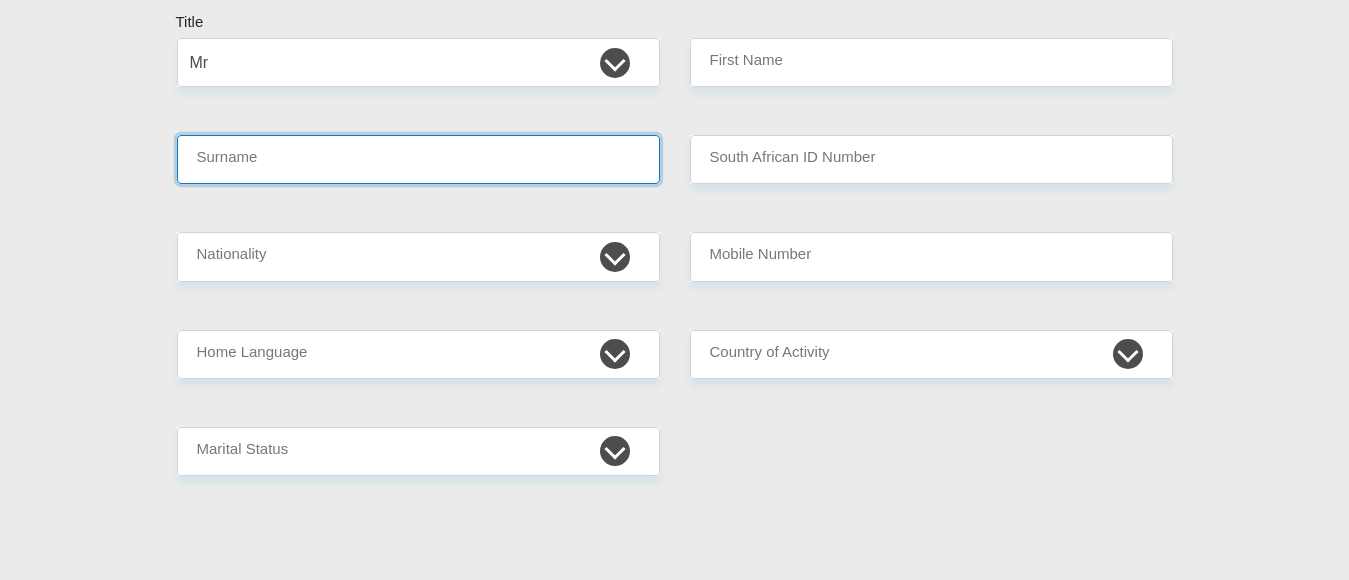 click on "Surname" at bounding box center (418, 159) 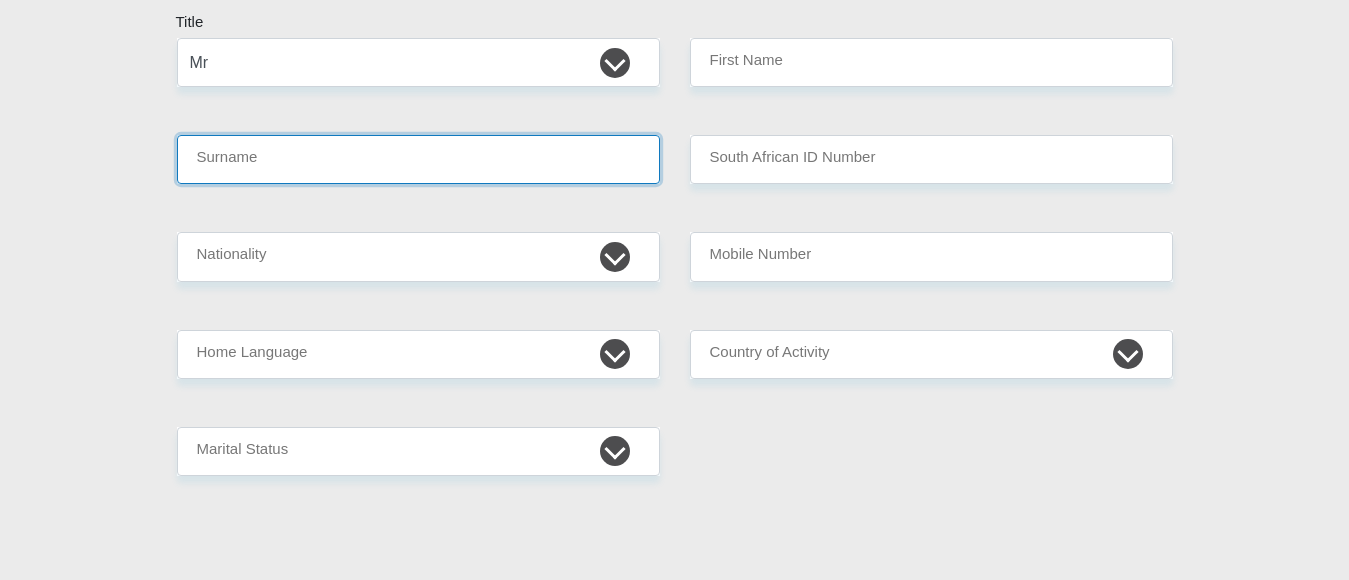 type on "MASTERTON" 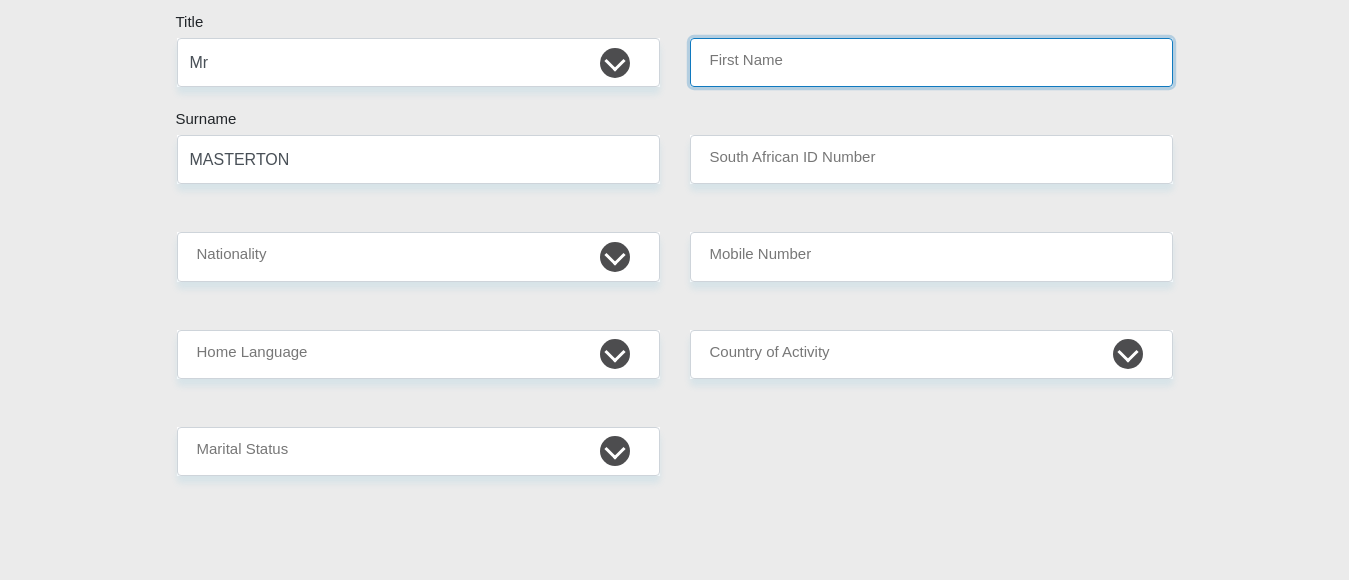 type on "OWEN" 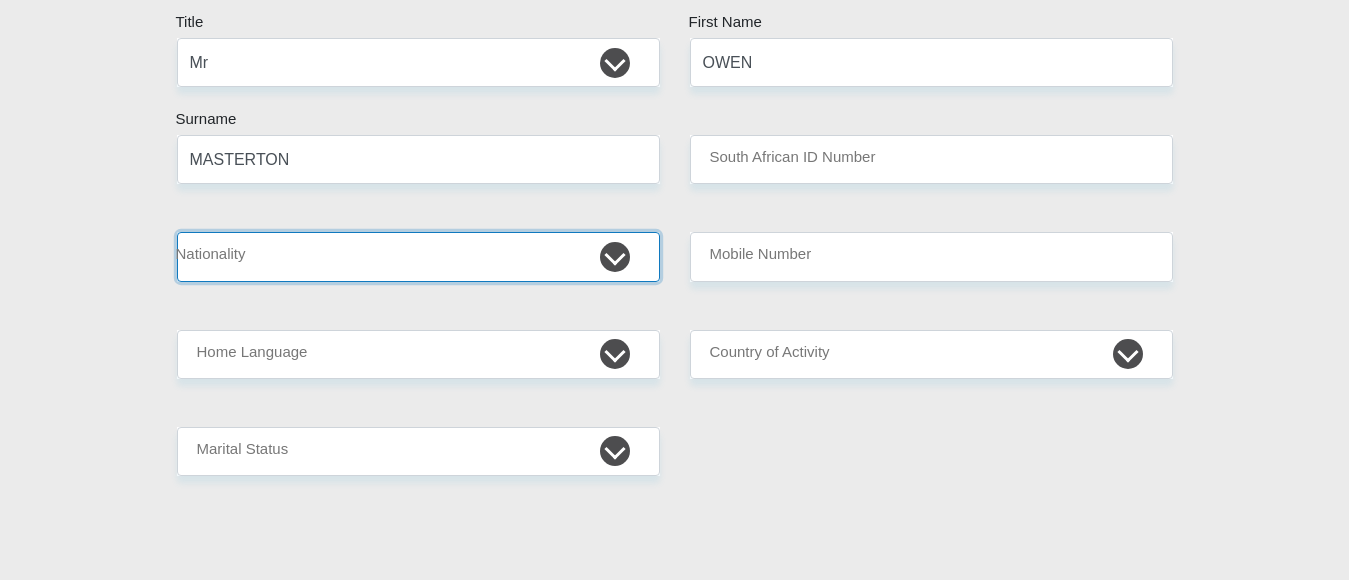 select on "ZAF" 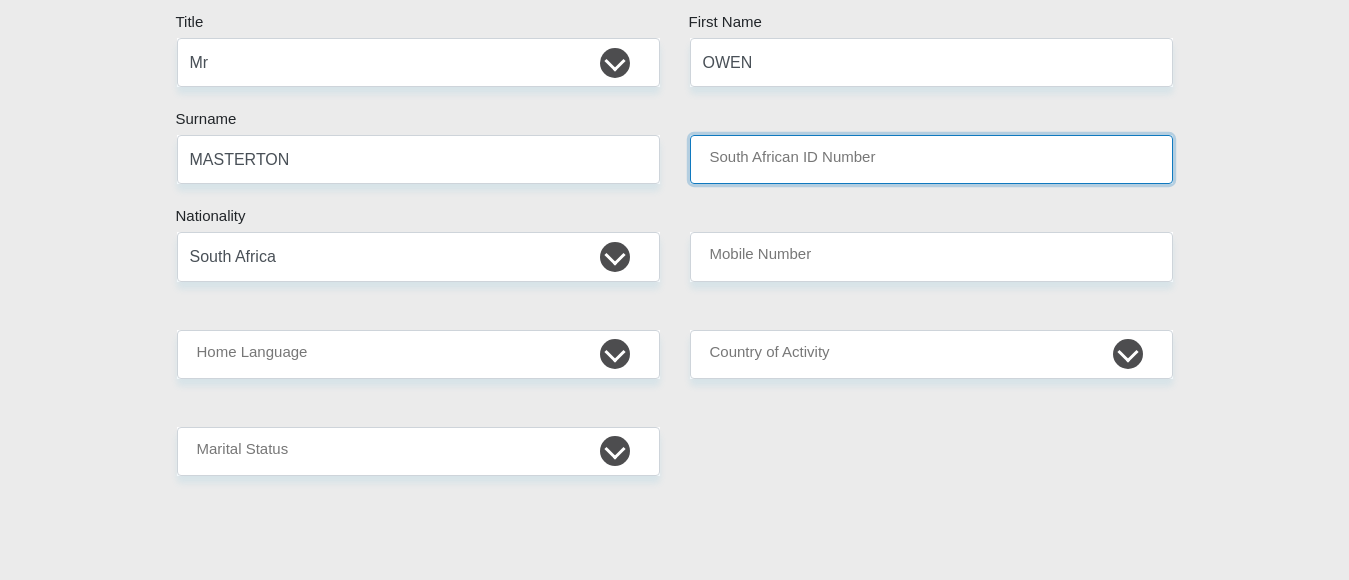 click on "South African ID Number" at bounding box center (931, 159) 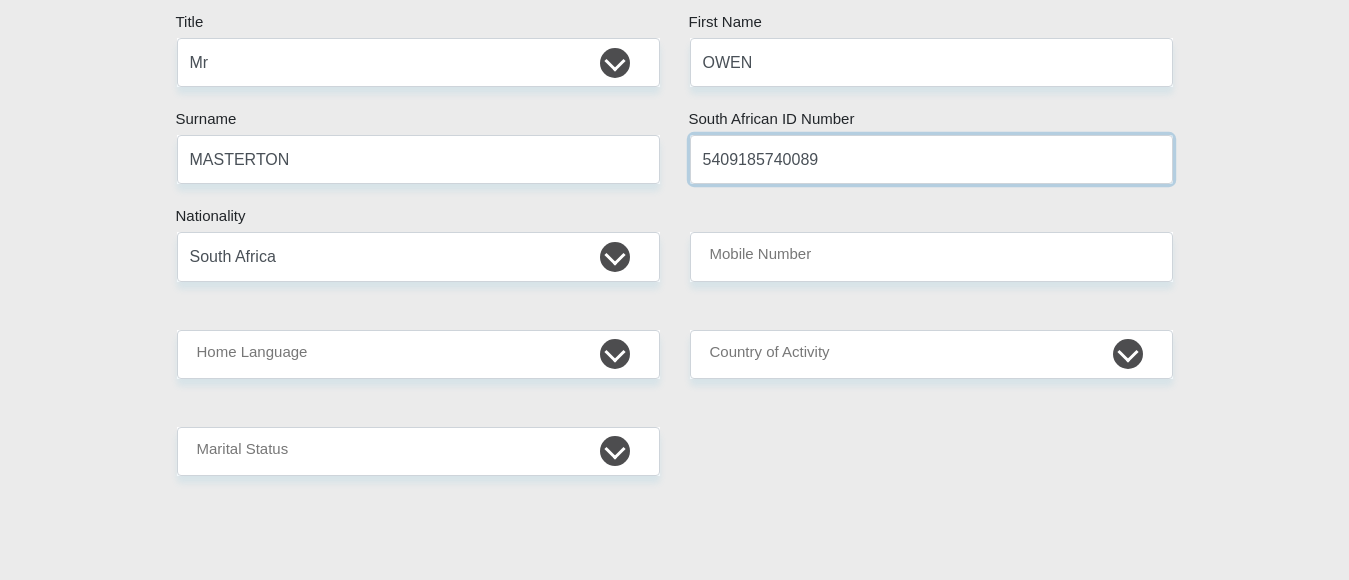 type on "5409185740089" 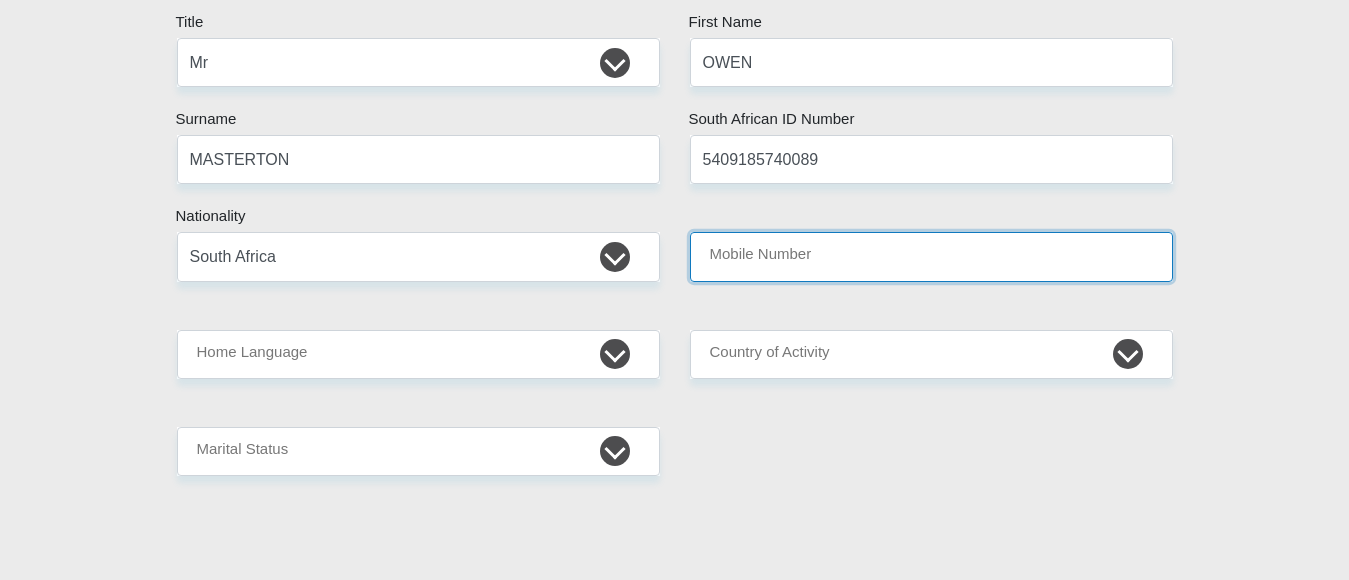 click on "Mobile Number" at bounding box center [931, 256] 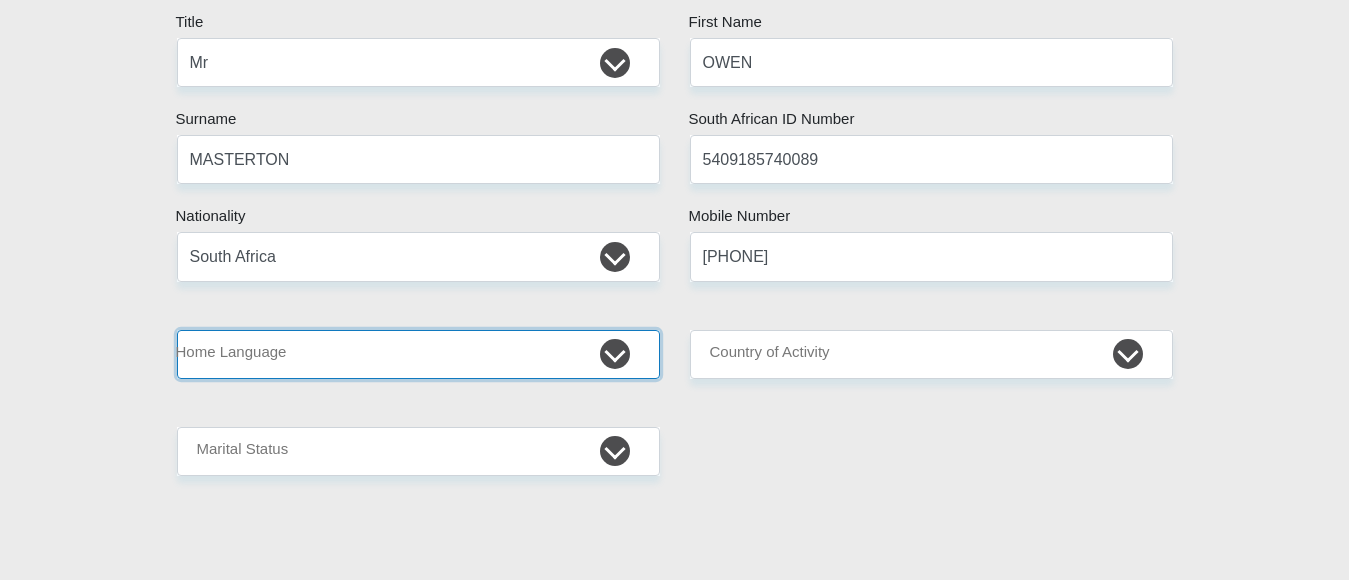click on "Afrikaans
English
Sepedi
South Ndebele
Southern Sotho
Swati
Tsonga
Tswana
Venda
Xhosa
Zulu
Other" at bounding box center [418, 354] 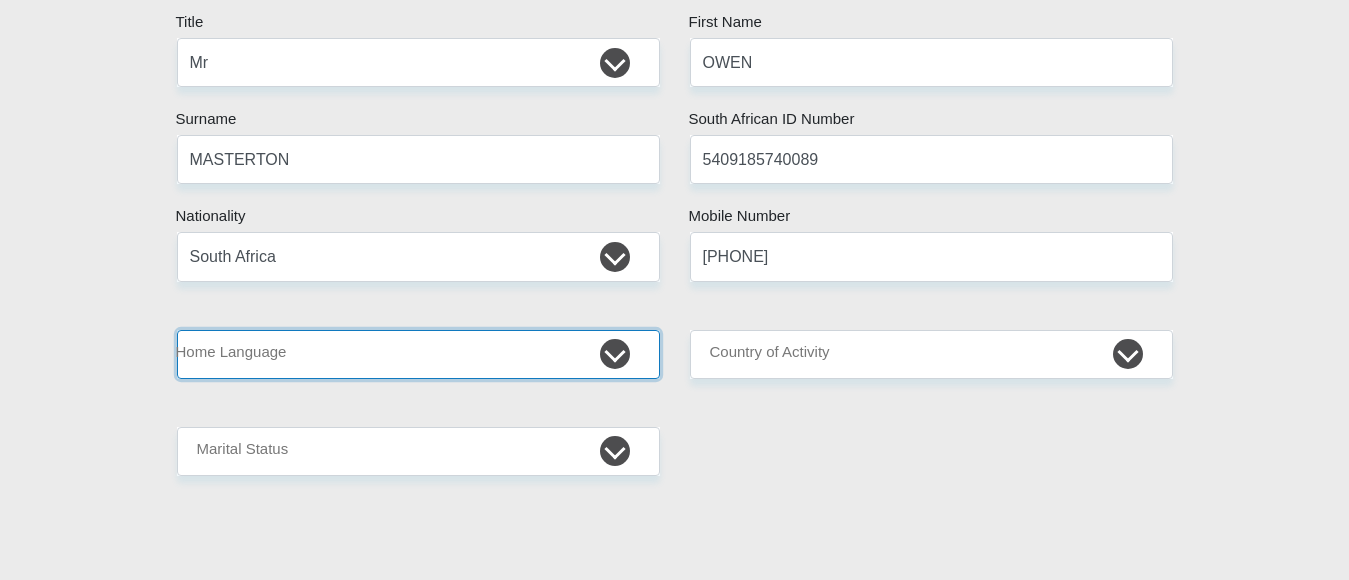 select on "eng" 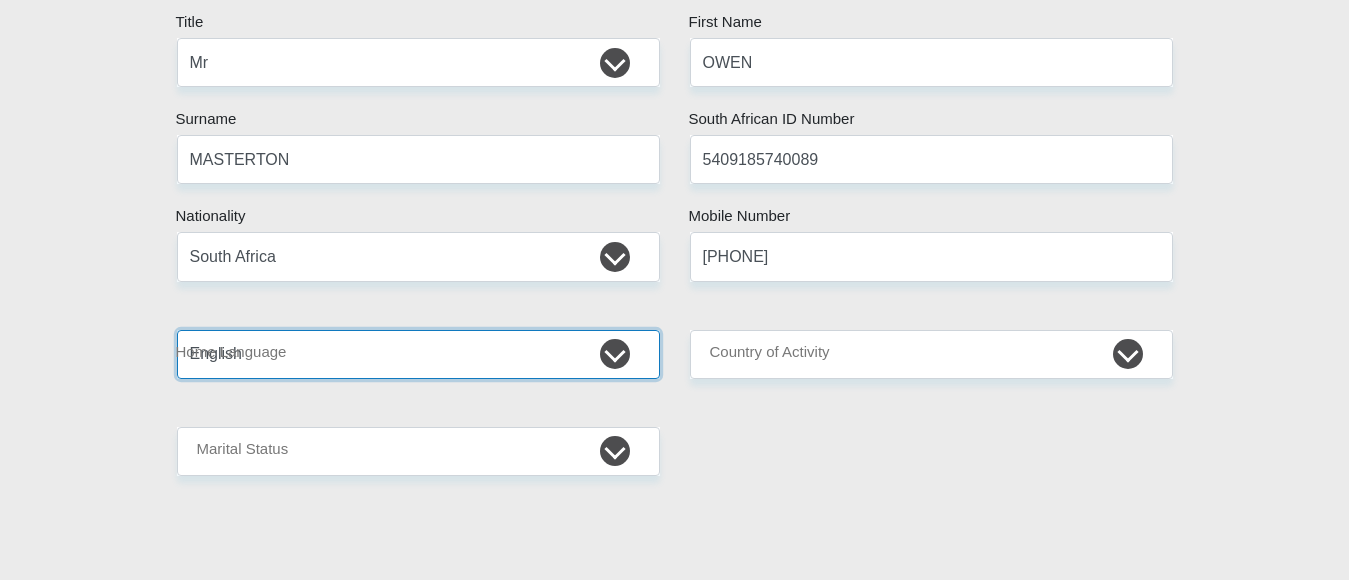 click on "Afrikaans
English
Sepedi
South Ndebele
Southern Sotho
Swati
Tsonga
Tswana
Venda
Xhosa
Zulu
Other" at bounding box center [418, 354] 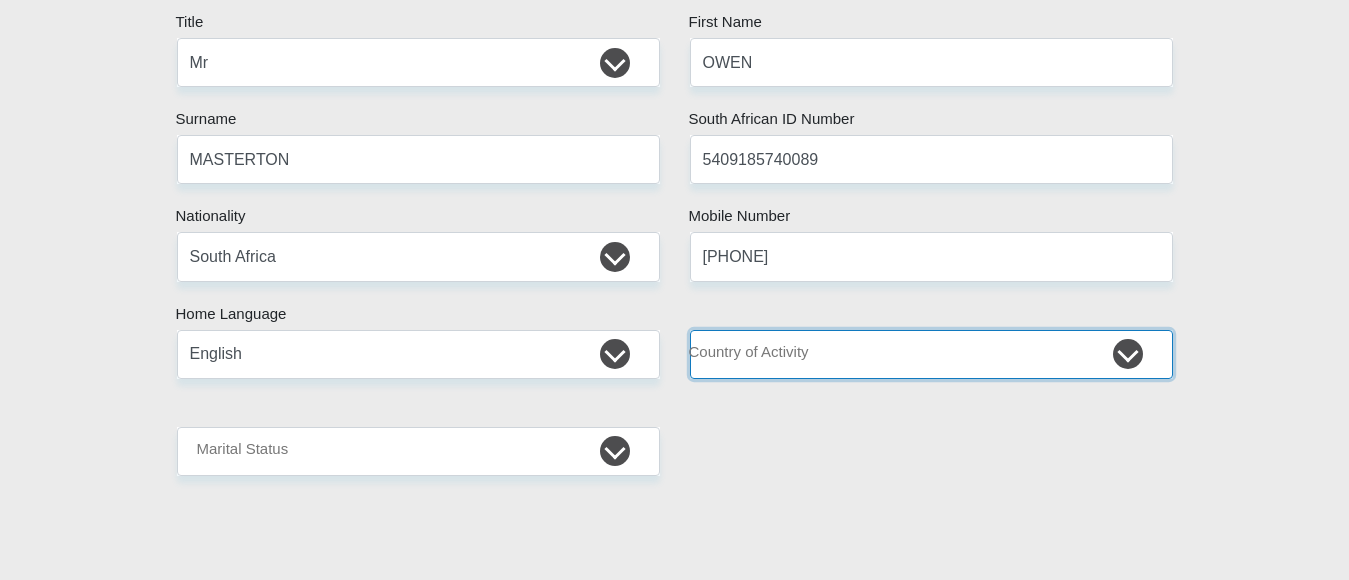 click on "South Africa
Afghanistan
Aland Islands
Albania
Algeria
America Samoa
American Virgin Islands
Andorra
Angola
Anguilla
Antarctica
Antigua and Barbuda
Argentina
Armenia
Aruba
Ascension Island
Australia
Austria
Azerbaijan
Chad" at bounding box center [931, 354] 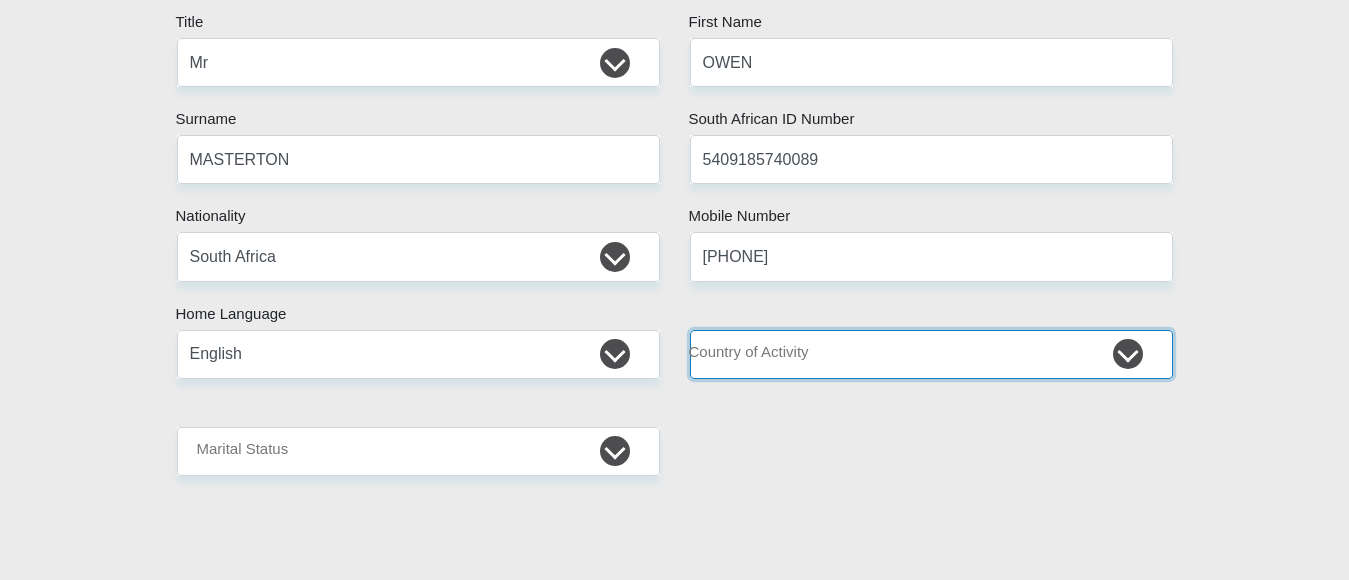 select on "ZAF" 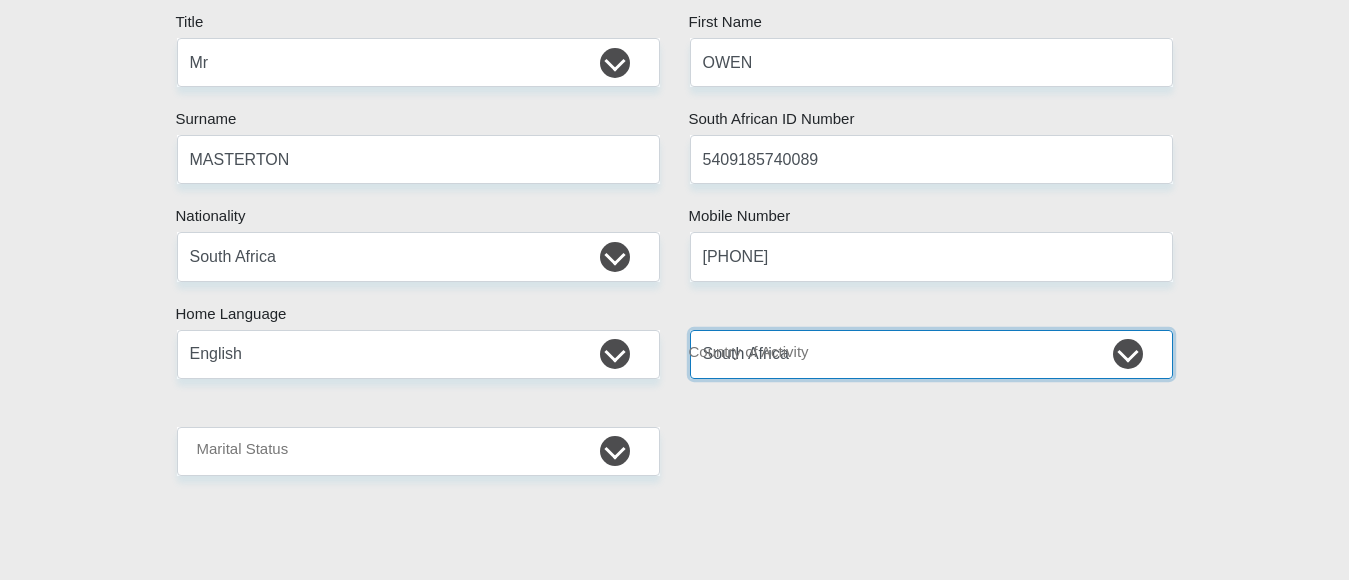 click on "South Africa
Afghanistan
Aland Islands
Albania
Algeria
America Samoa
American Virgin Islands
Andorra
Angola
Anguilla
Antarctica
Antigua and Barbuda
Argentina
Armenia
Aruba
Ascension Island
Australia
Austria
Azerbaijan
Chad" at bounding box center (931, 354) 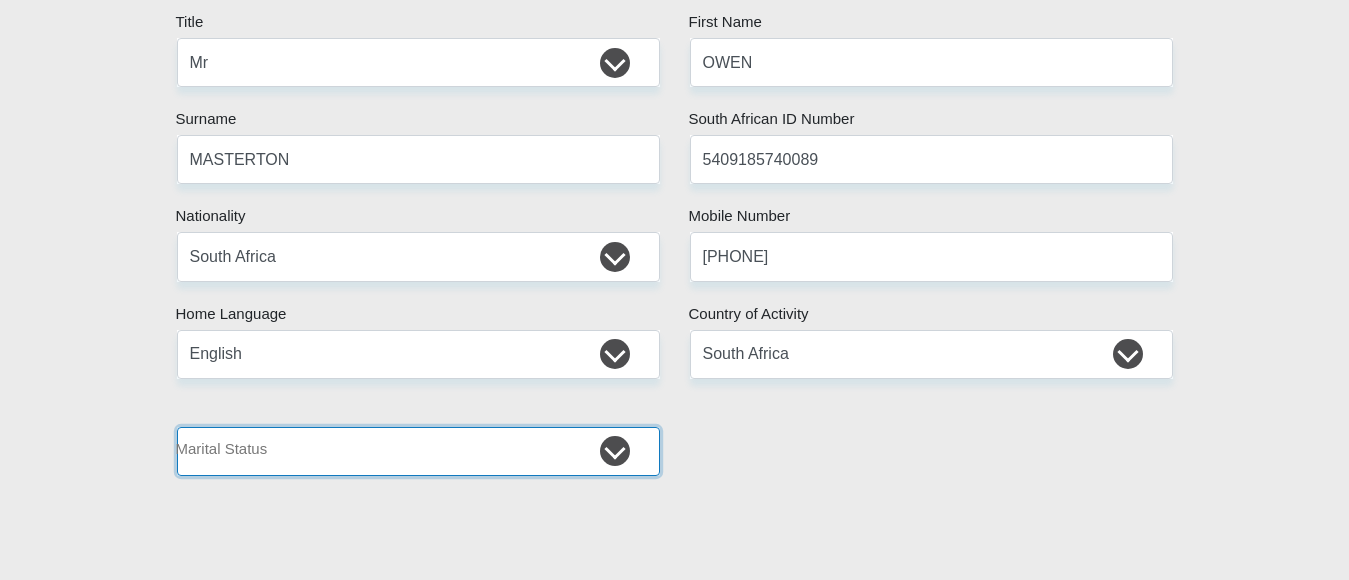 click on "Married ANC
Single
Divorced
Widowed
Married COP or Customary Law" at bounding box center [418, 451] 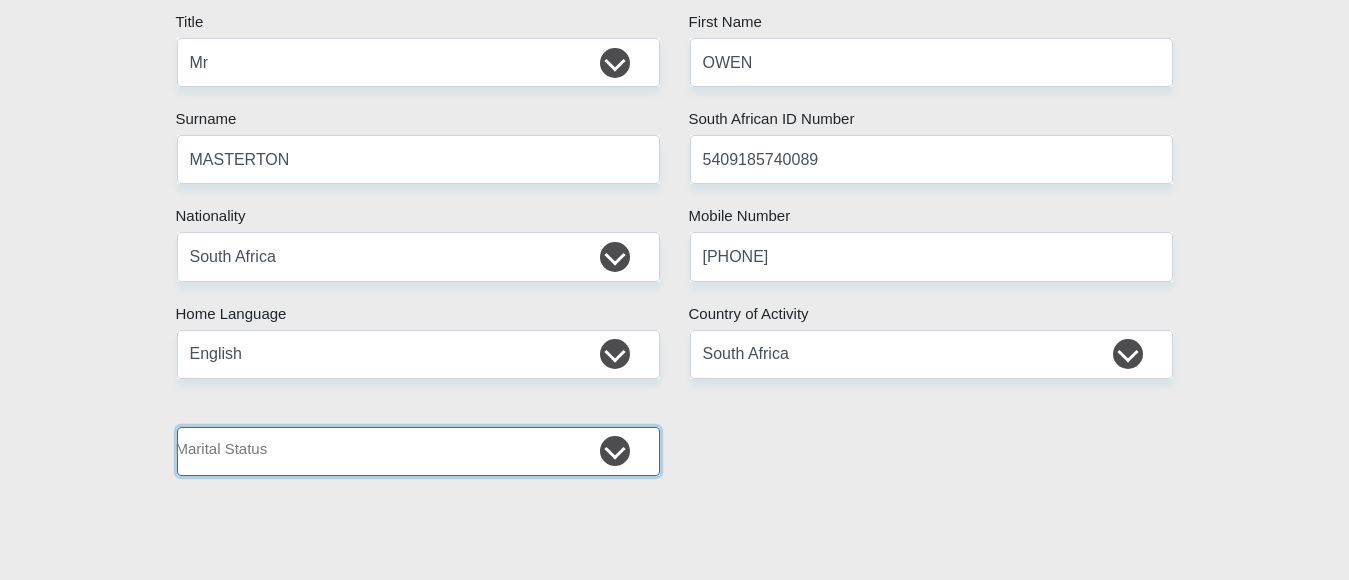 select on "2" 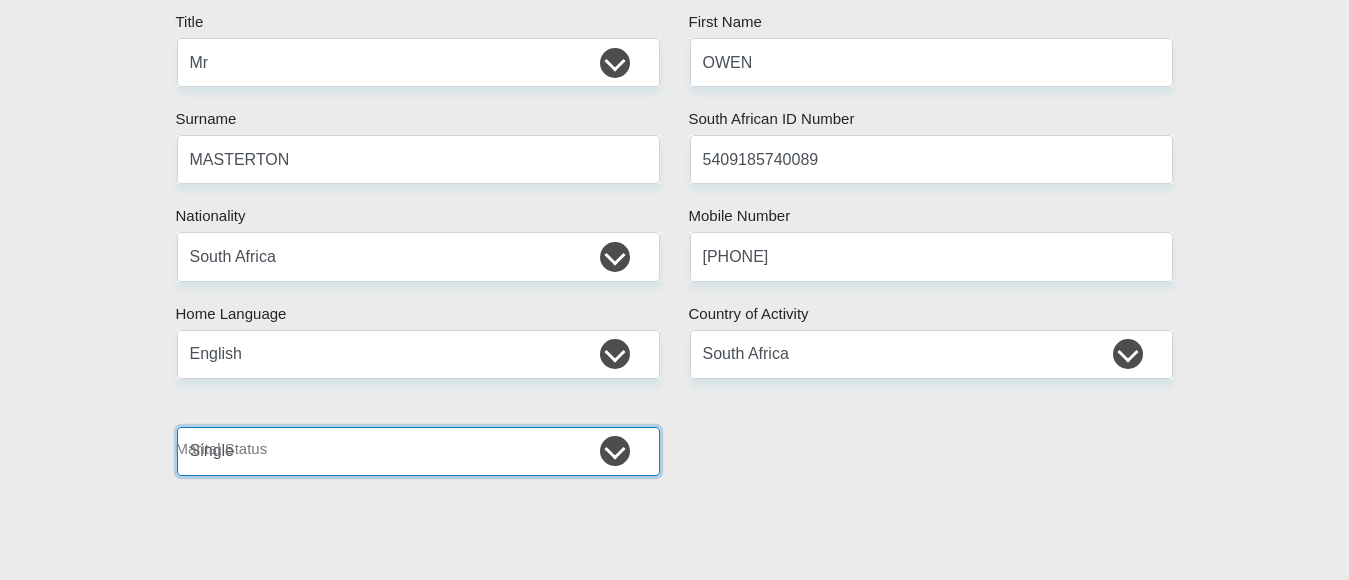 click on "Married ANC
Single
Divorced
Widowed
Married COP or Customary Law" at bounding box center [418, 451] 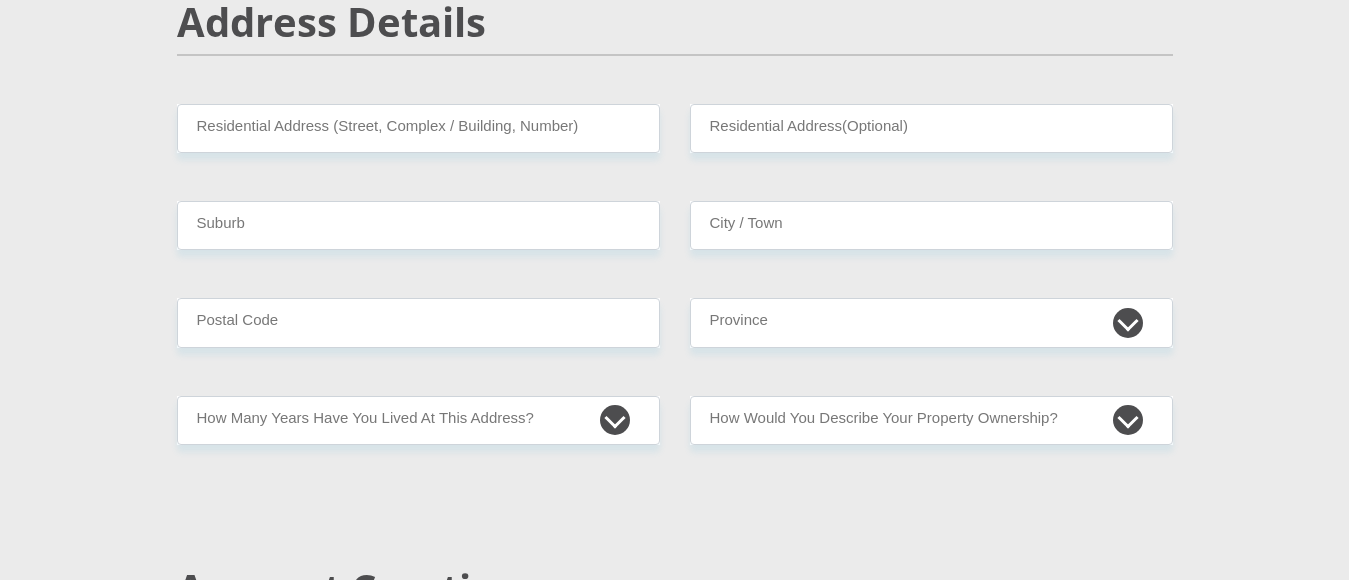 scroll, scrollTop: 900, scrollLeft: 0, axis: vertical 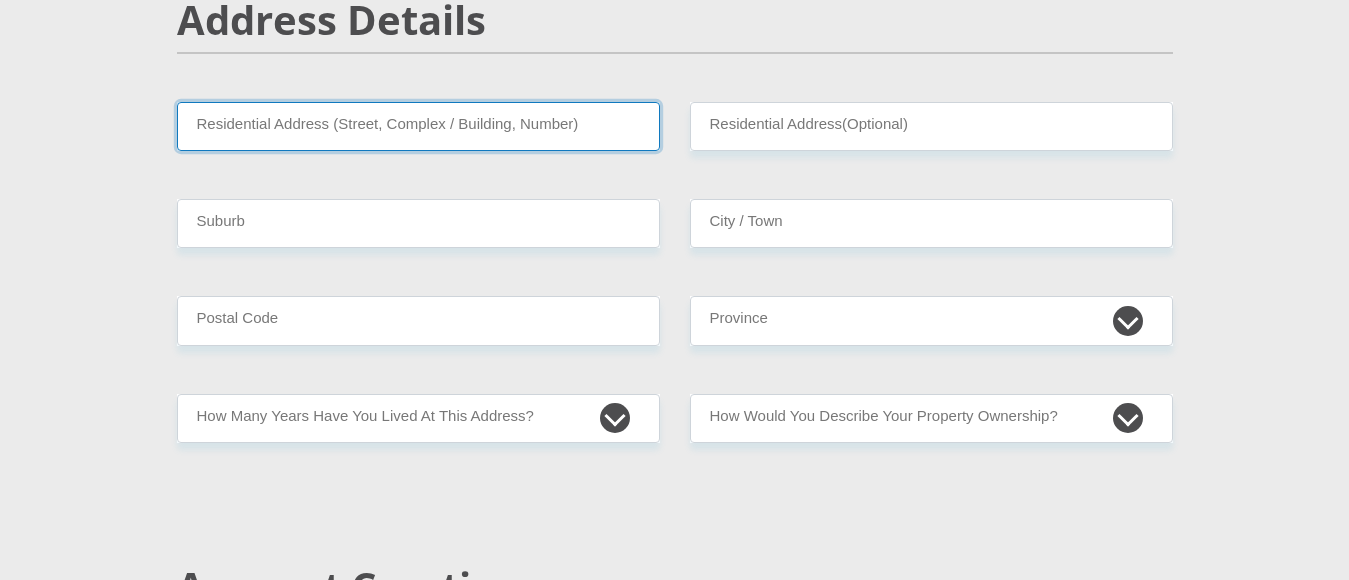 click on "Residential Address (Street, Complex / Building, Number)" at bounding box center [418, 126] 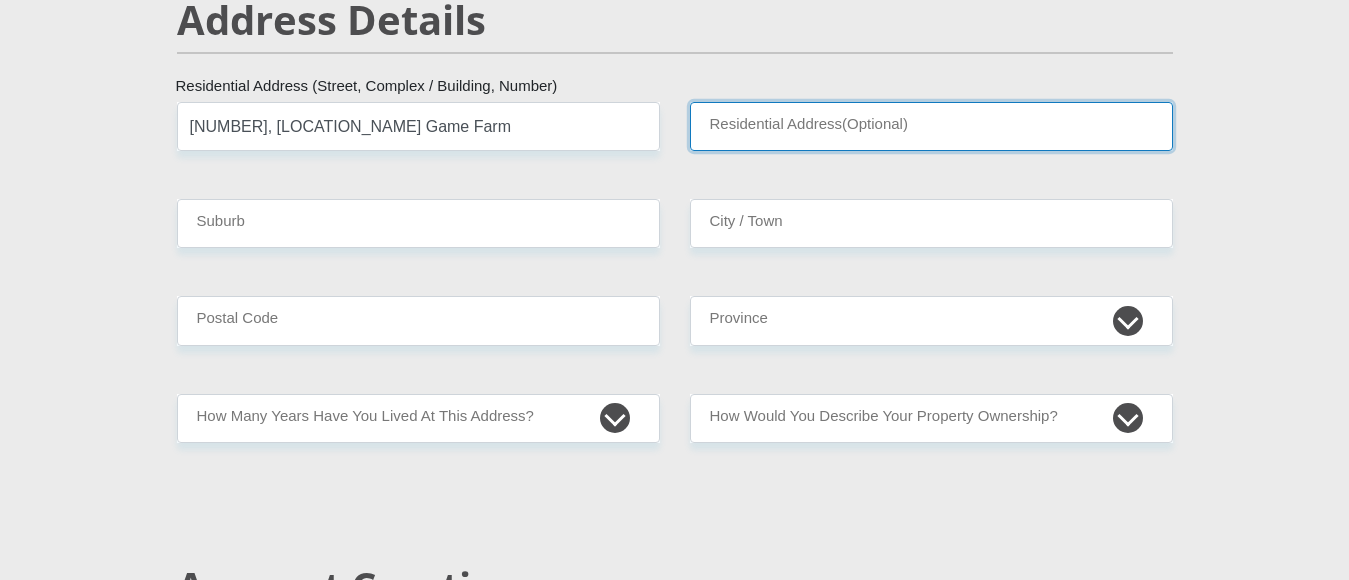 type on "Kromdraai" 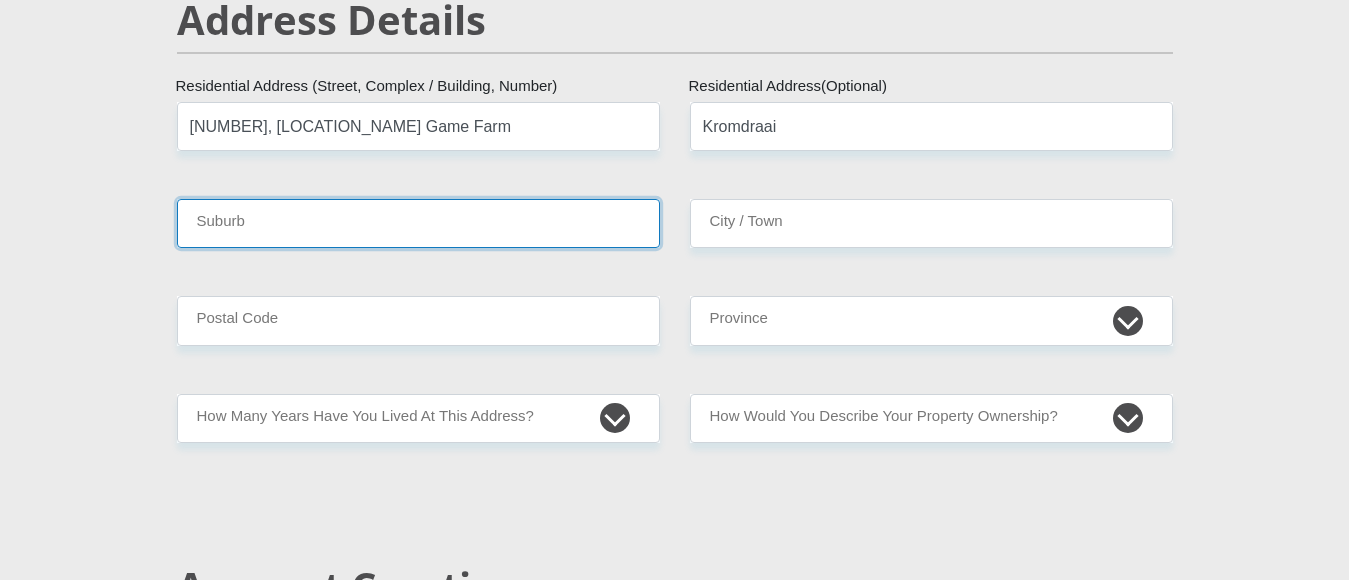 type on "[CITY]" 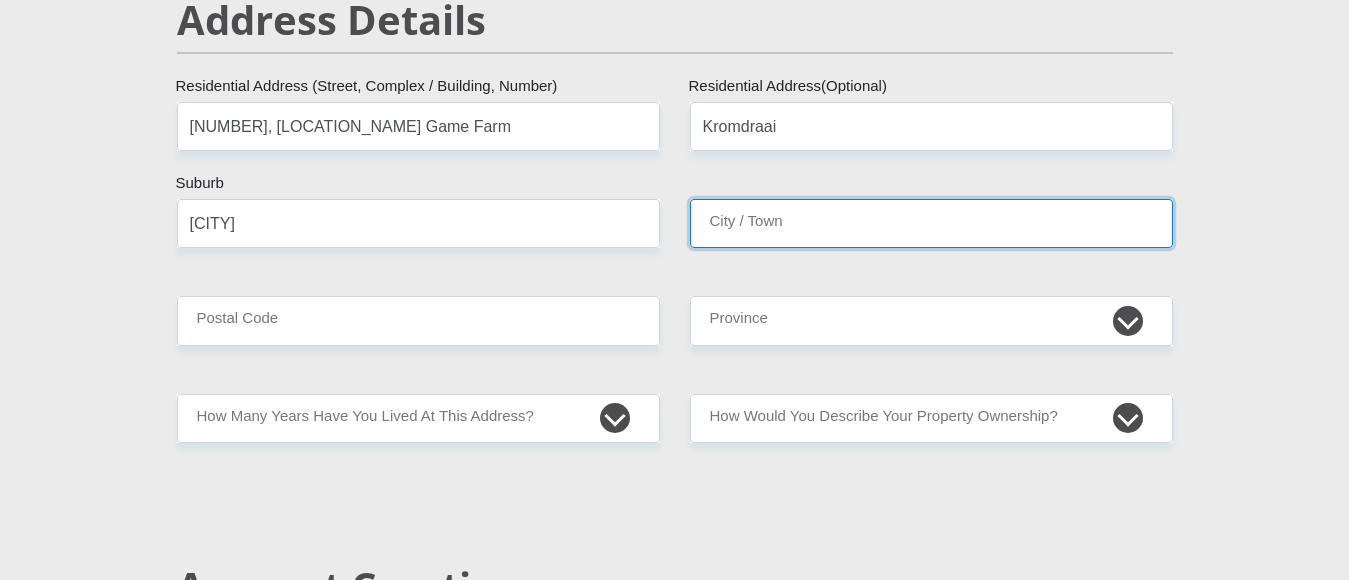 type on "[CITY]" 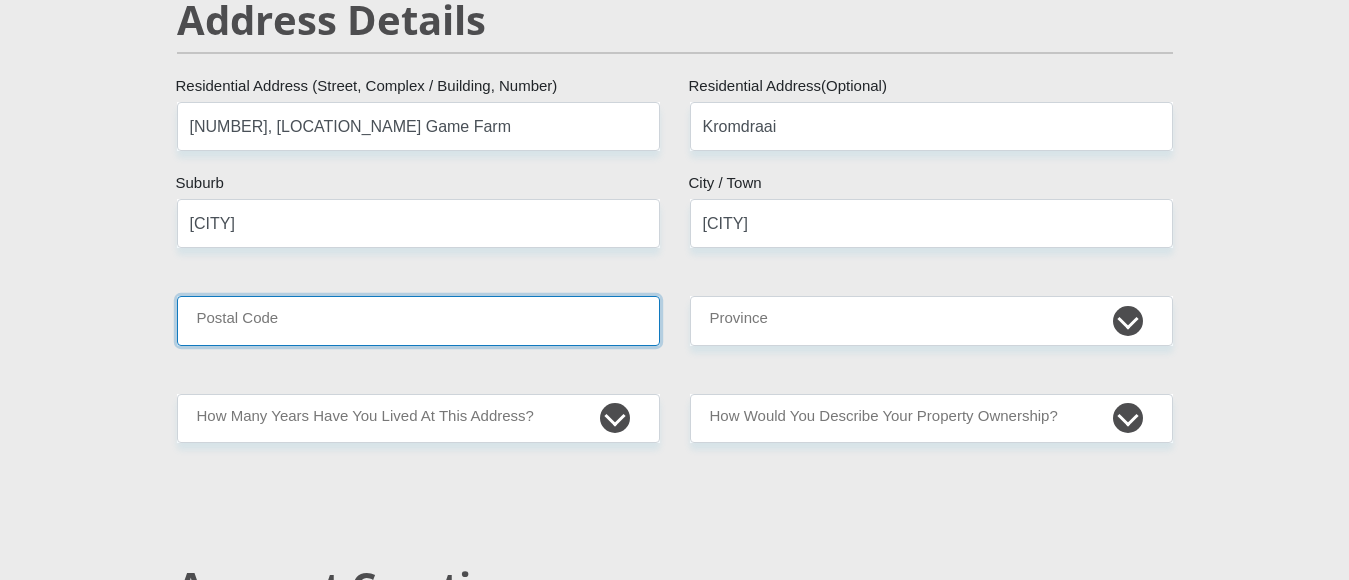 type on "1750" 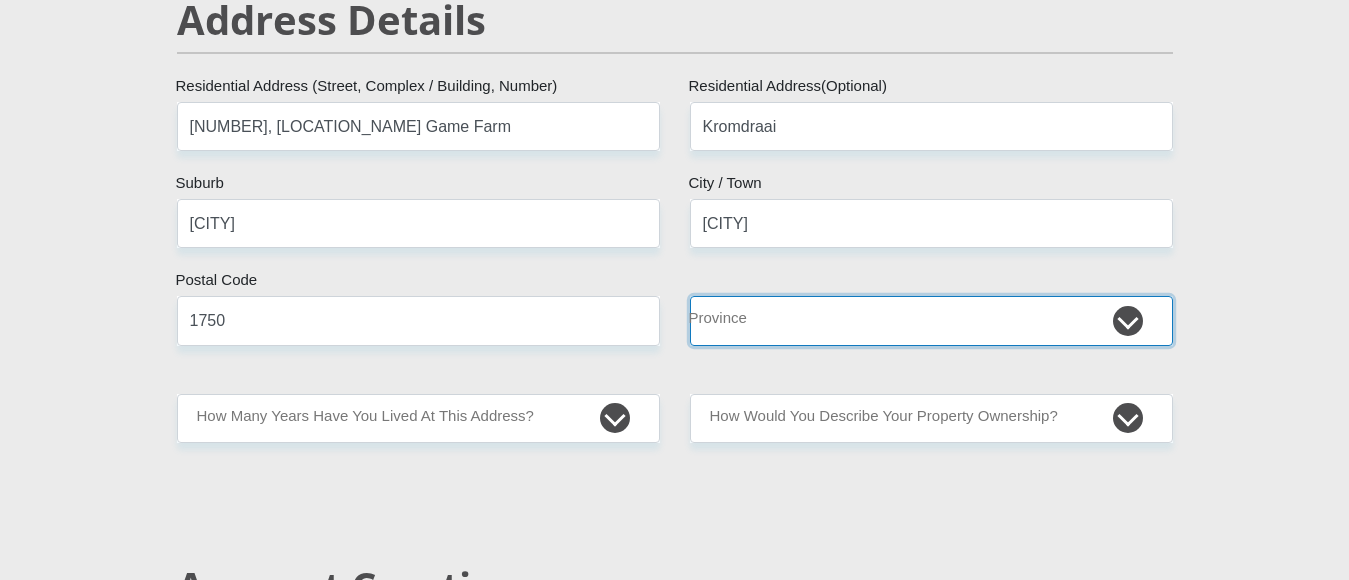 select on "Gauteng" 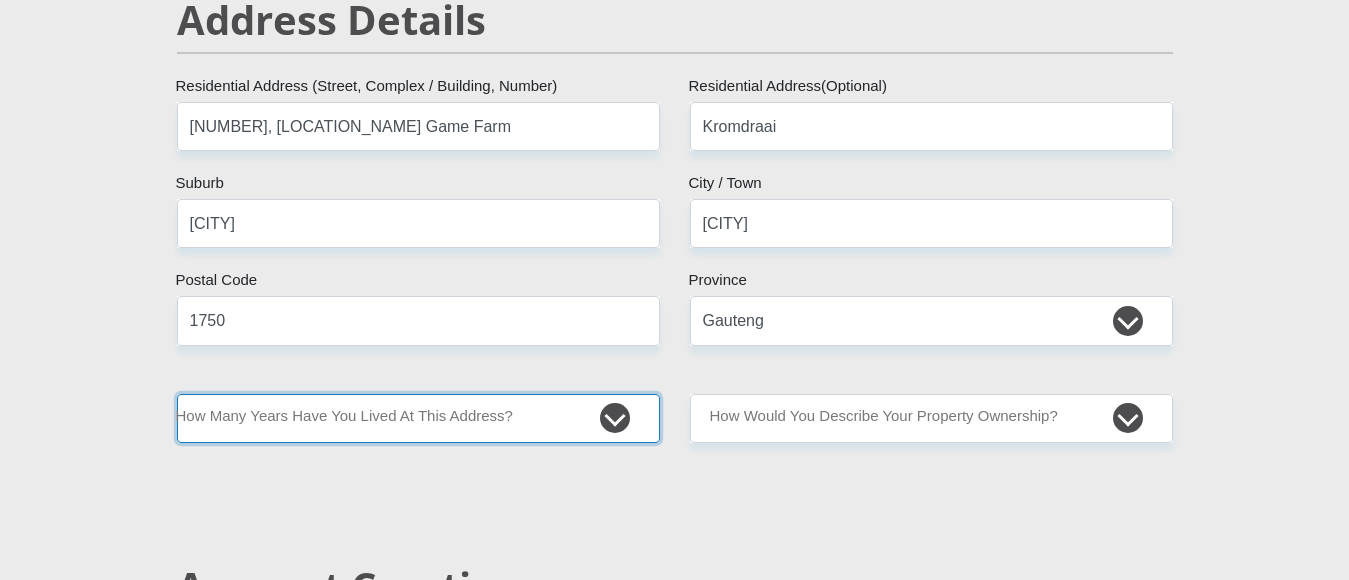click on "less than 1 year
1-3 years
3-5 years
5+ years" at bounding box center (418, 418) 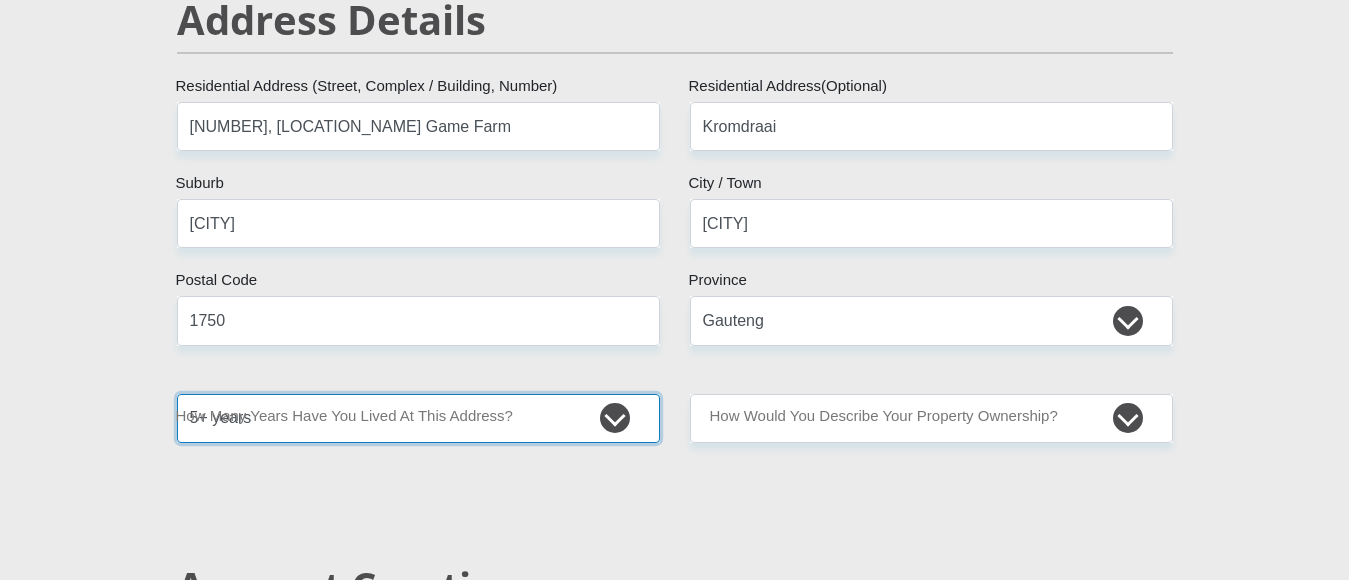 click on "less than 1 year
1-3 years
3-5 years
5+ years" at bounding box center (418, 418) 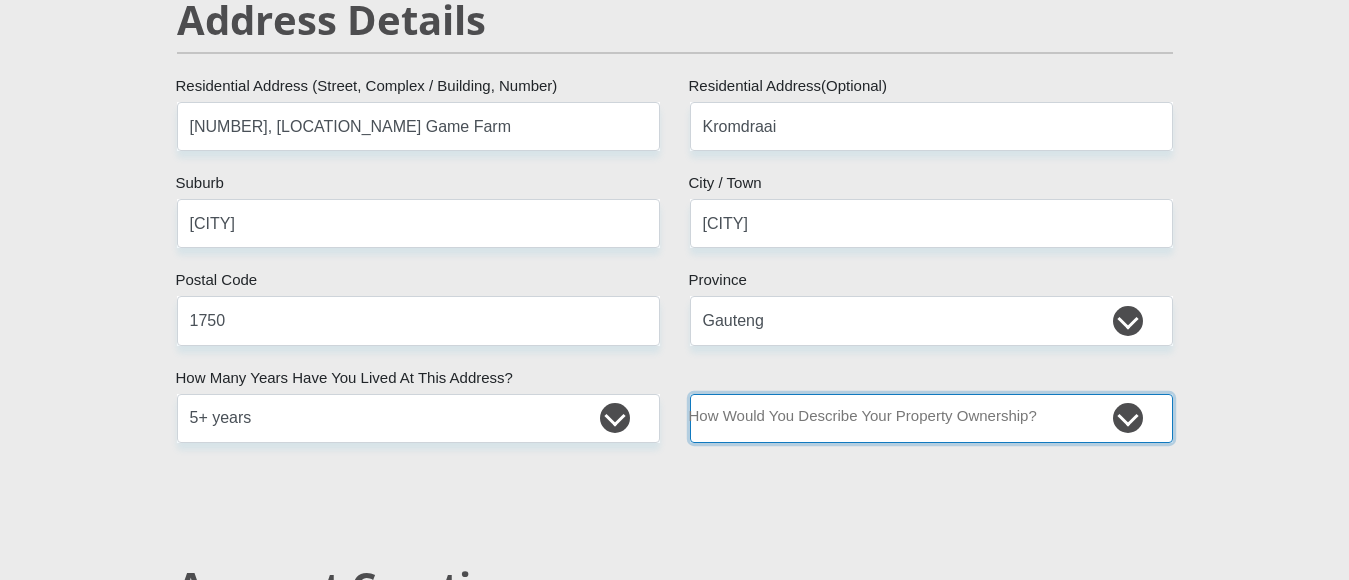 click on "Owned
Rented
Family Owned
Company Dwelling" at bounding box center [931, 418] 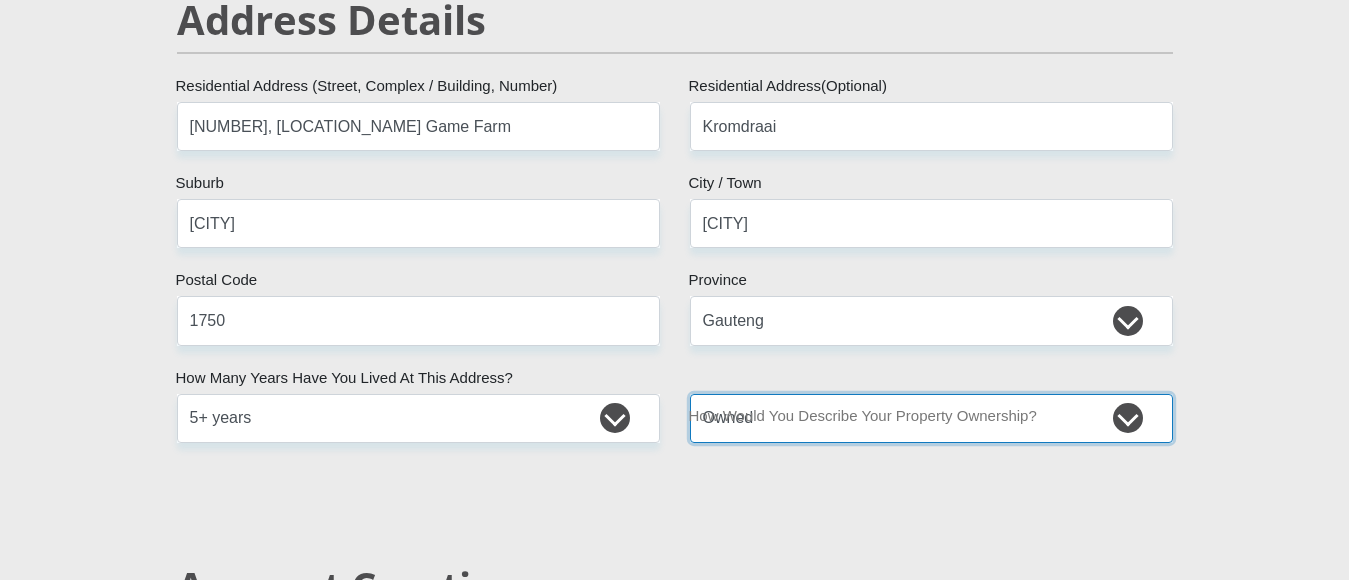 click on "Owned
Rented
Family Owned
Company Dwelling" at bounding box center (931, 418) 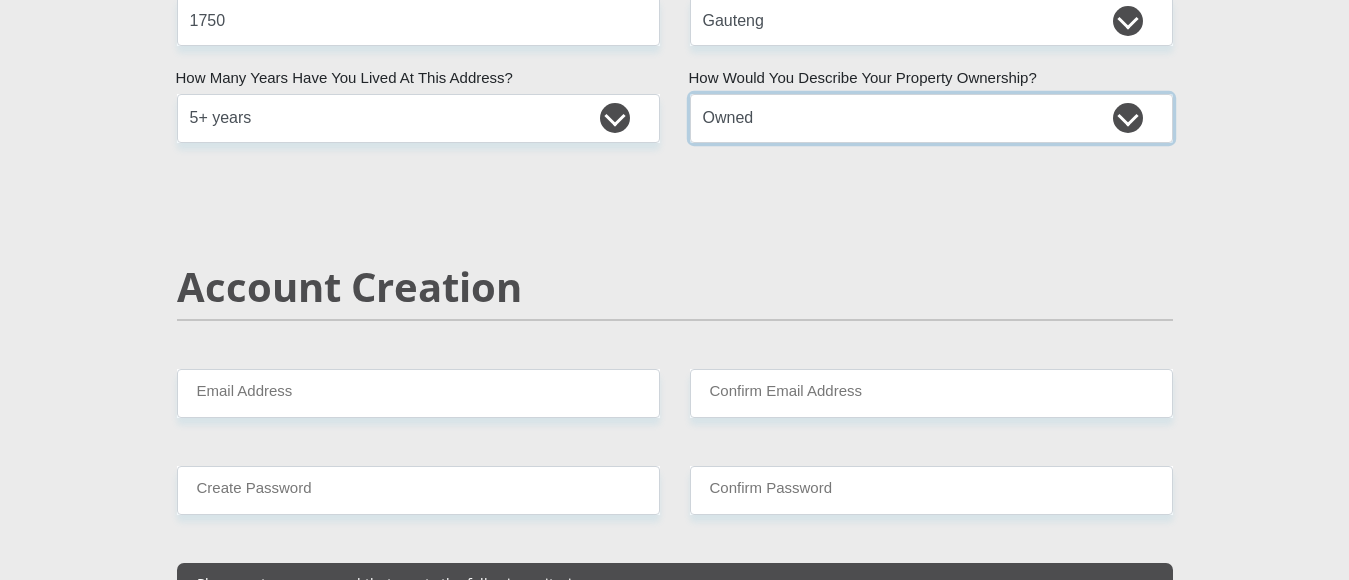 scroll, scrollTop: 1400, scrollLeft: 0, axis: vertical 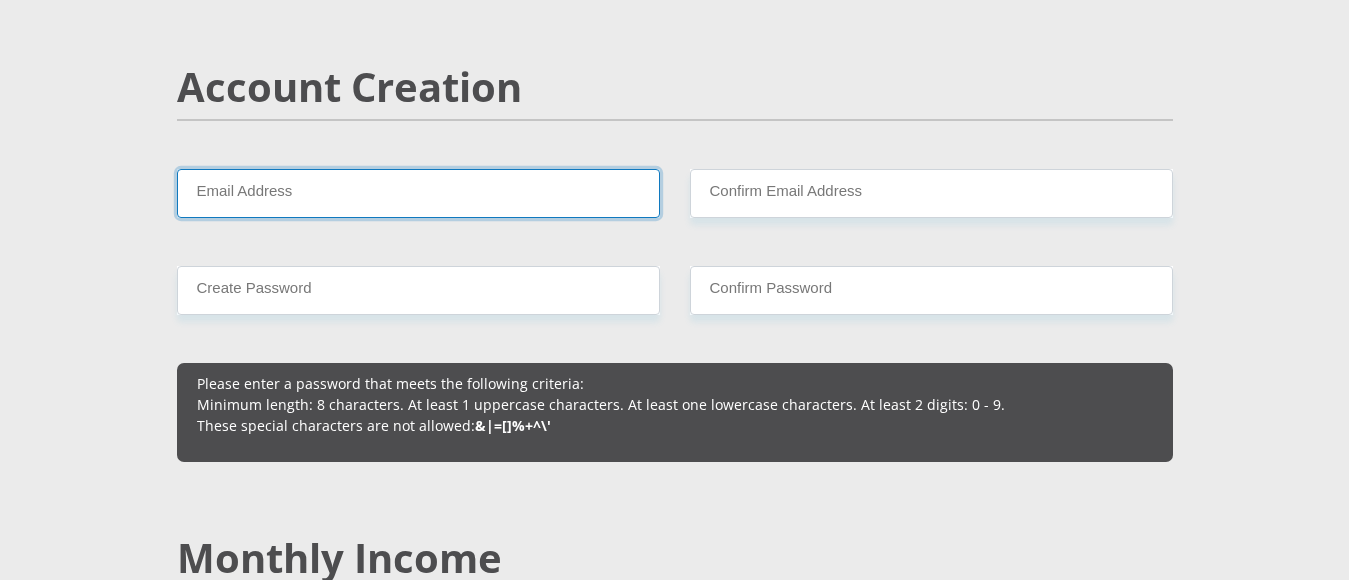 click on "Email Address" at bounding box center [418, 193] 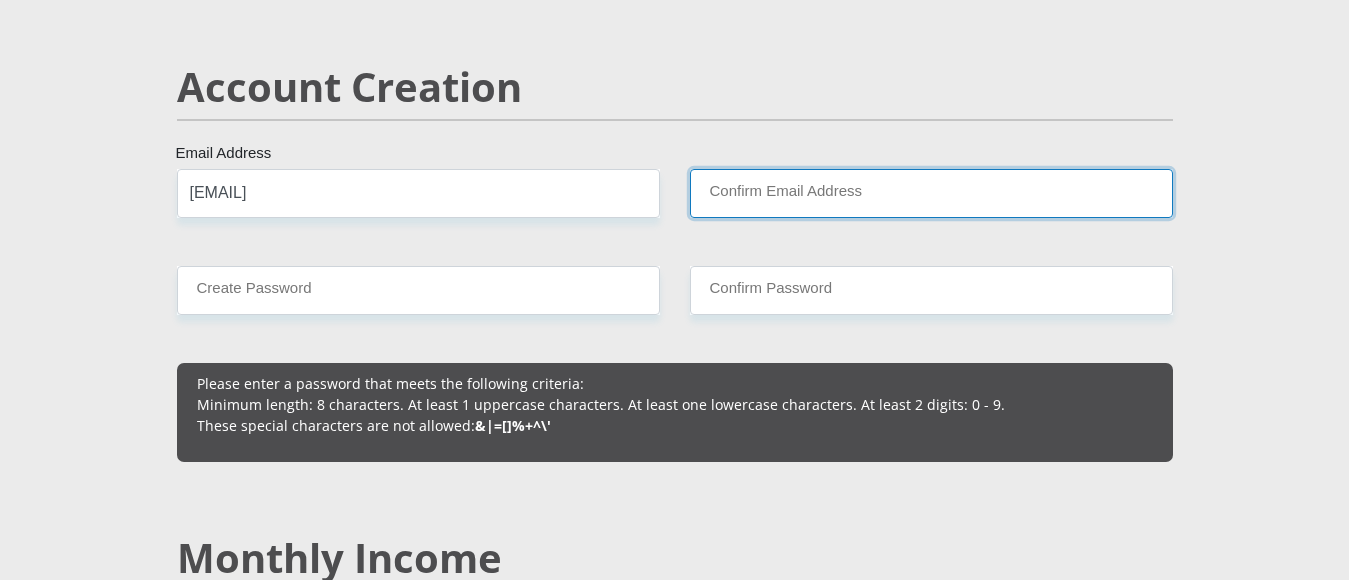 type on "[EMAIL]" 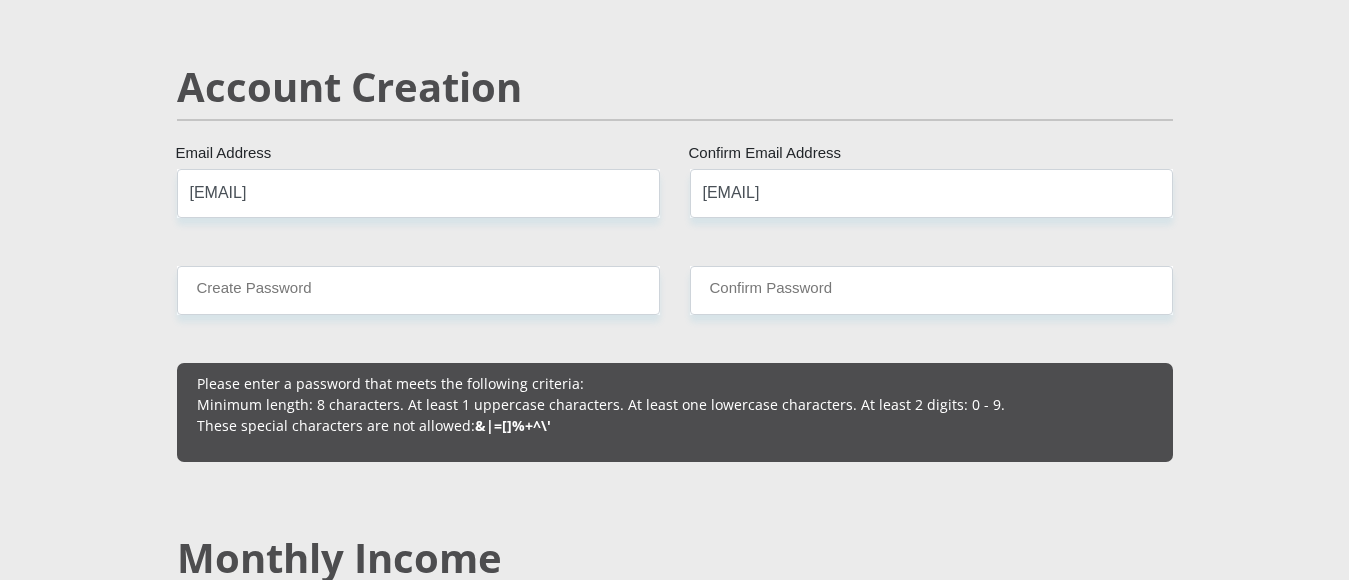 type 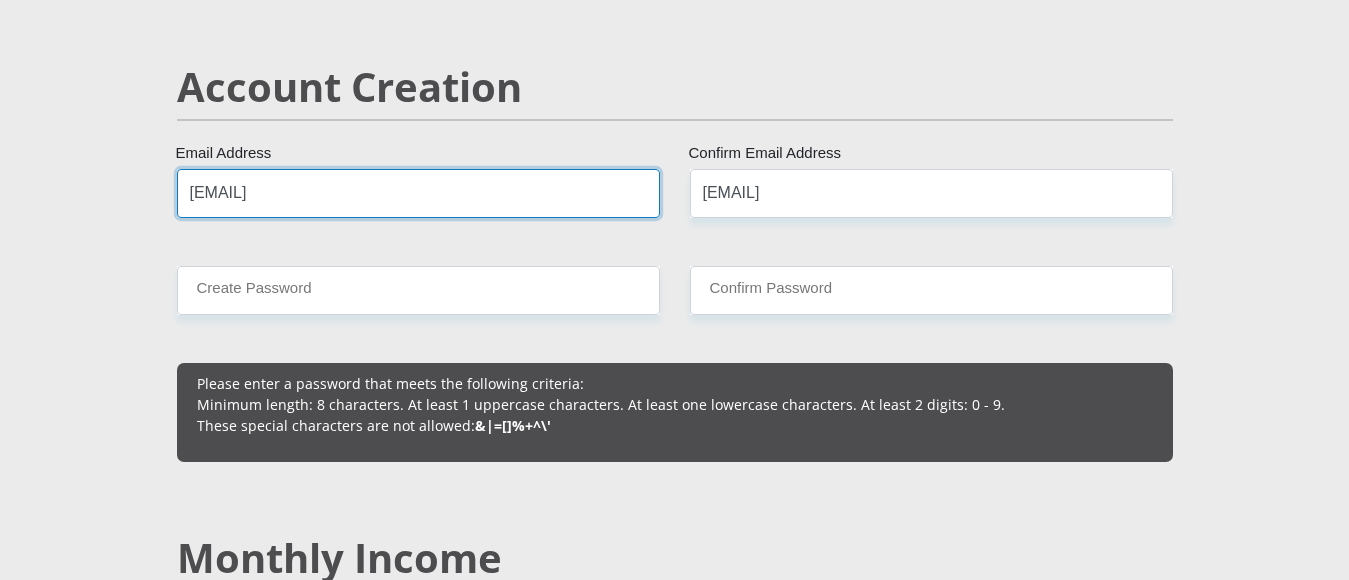 type 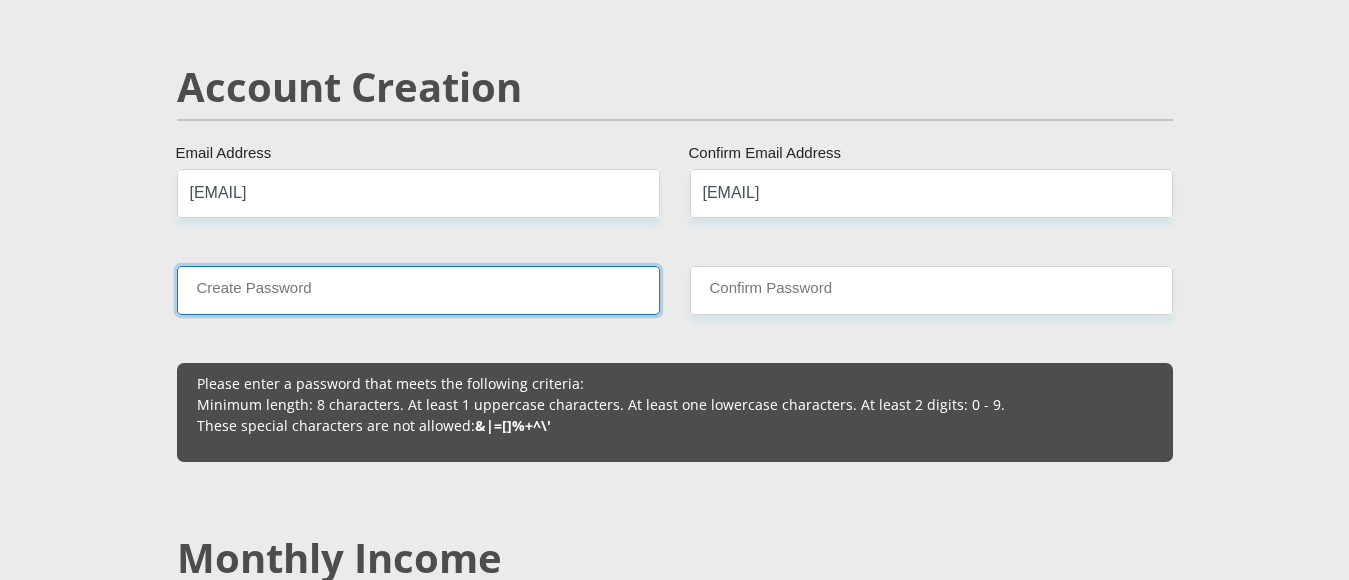 click on "Create Password" at bounding box center [418, 290] 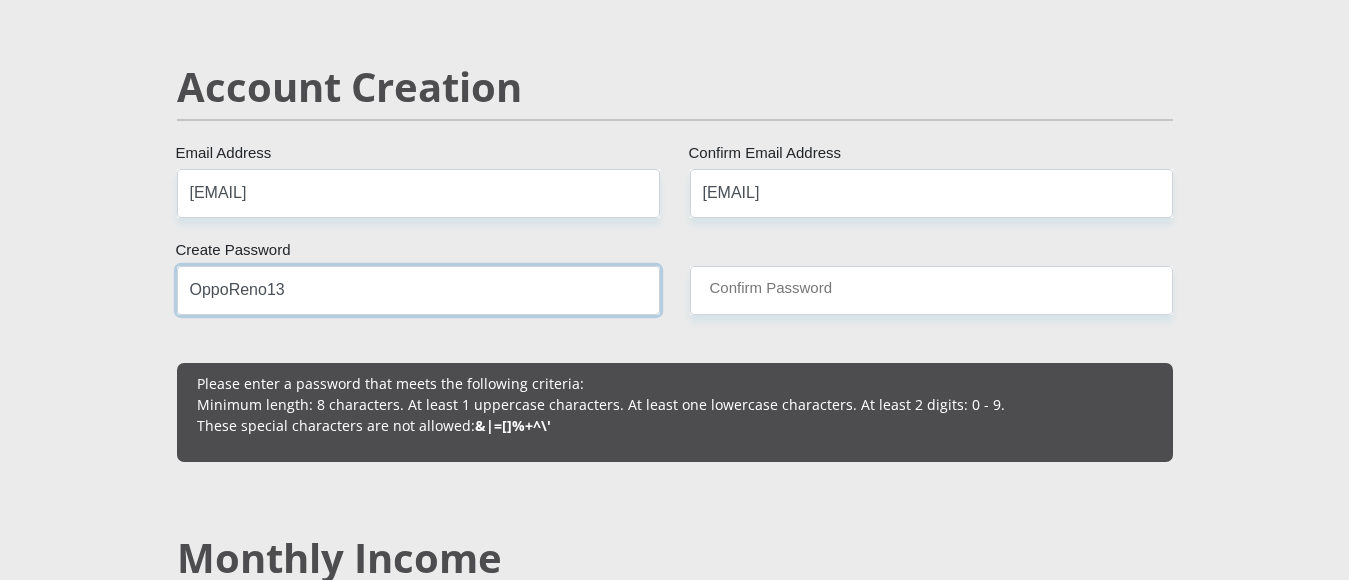 type on "OppoReno13" 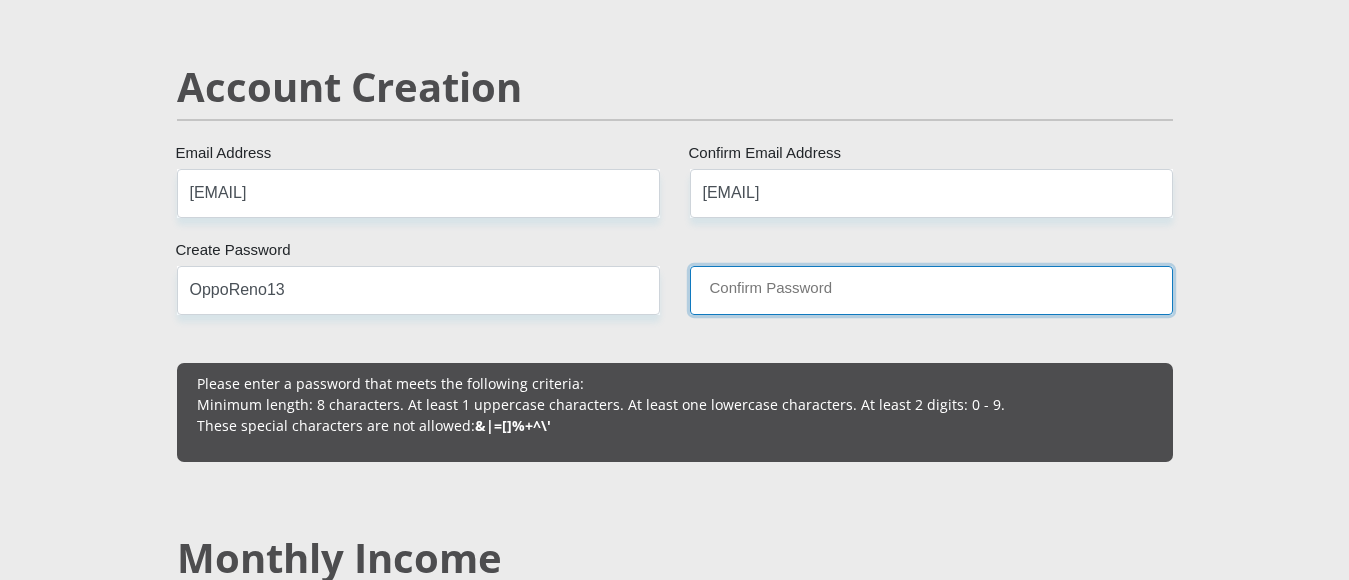 click on "Confirm Password" at bounding box center [931, 290] 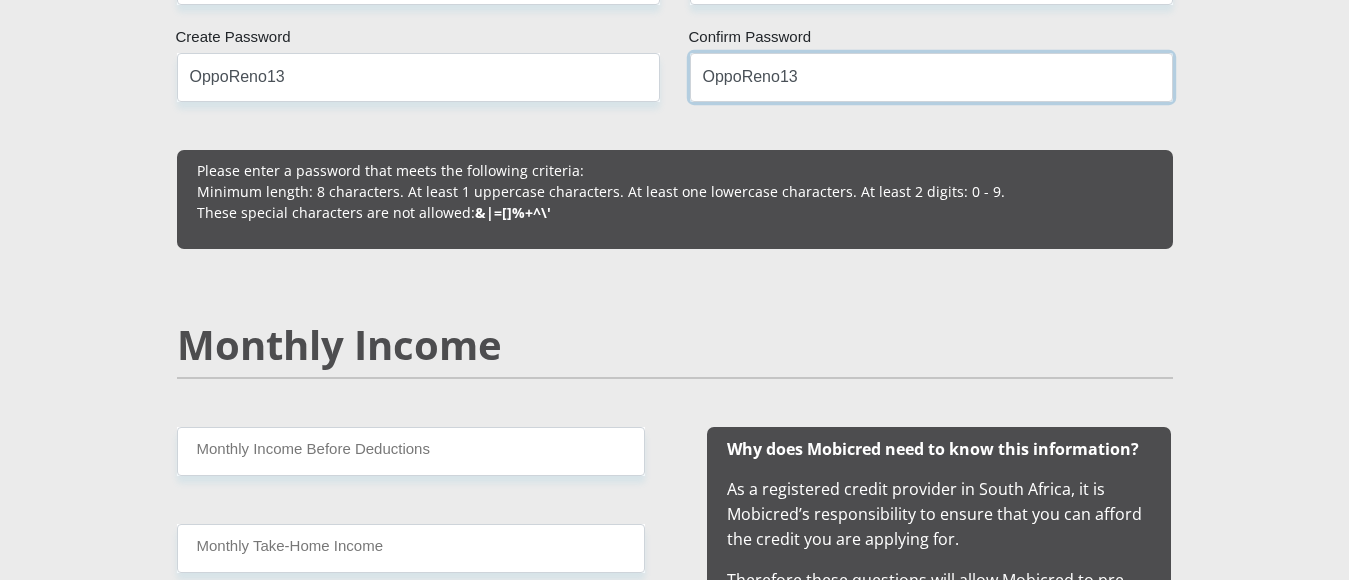 scroll, scrollTop: 1700, scrollLeft: 0, axis: vertical 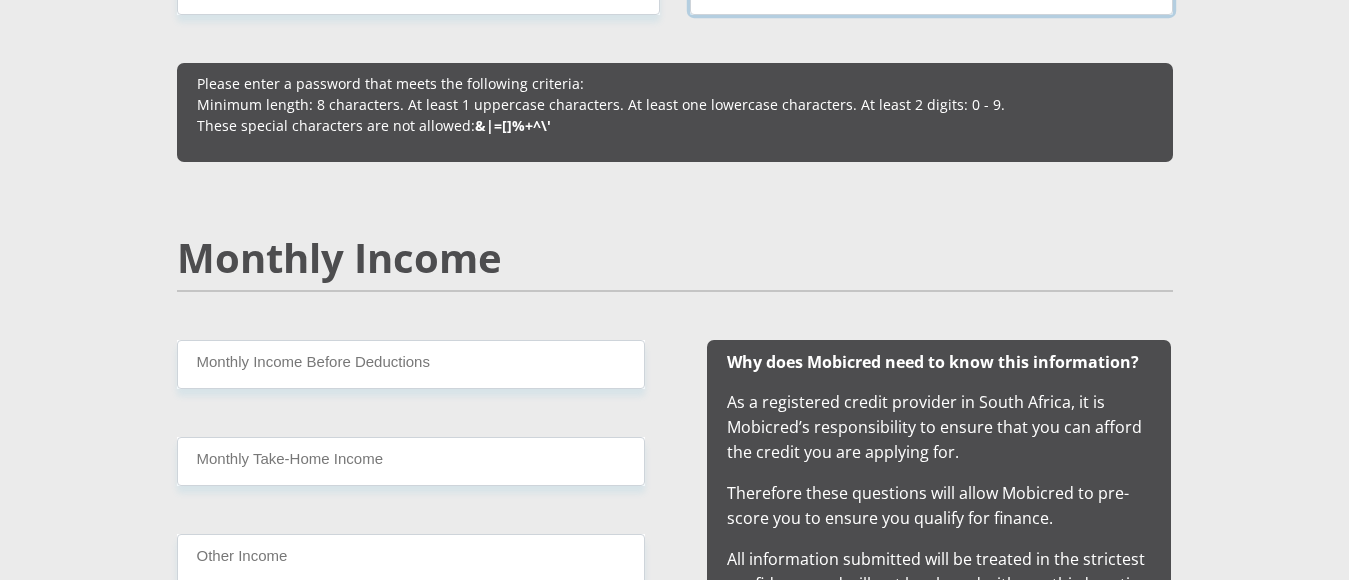 type on "OppoReno13" 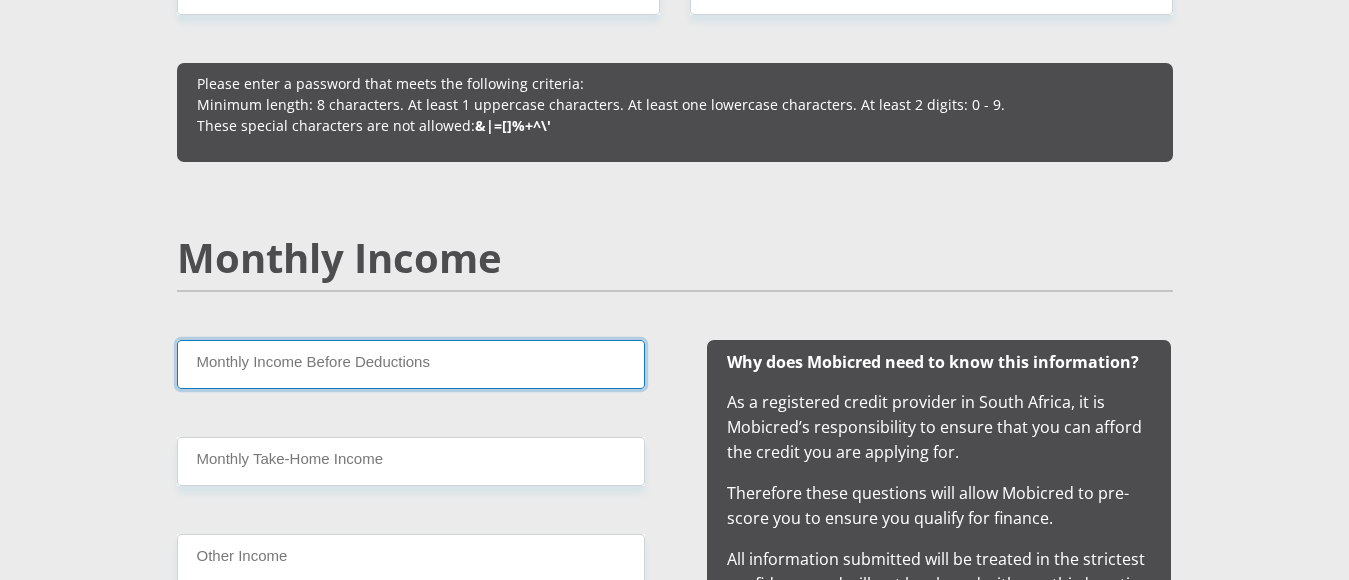 click on "Monthly Income Before Deductions" at bounding box center (411, 364) 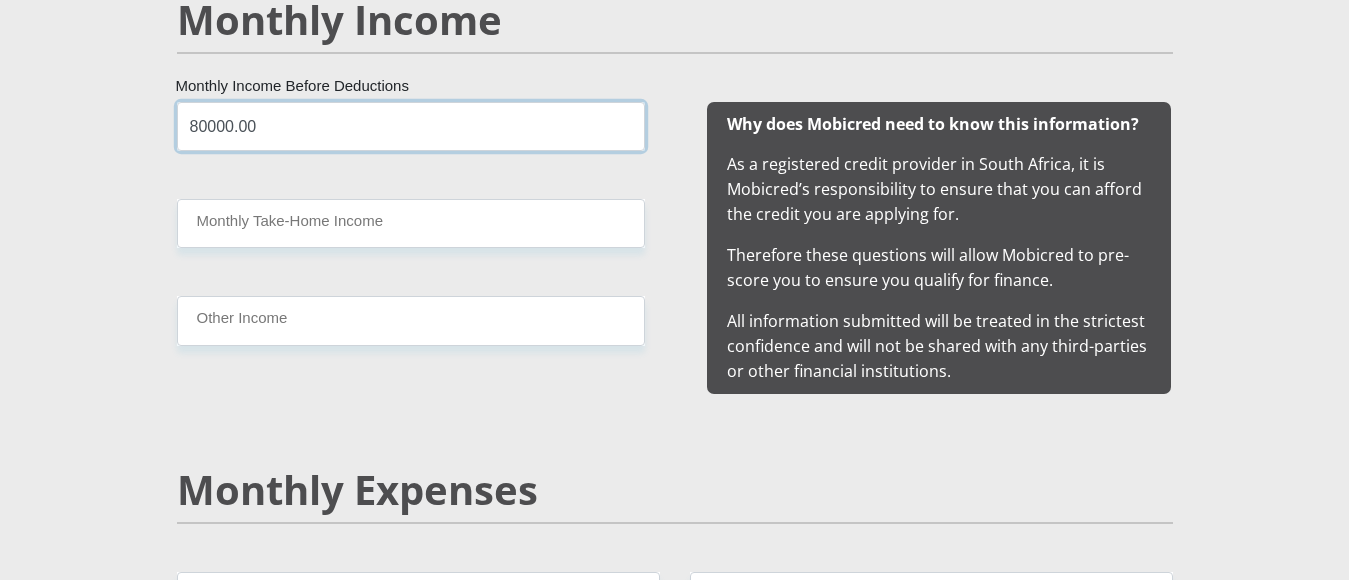 scroll, scrollTop: 2000, scrollLeft: 0, axis: vertical 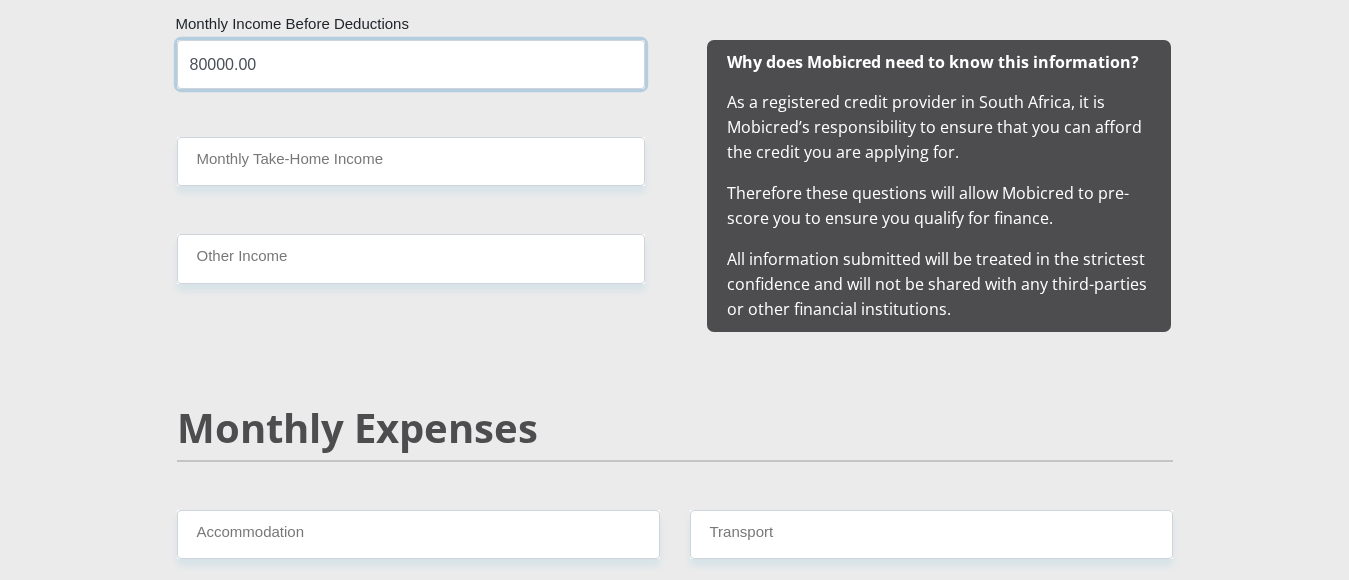 click on "80000.00" at bounding box center (411, 64) 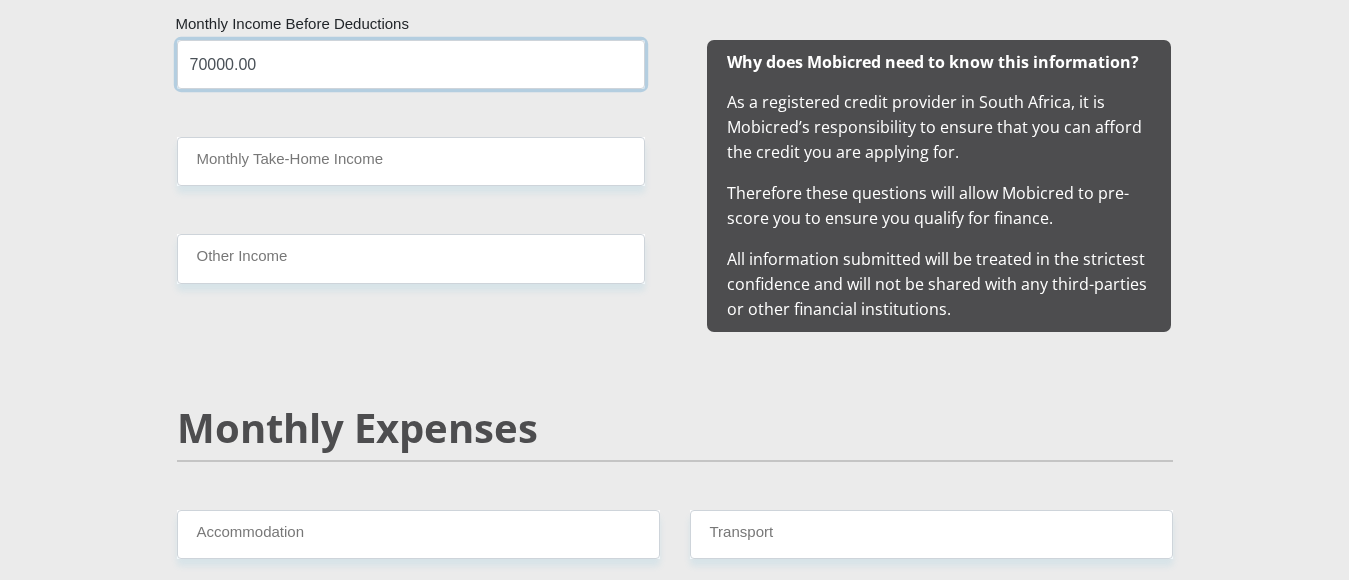 type on "70000.00" 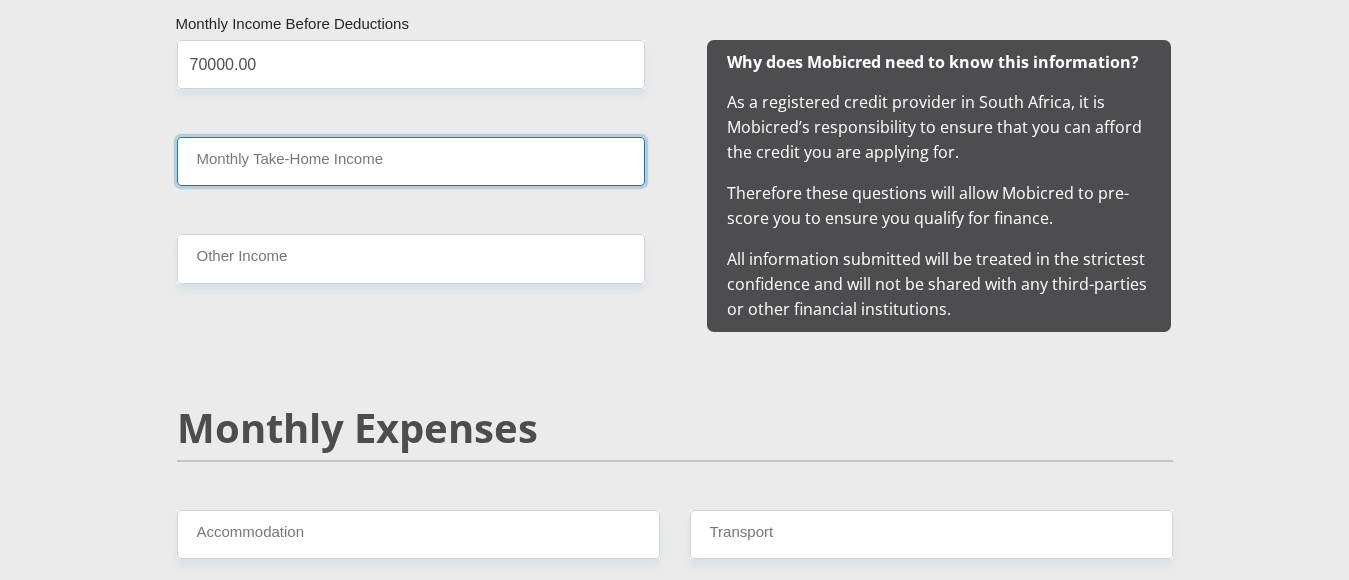 click on "Monthly Take-Home Income" at bounding box center (411, 161) 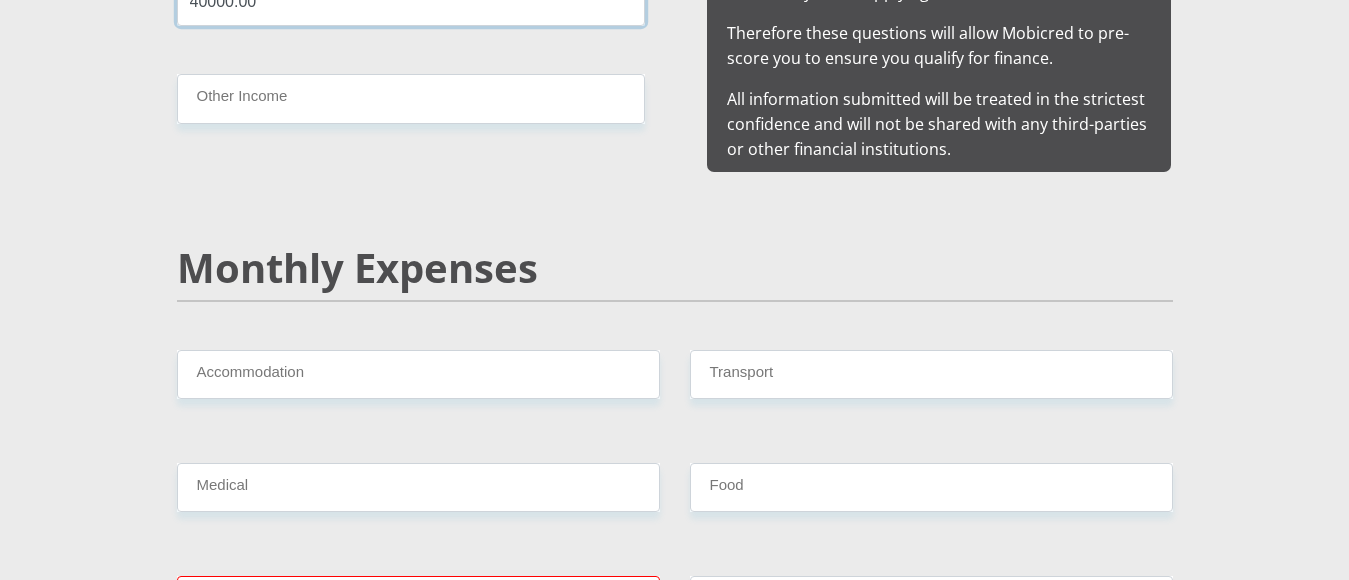 scroll, scrollTop: 2300, scrollLeft: 0, axis: vertical 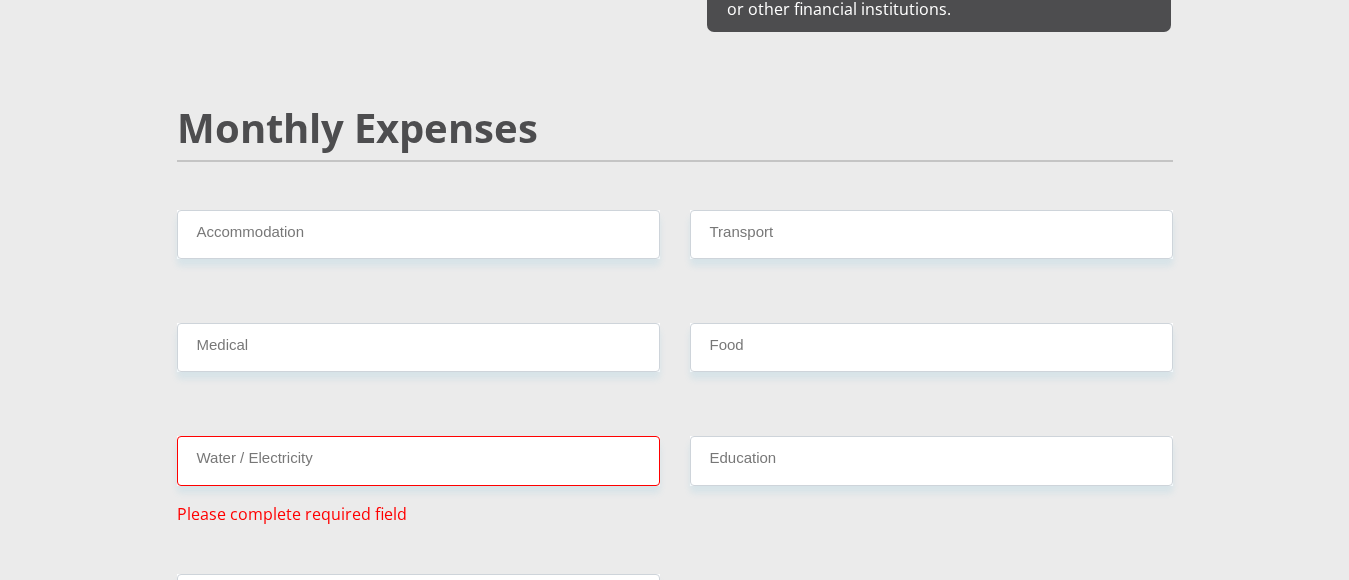 type on "40000.00" 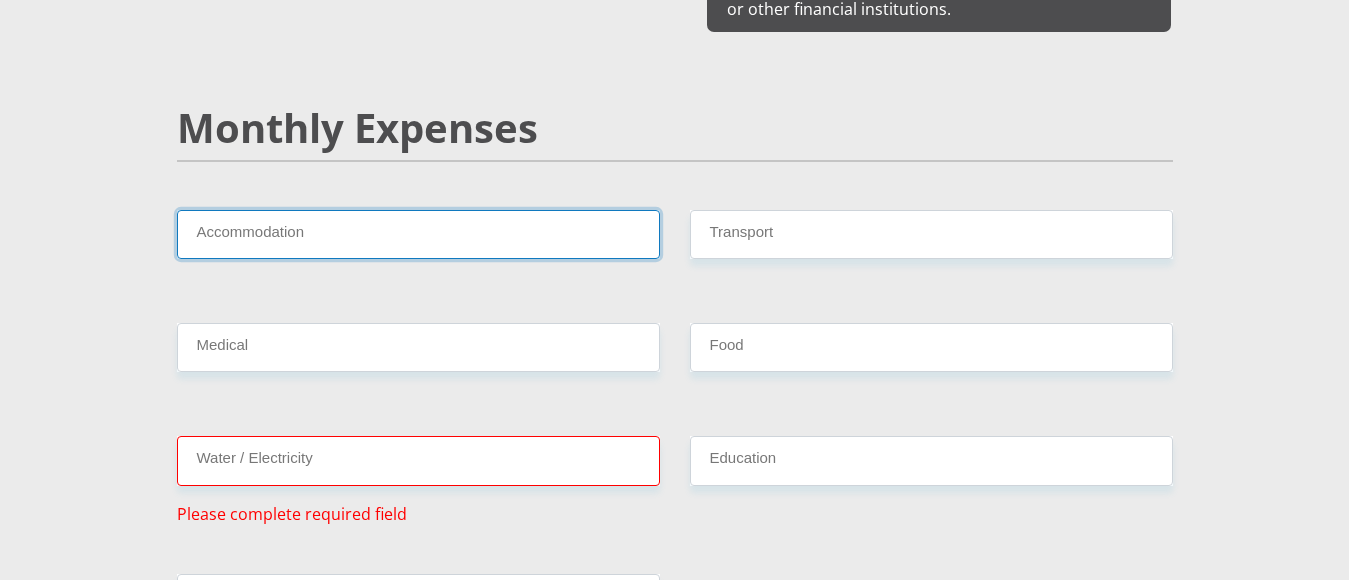 click on "Accommodation" at bounding box center (418, 234) 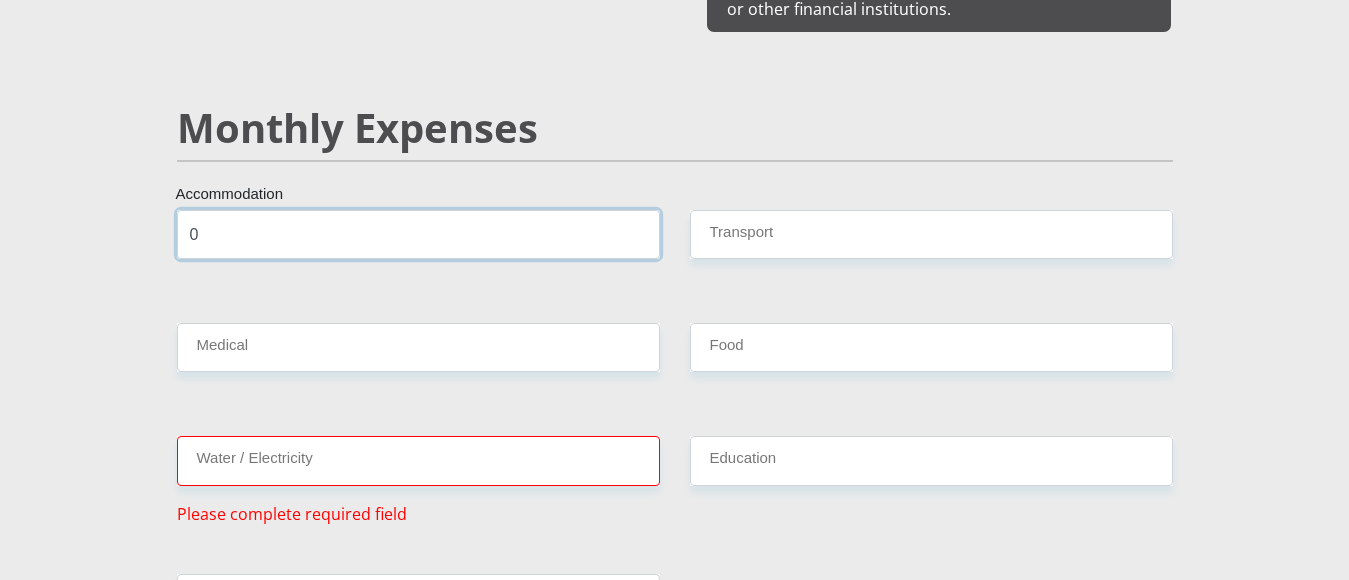 type on "0" 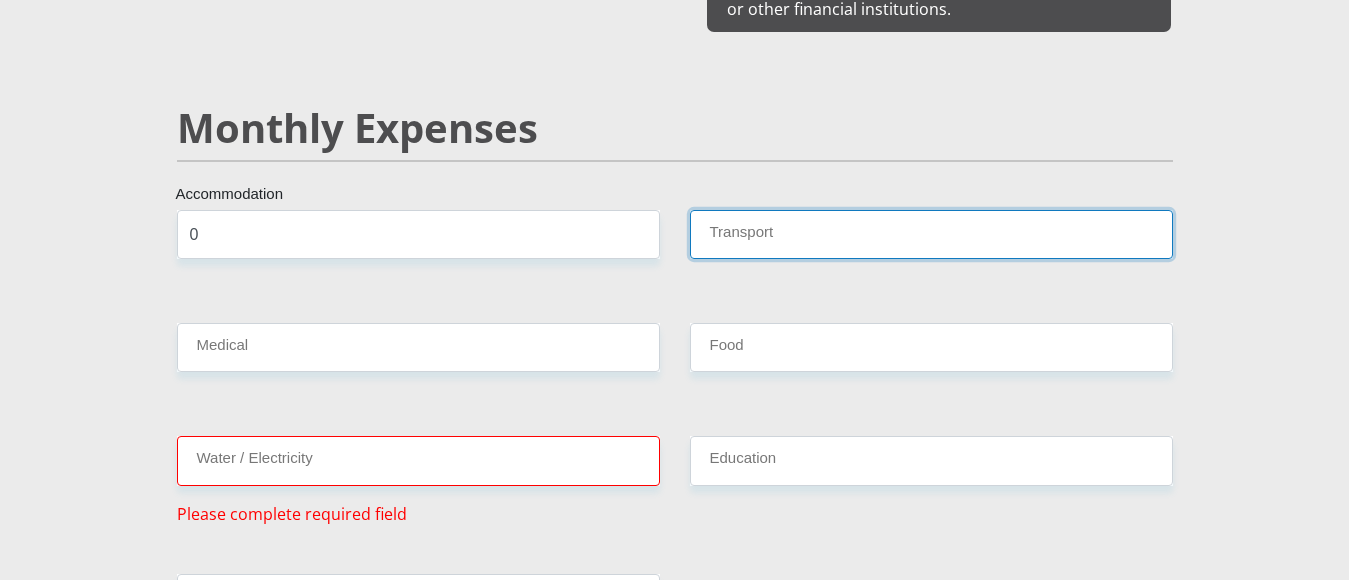 click on "Transport" at bounding box center (931, 234) 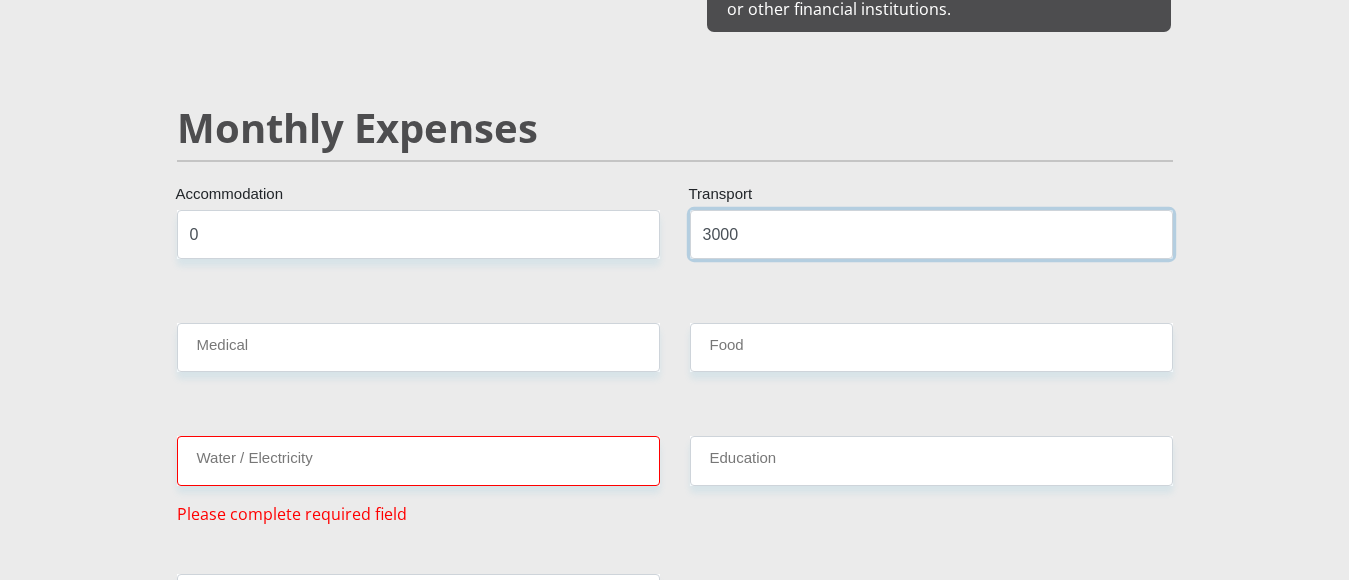 type on "3000" 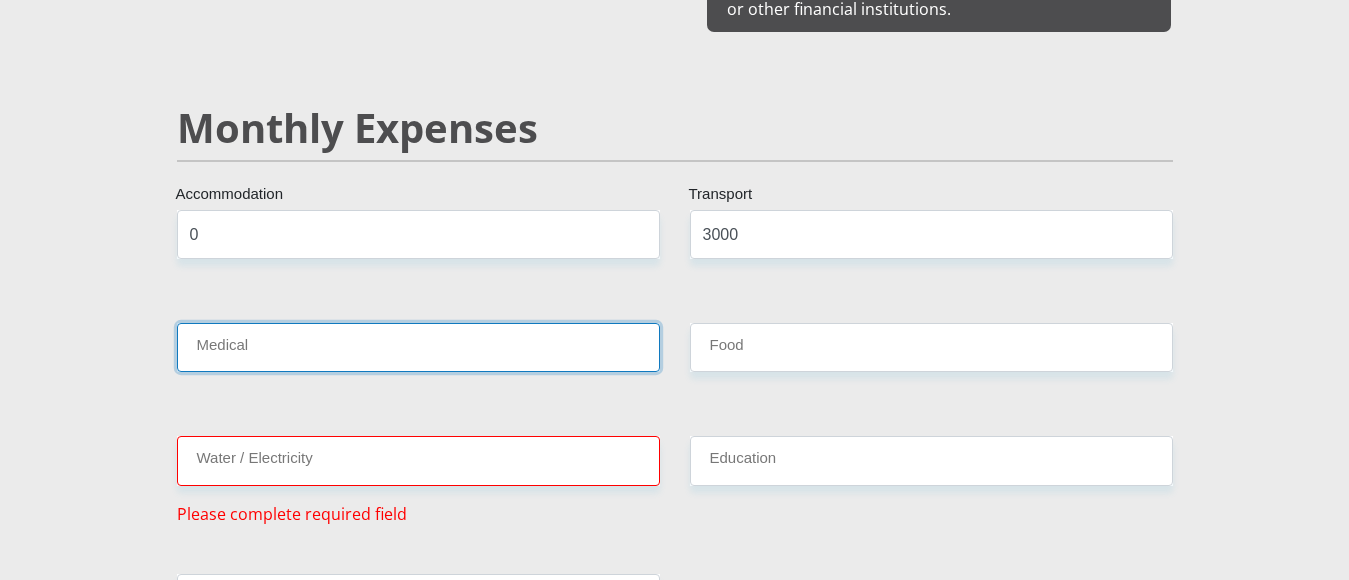 click on "Medical" at bounding box center (418, 347) 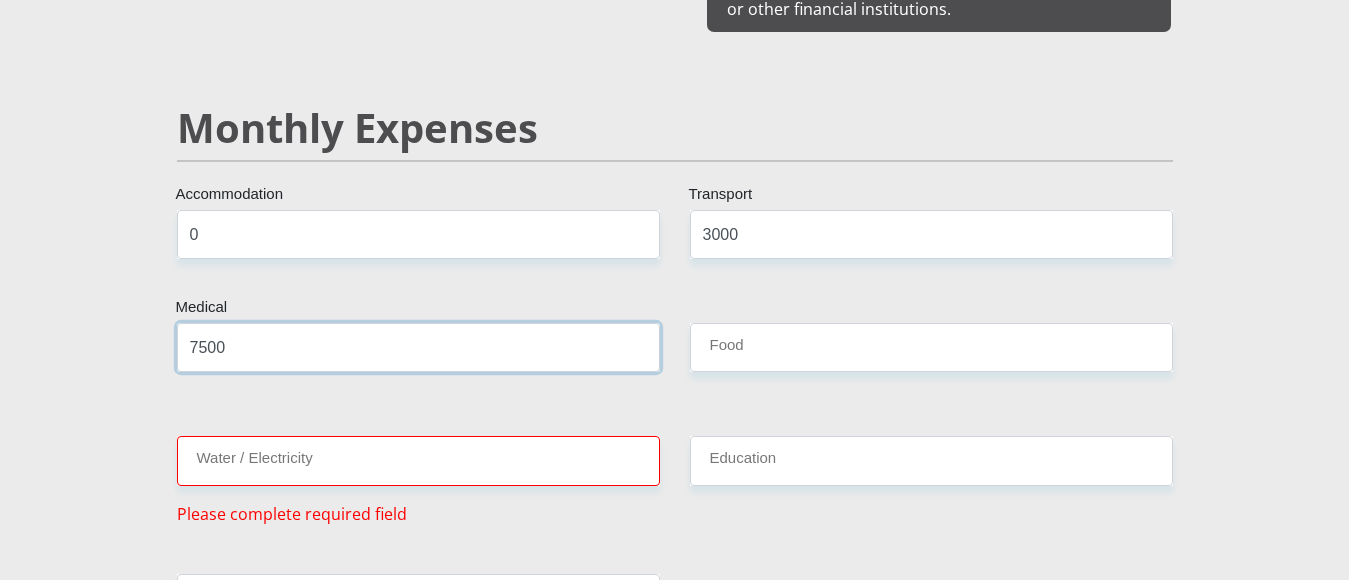 type on "7500" 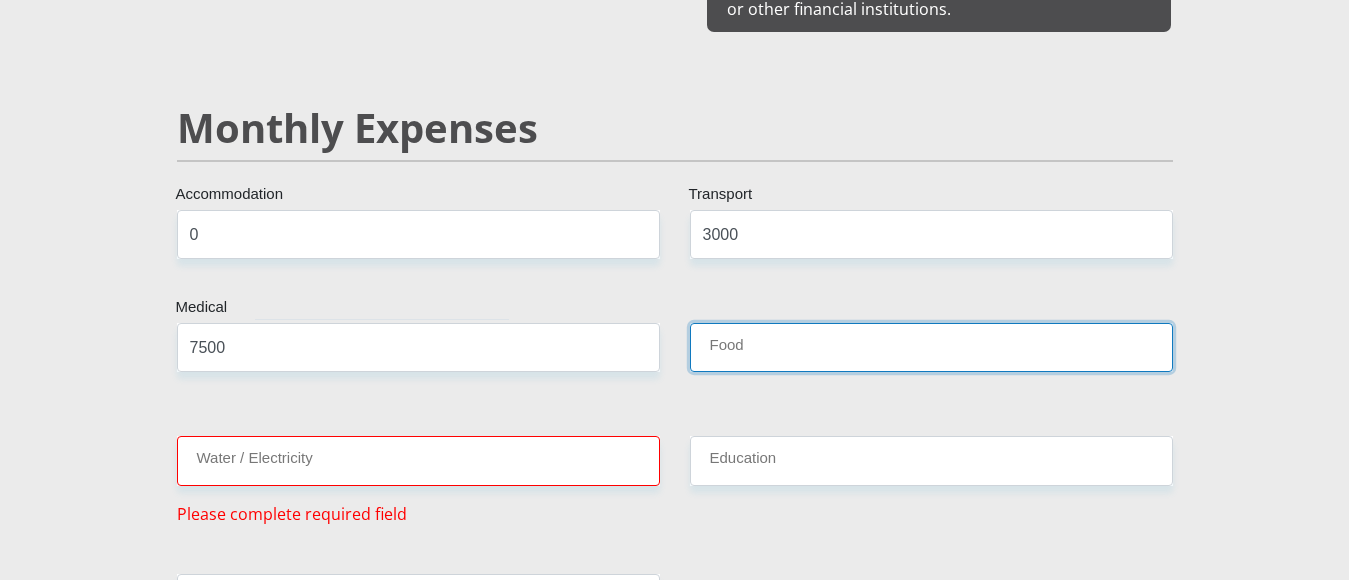 click on "Food" at bounding box center (931, 347) 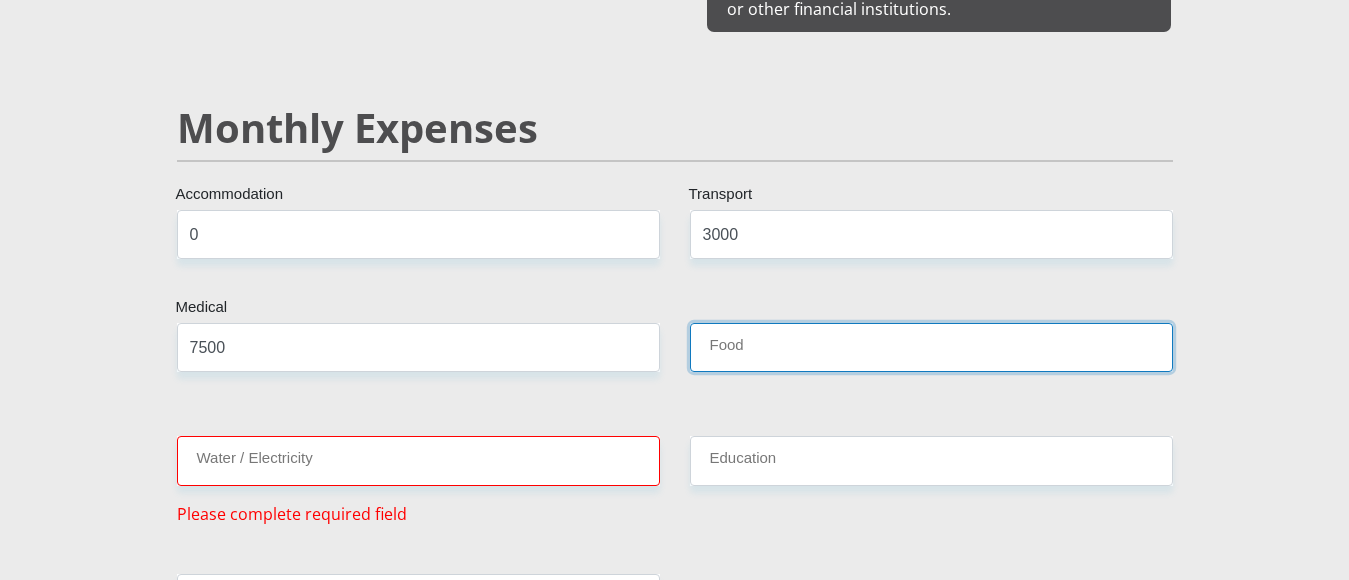 type on "8" 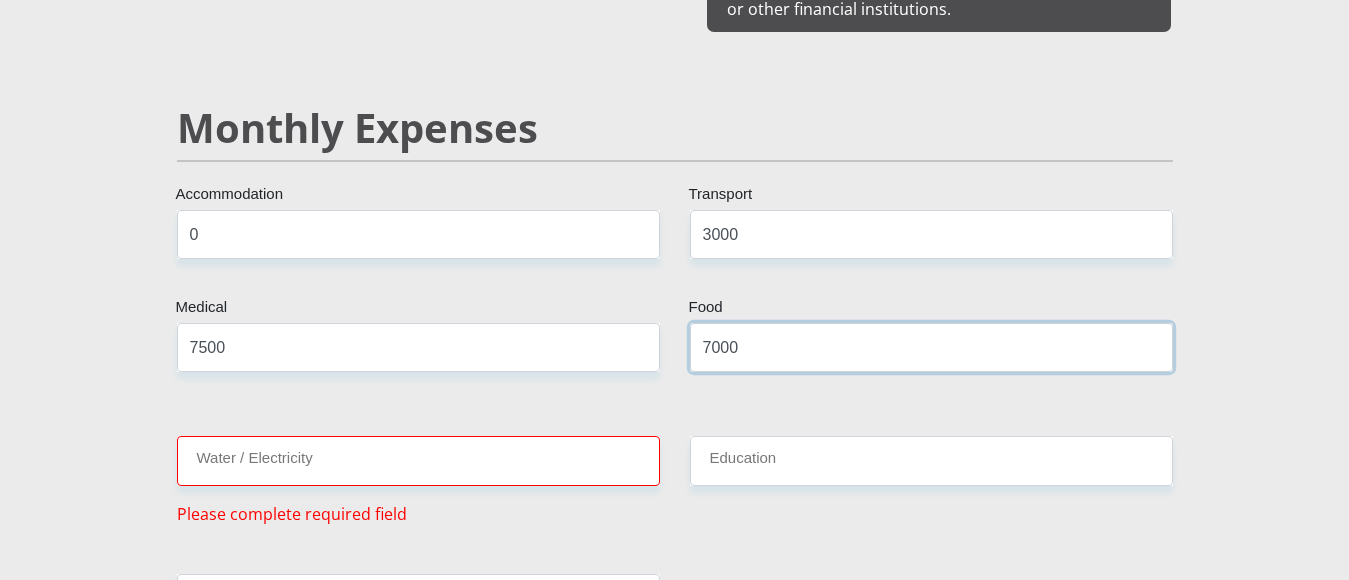 type on "7000" 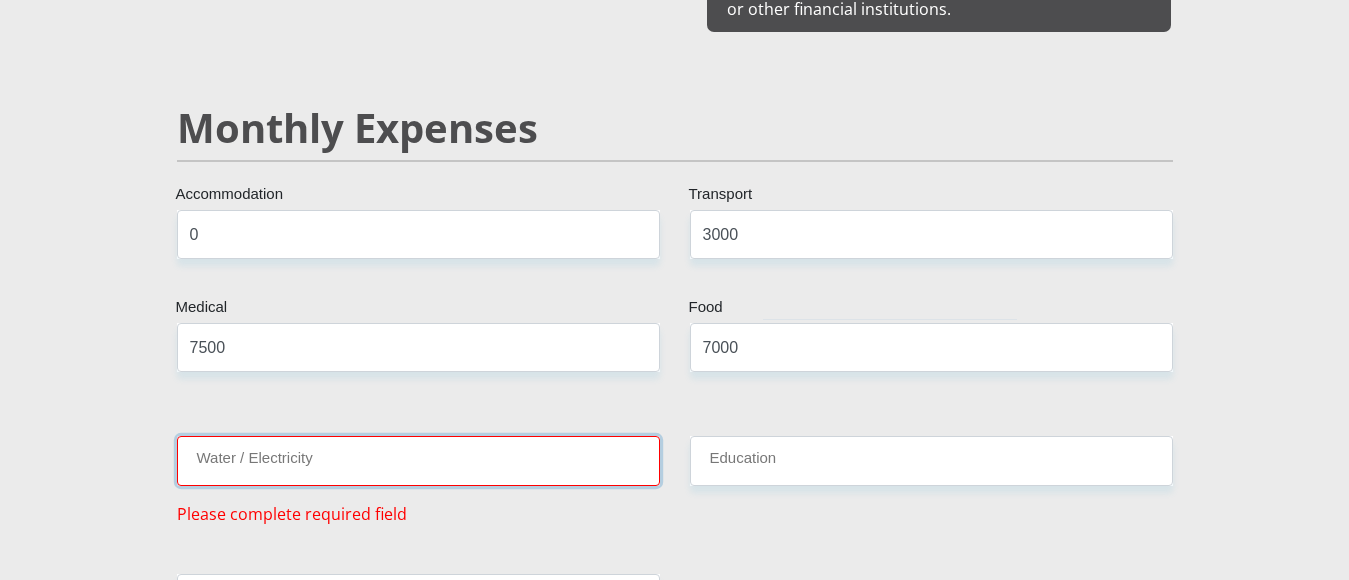 click on "Water / Electricity" at bounding box center [418, 460] 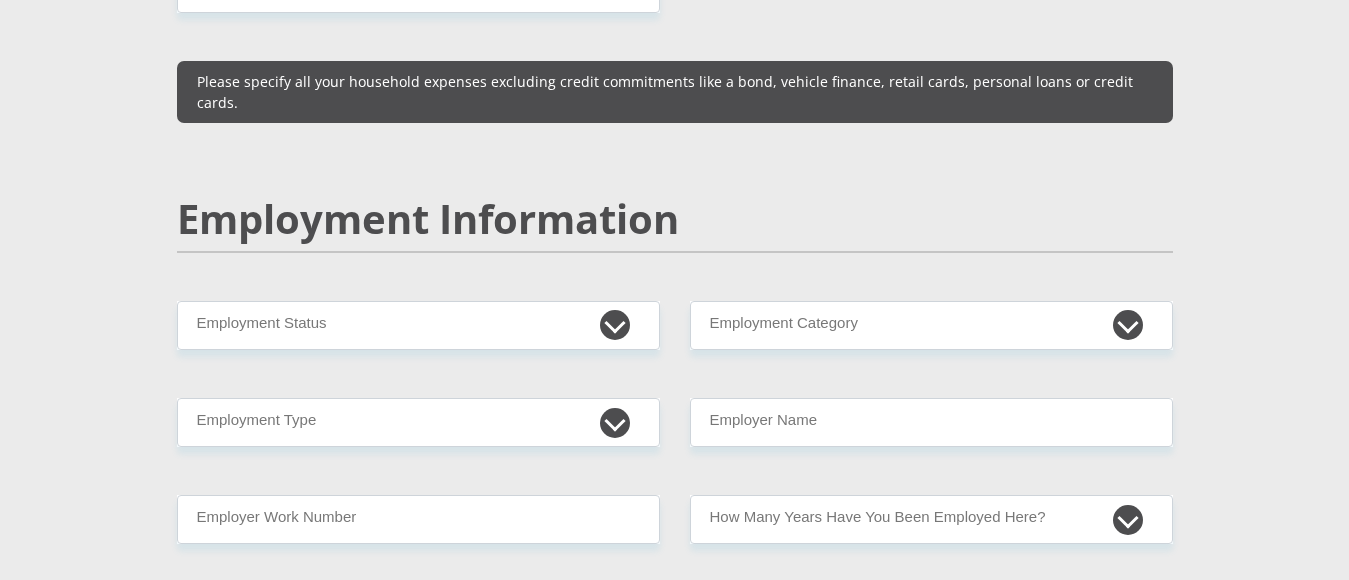 scroll, scrollTop: 2900, scrollLeft: 0, axis: vertical 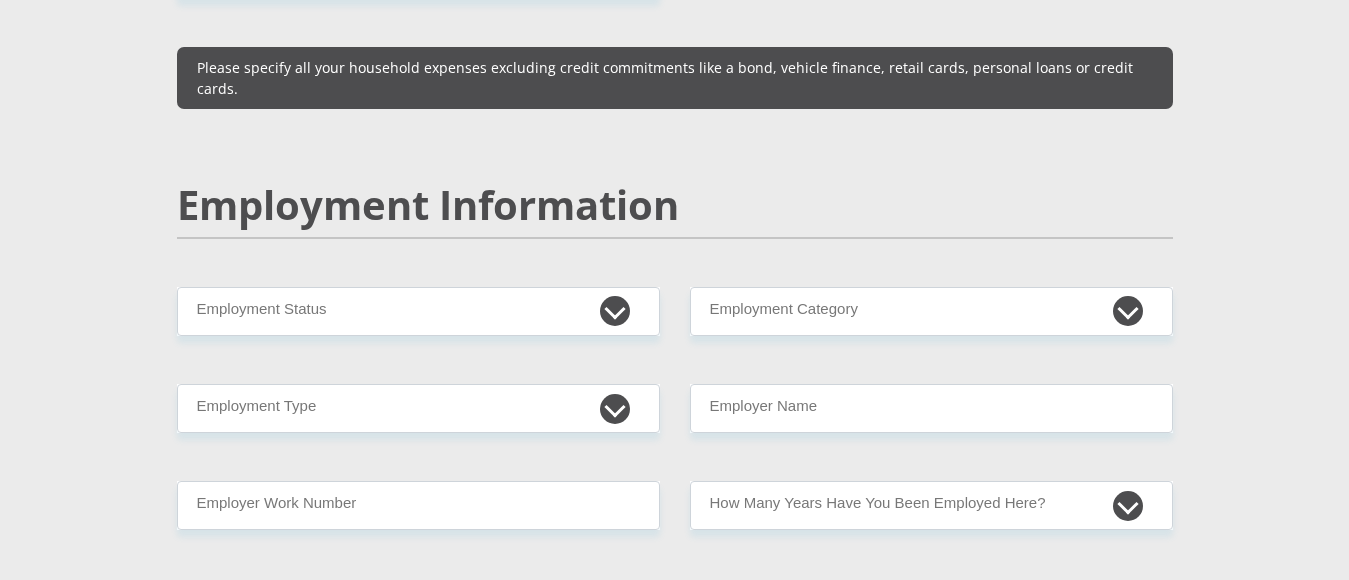 type on "2000" 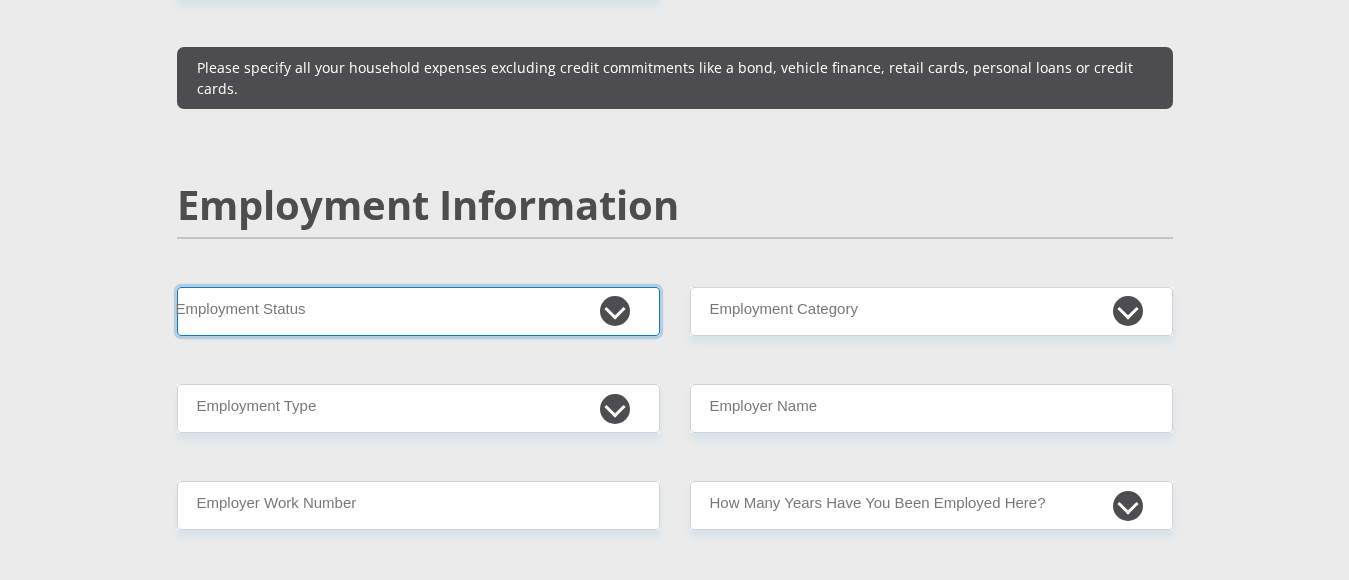 click on "Permanent/Full-time
Part-time/Casual
Contract Worker
Self-Employed
Housewife
Retired
Student
Medically Boarded
Disability
Unemployed" at bounding box center (418, 311) 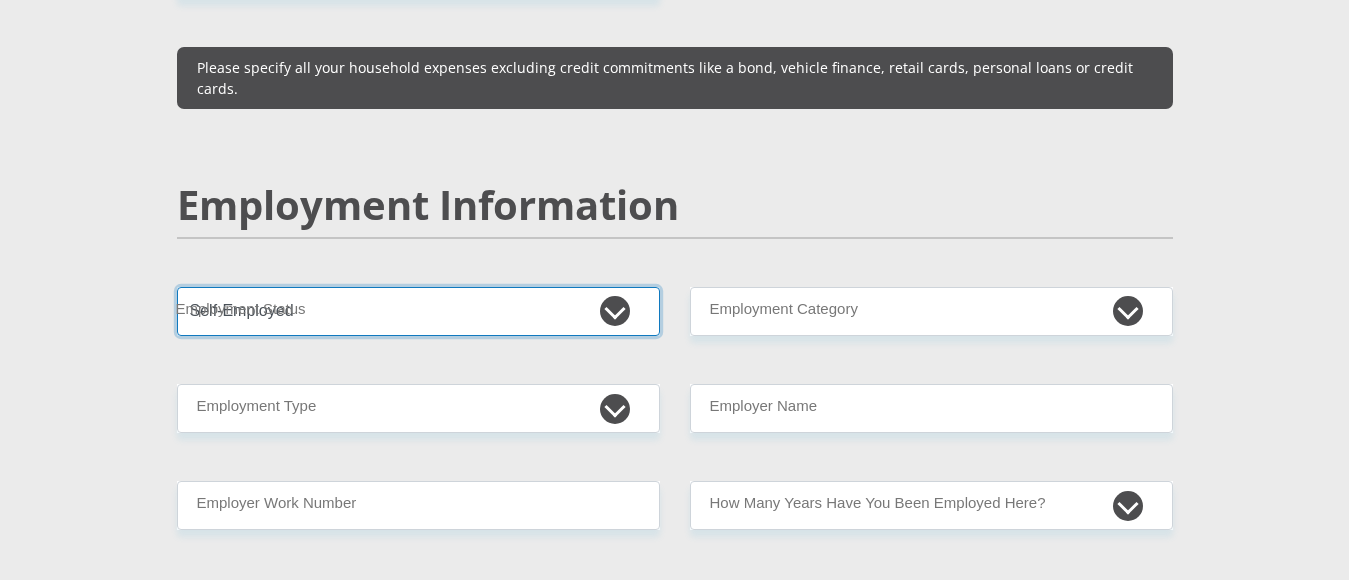 click on "Permanent/Full-time
Part-time/Casual
Contract Worker
Self-Employed
Housewife
Retired
Student
Medically Boarded
Disability
Unemployed" at bounding box center (418, 311) 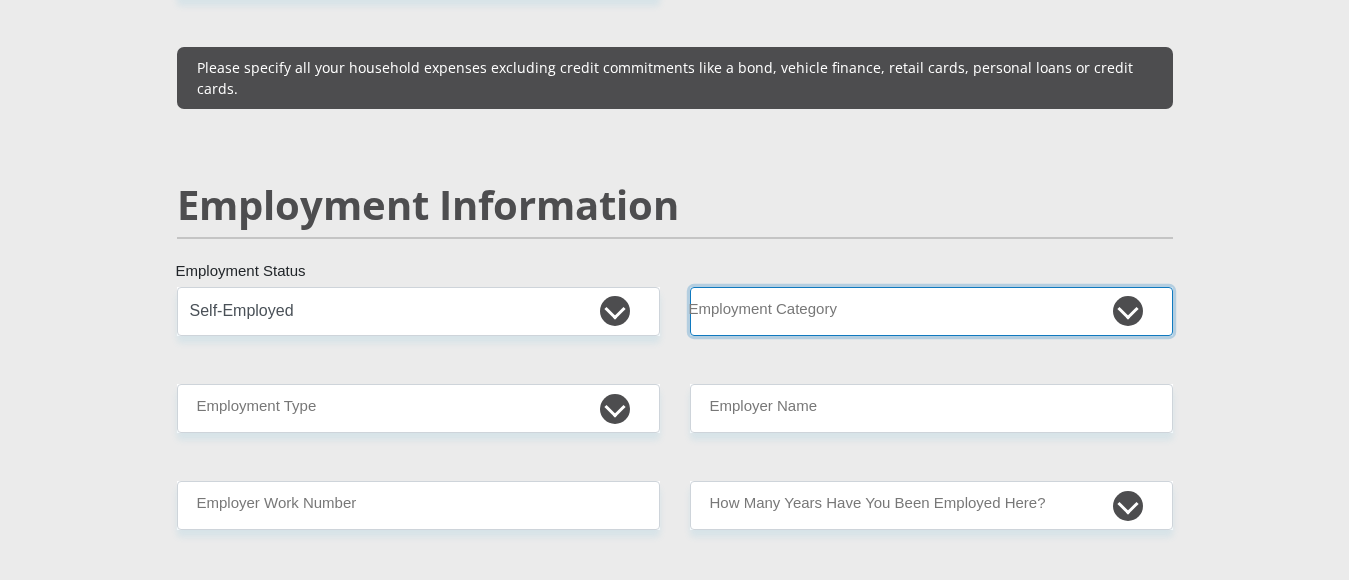 click on "AGRICULTURE
ALCOHOL & TOBACCO
CONSTRUCTION MATERIALS
METALLURGY
EQUIPMENT FOR RENEWABLE ENERGY
SPECIALIZED CONTRACTORS
CAR
GAMING (INCL. INTERNET
OTHER WHOLESALE
UNLICENSED PHARMACEUTICALS
CURRENCY EXCHANGE HOUSES
OTHER FINANCIAL INSTITUTIONS & INSURANCE
REAL ESTATE AGENTS
OIL & GAS
OTHER MATERIALS (E.G. IRON ORE)
PRECIOUS STONES & PRECIOUS METALS
POLITICAL ORGANIZATIONS
RELIGIOUS ORGANIZATIONS(NOT SECTS)
ACTI. HAVING BUSINESS DEAL WITH PUBLIC ADMINISTRATION
LAUNDROMATS" at bounding box center (931, 311) 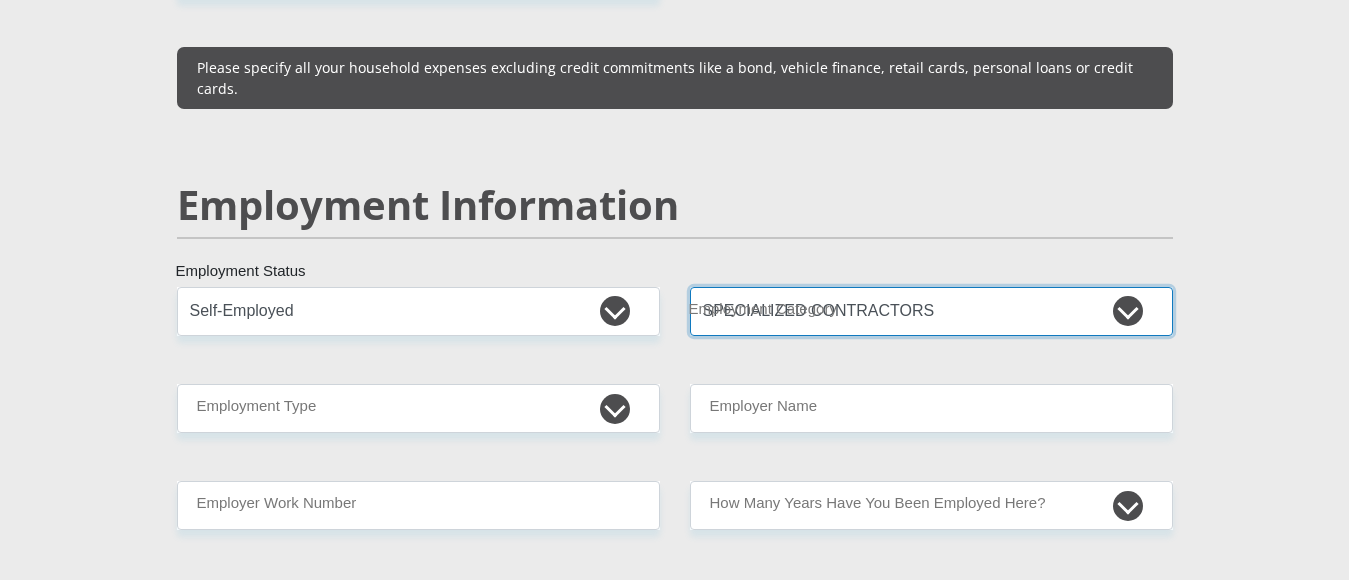 click on "AGRICULTURE
ALCOHOL & TOBACCO
CONSTRUCTION MATERIALS
METALLURGY
EQUIPMENT FOR RENEWABLE ENERGY
SPECIALIZED CONTRACTORS
CAR
GAMING (INCL. INTERNET
OTHER WHOLESALE
UNLICENSED PHARMACEUTICALS
CURRENCY EXCHANGE HOUSES
OTHER FINANCIAL INSTITUTIONS & INSURANCE
REAL ESTATE AGENTS
OIL & GAS
OTHER MATERIALS (E.G. IRON ORE)
PRECIOUS STONES & PRECIOUS METALS
POLITICAL ORGANIZATIONS
RELIGIOUS ORGANIZATIONS(NOT SECTS)
ACTI. HAVING BUSINESS DEAL WITH PUBLIC ADMINISTRATION
LAUNDROMATS" at bounding box center (931, 311) 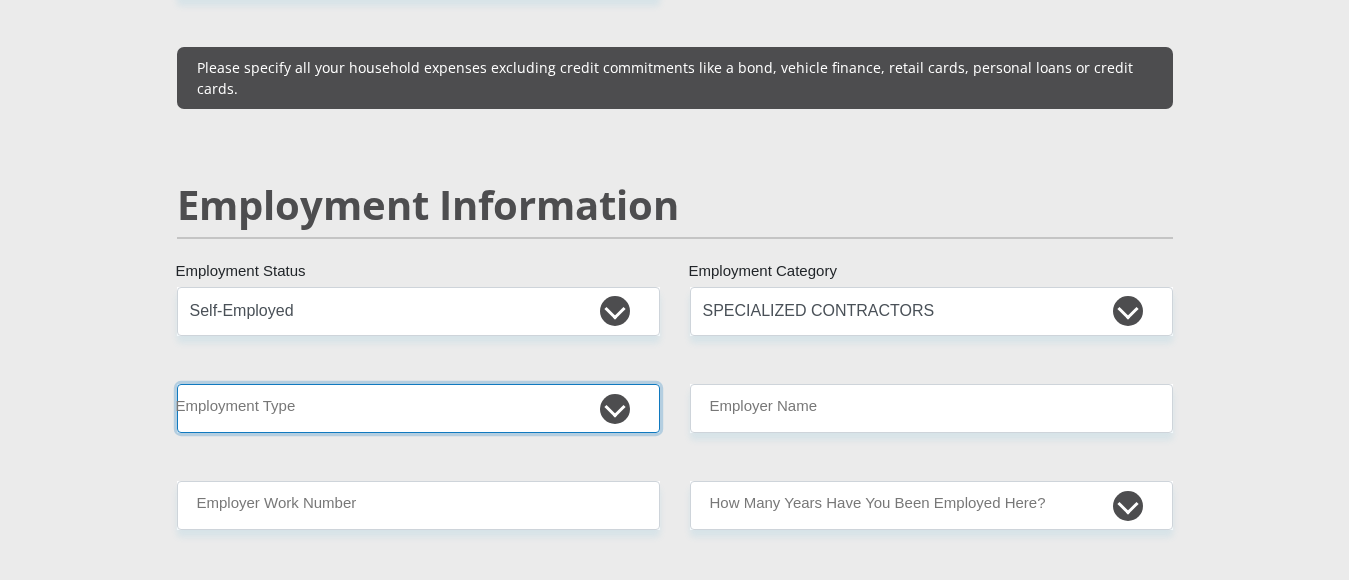 click on "College/Lecturer
Craft Seller
Creative
Driver
Executive
Farmer
Forces - Non Commissioned
Forces - Officer
Hawker
Housewife
Labourer
Licenced Professional
Manager
Miner
Non Licenced Professional
Office Staff/Clerk
Outside Worker
Pensioner
Permanent Teacher
Production/Manufacturing
Sales
Self-Employed
Semi-Professional Worker
Service Industry  Social Worker  Student" at bounding box center [418, 408] 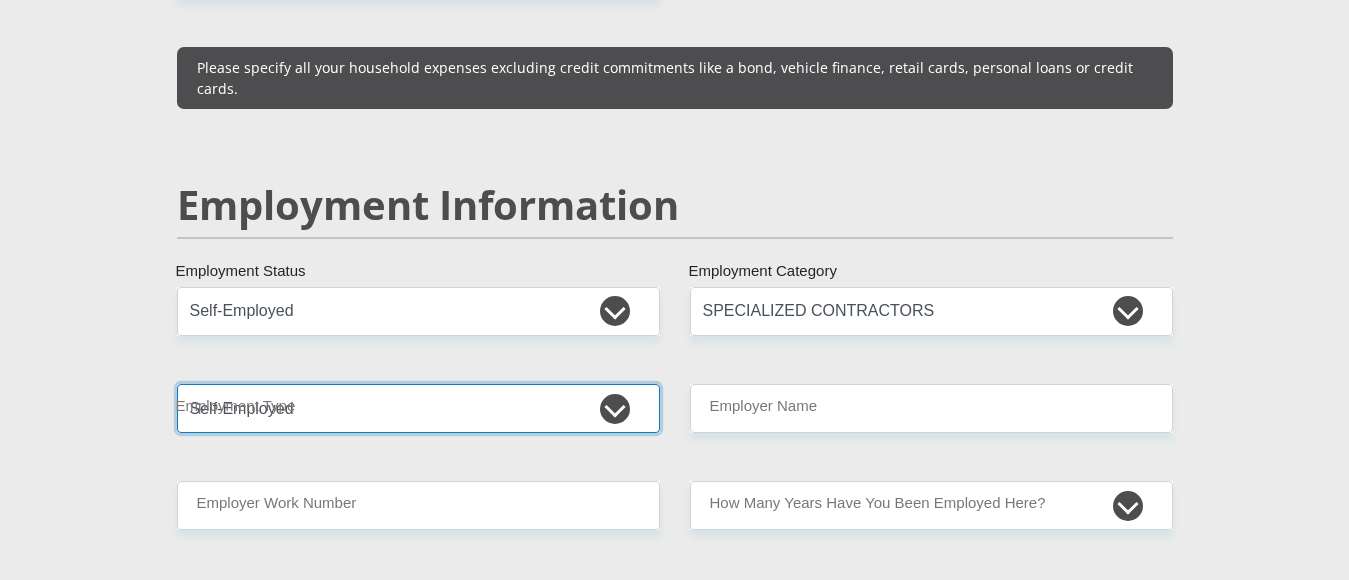 click on "College/Lecturer
Craft Seller
Creative
Driver
Executive
Farmer
Forces - Non Commissioned
Forces - Officer
Hawker
Housewife
Labourer
Licenced Professional
Manager
Miner
Non Licenced Professional
Office Staff/Clerk
Outside Worker
Pensioner
Permanent Teacher
Production/Manufacturing
Sales
Self-Employed
Semi-Professional Worker
Service Industry  Social Worker  Student" at bounding box center [418, 408] 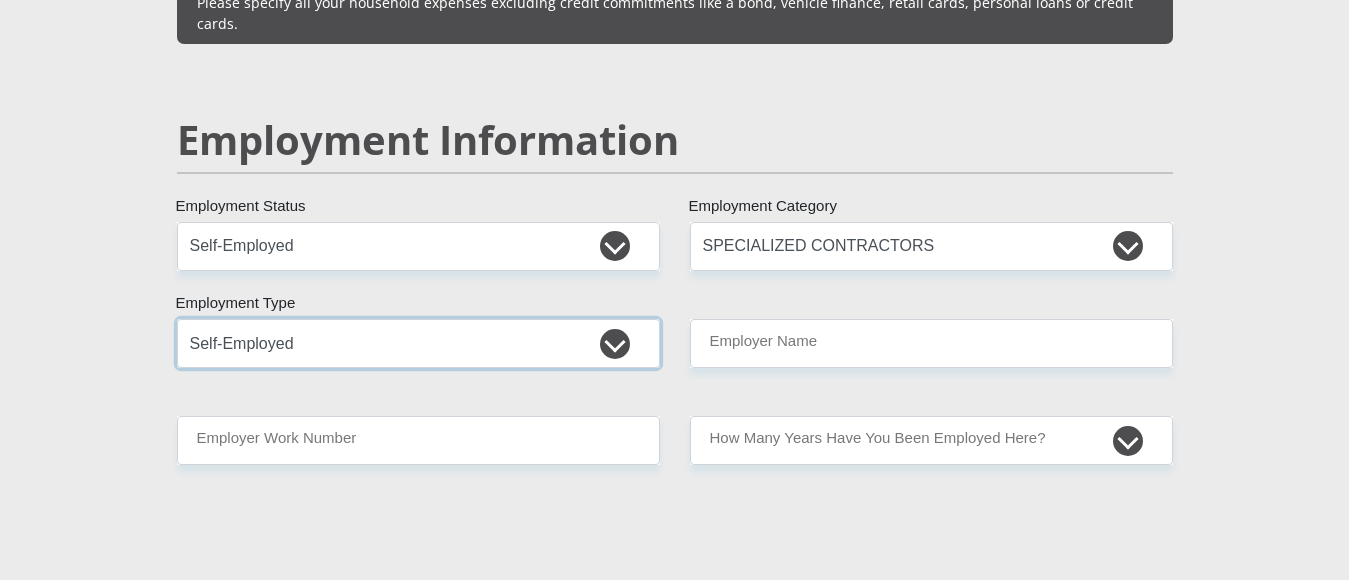 scroll, scrollTop: 3000, scrollLeft: 0, axis: vertical 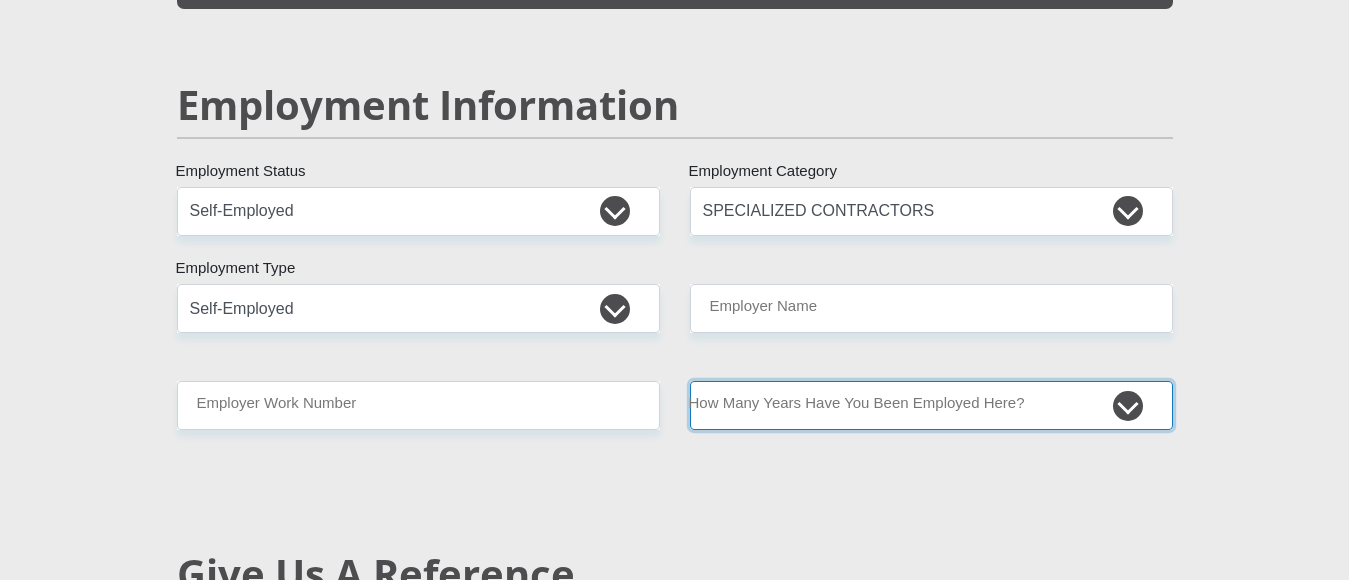 click on "less than 1 year
1-3 years
3-5 years
5+ years" at bounding box center (931, 405) 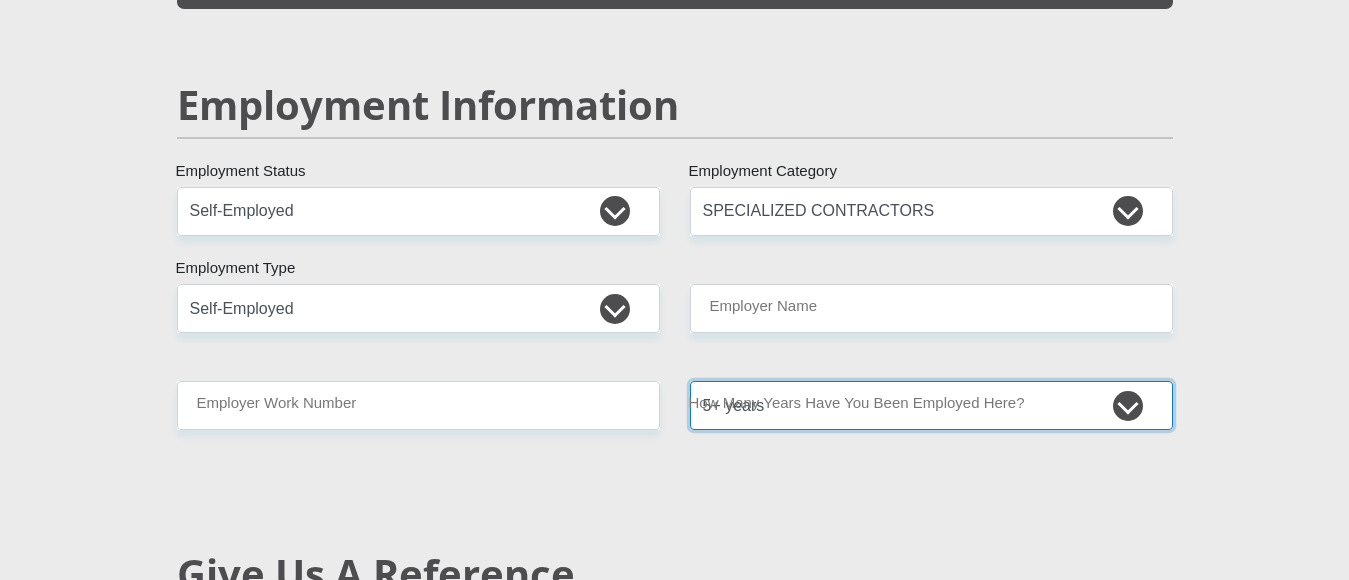 click on "less than 1 year
1-3 years
3-5 years
5+ years" at bounding box center [931, 405] 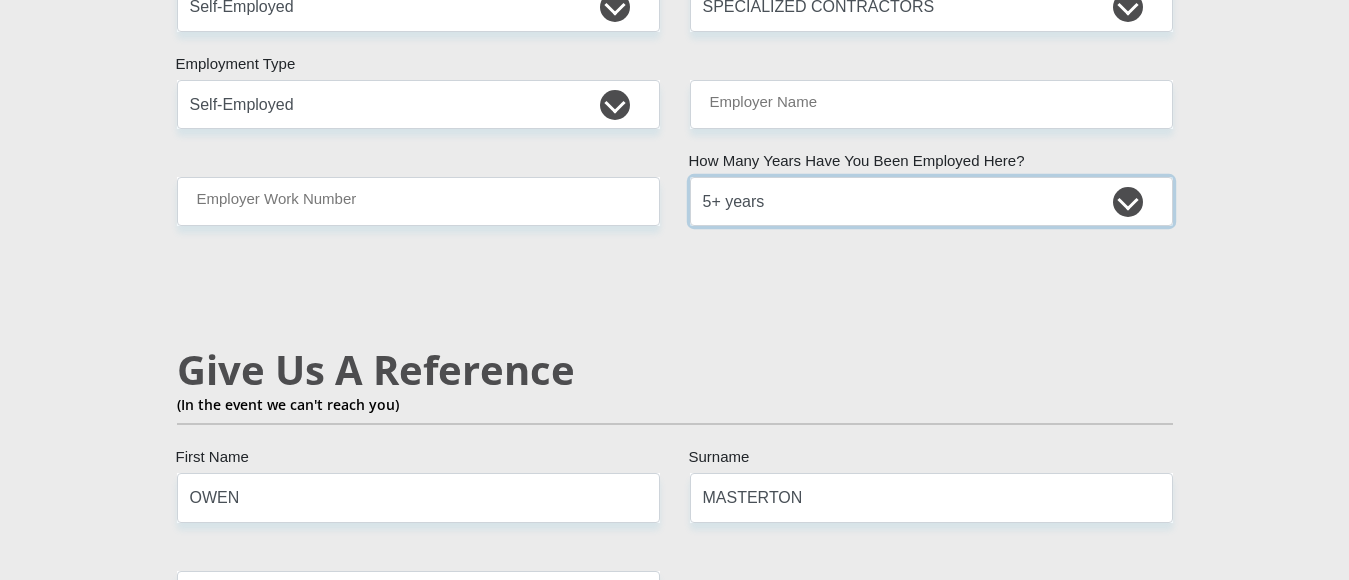 scroll, scrollTop: 3400, scrollLeft: 0, axis: vertical 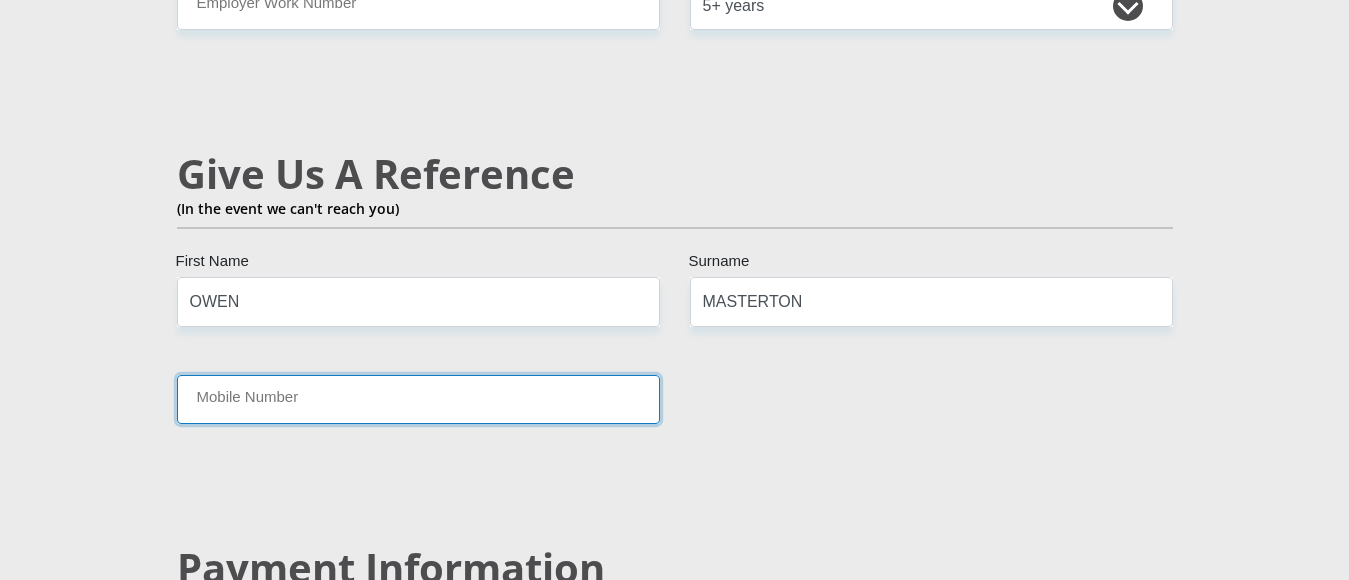 click on "Mobile Number" at bounding box center [418, 399] 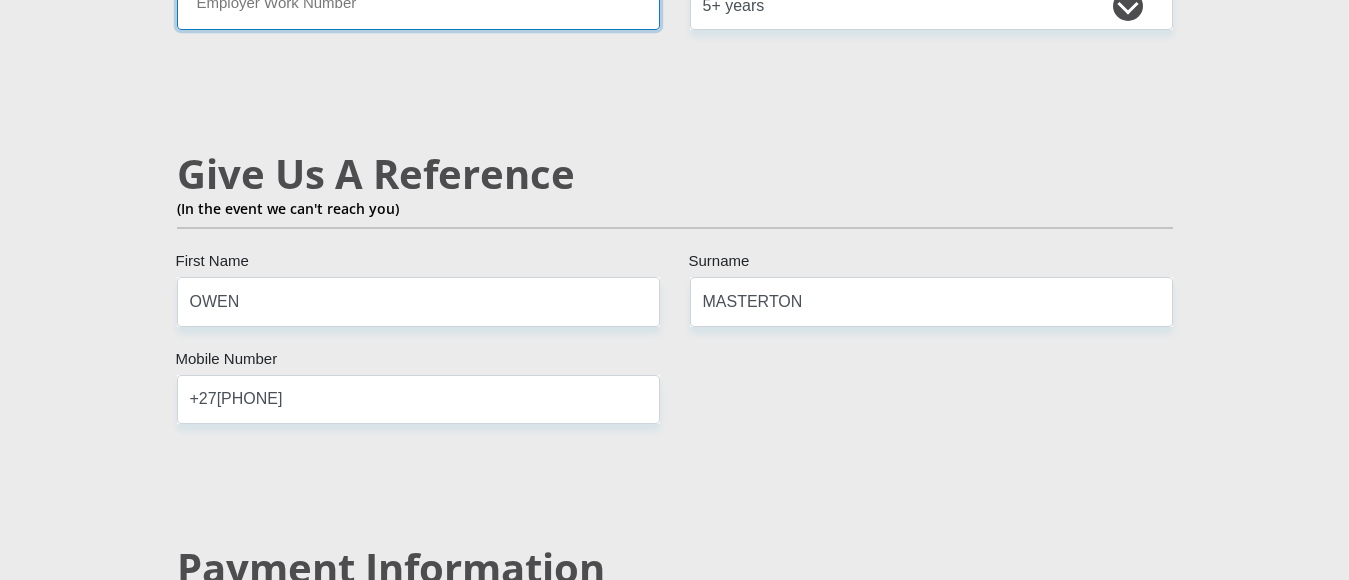 type on "[PHONE]" 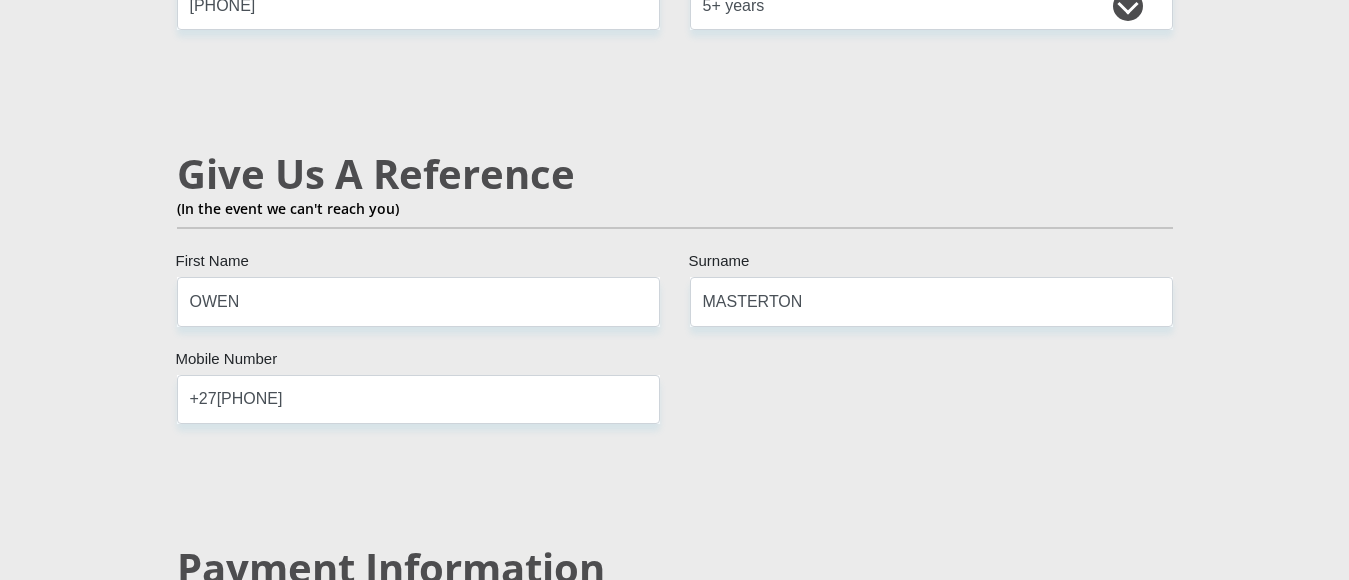 click on "Mr
Ms
Mrs
Dr
Other
Title
[FIRST]
First Name
[LAST]
Surname
[ID_NUMBER]
South African ID Number
Please input valid ID number
[COUNTRY]
Afghanistan
Aland Islands
Albania
Algeria
America Samoa
American Virgin Islands
Andorra
Angola
Anguilla  Antarctica" at bounding box center (675, -222) 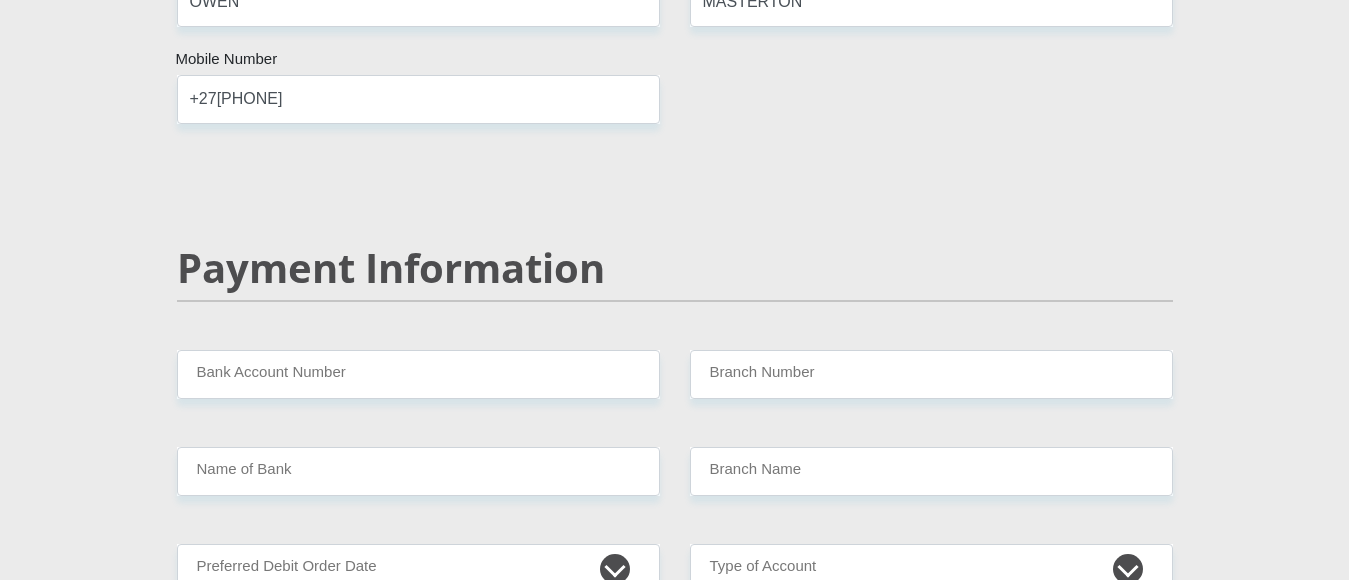 scroll, scrollTop: 3900, scrollLeft: 0, axis: vertical 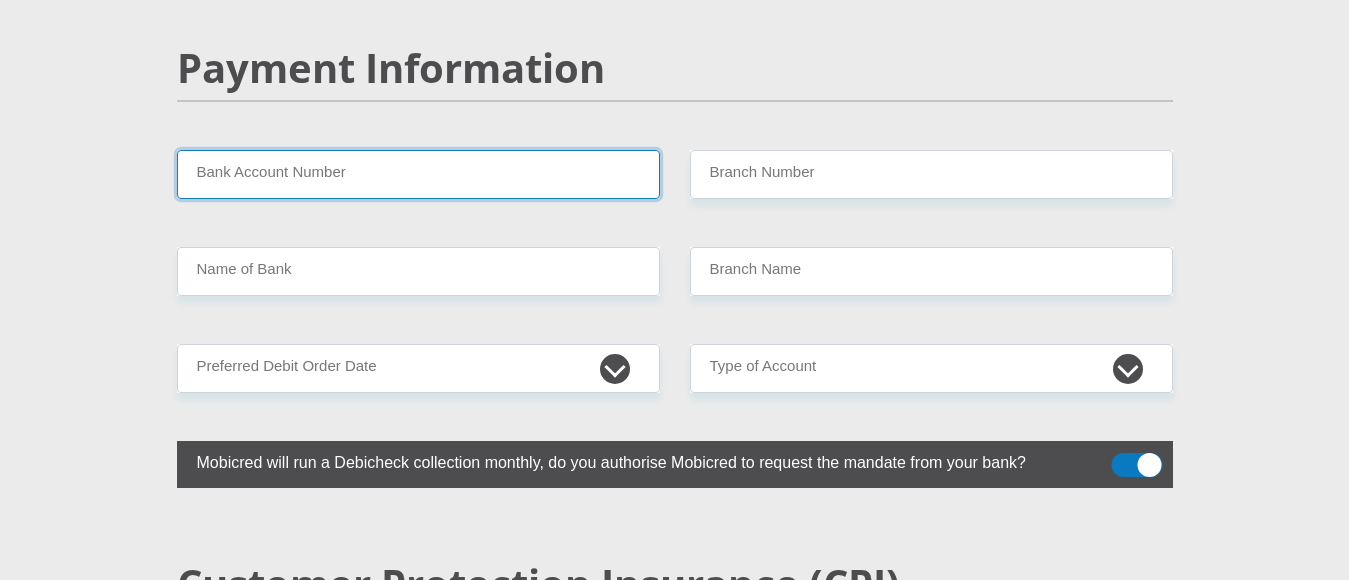 click on "Bank Account Number" at bounding box center [418, 174] 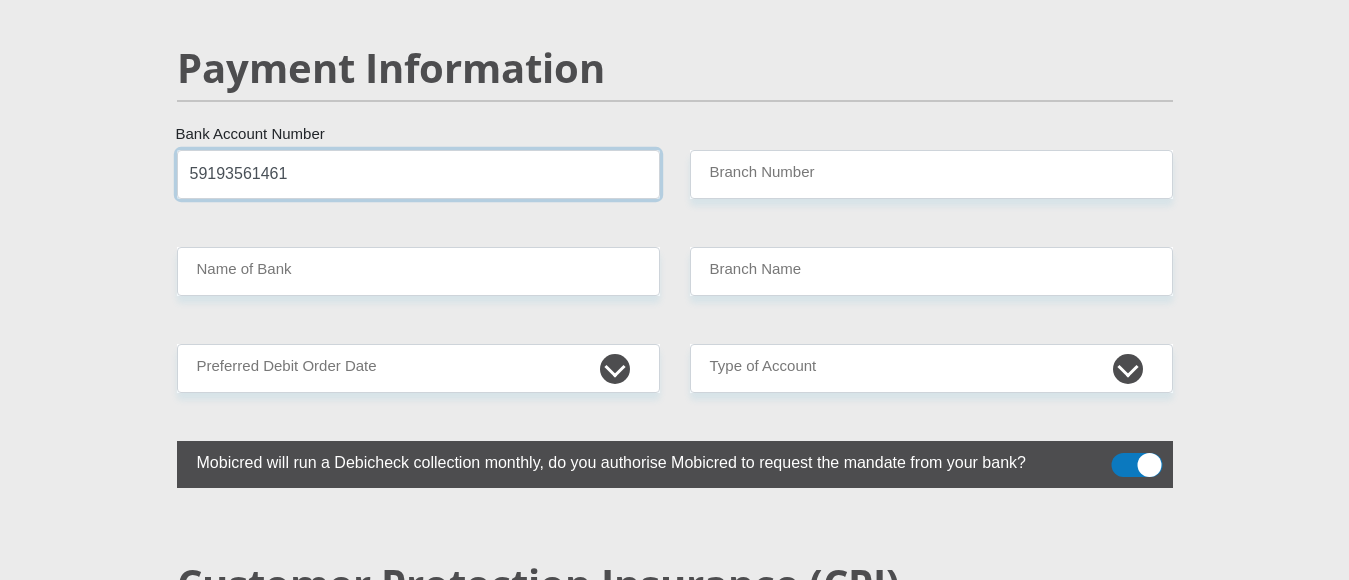 type on "59193561461" 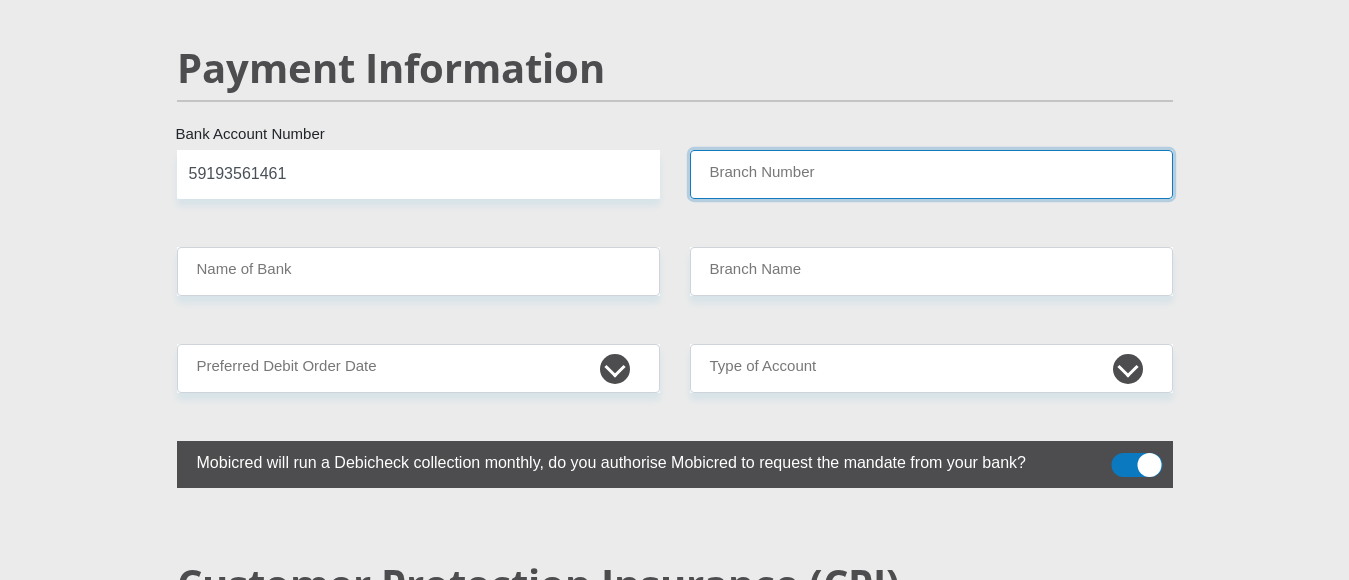 click on "Branch Number" at bounding box center (931, 174) 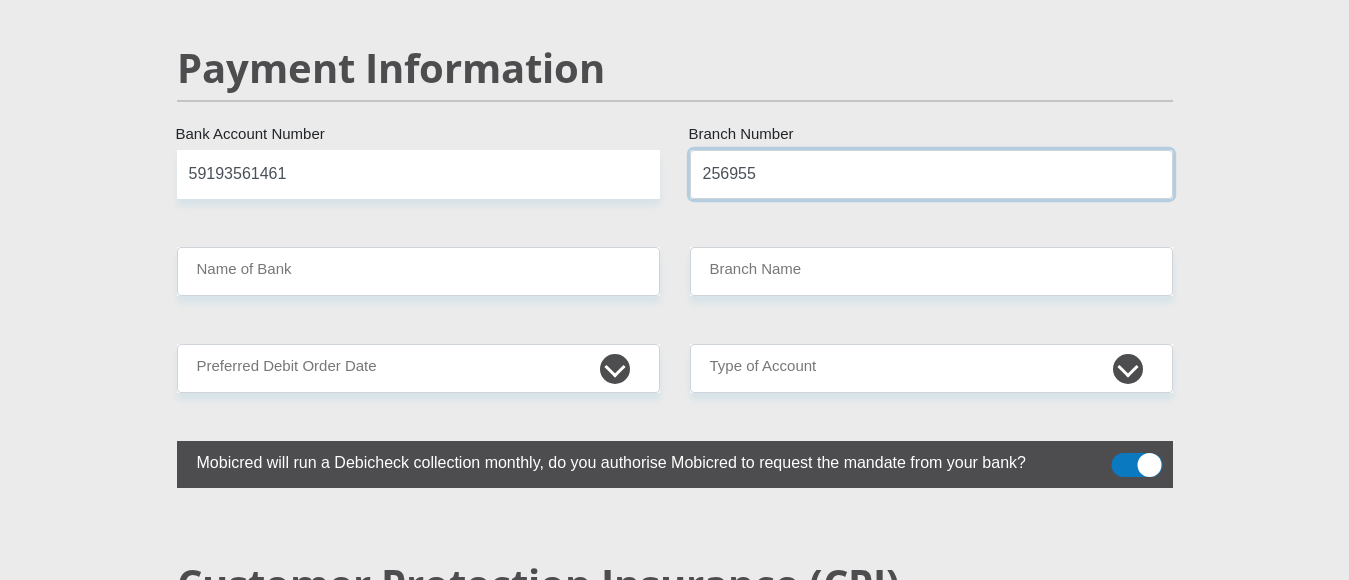type on "256955" 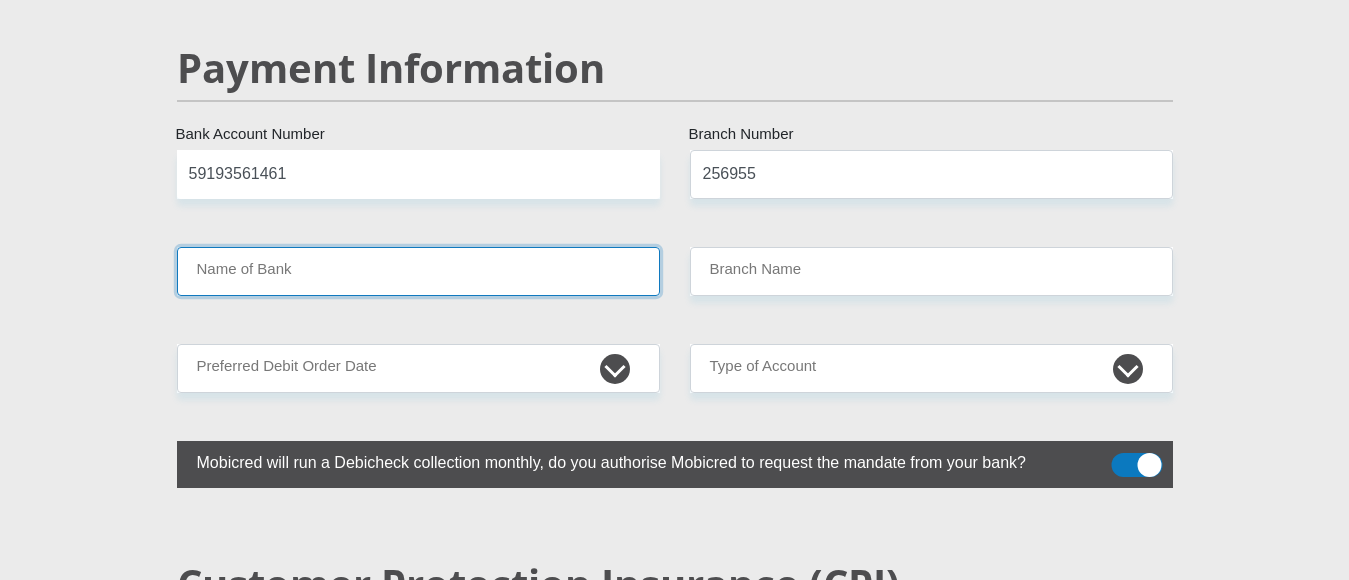 click on "Name of Bank" at bounding box center [418, 271] 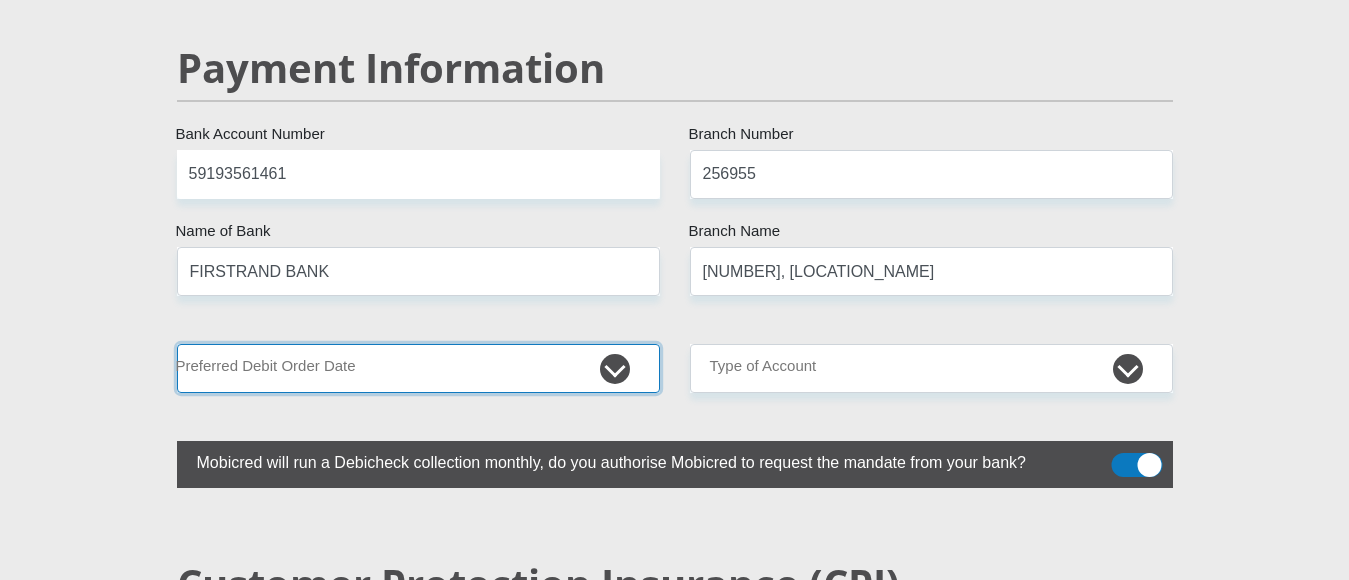 click on "1st
2nd
3rd
4th
5th
7th
18th
19th
20th
21st
22nd
23rd
24th
25th
26th
27th
28th
29th
30th" at bounding box center (418, 368) 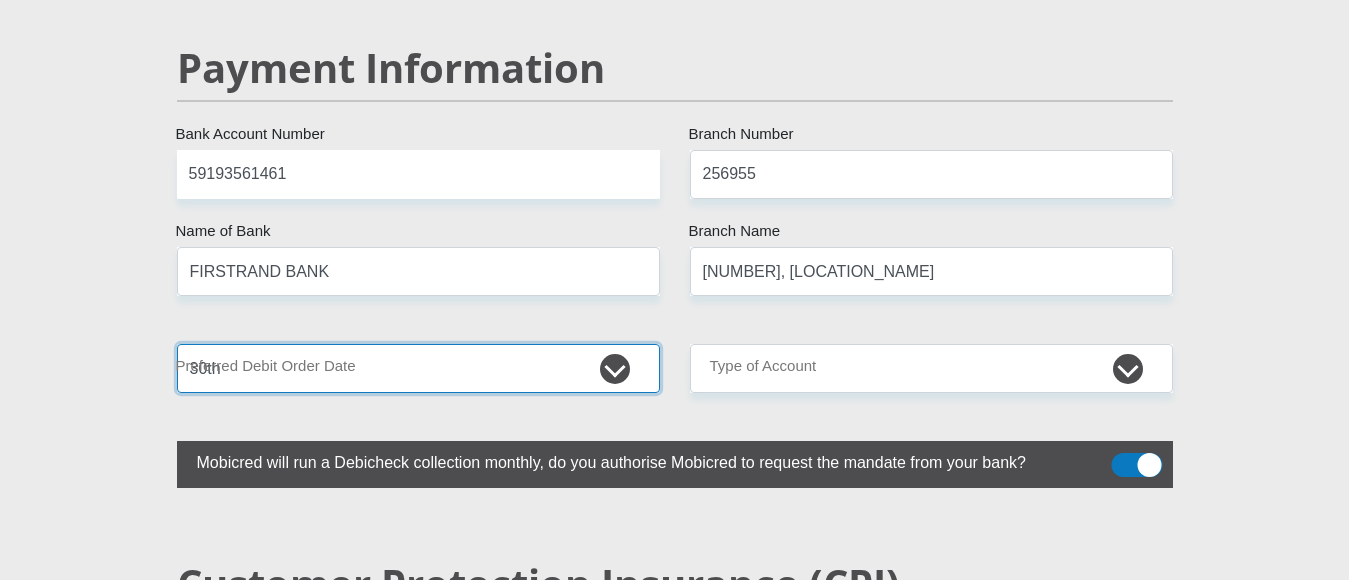 click on "1st
2nd
3rd
4th
5th
7th
18th
19th
20th
21st
22nd
23rd
24th
25th
26th
27th
28th
29th
30th" at bounding box center (418, 368) 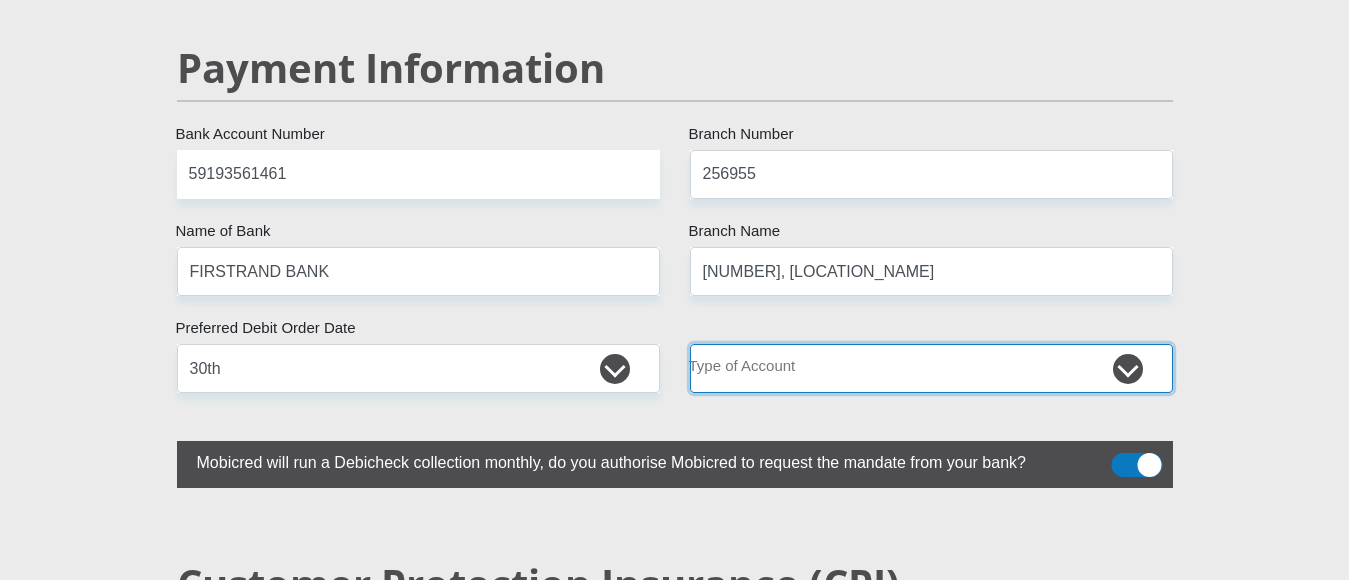 click on "Cheque
Savings" at bounding box center [931, 368] 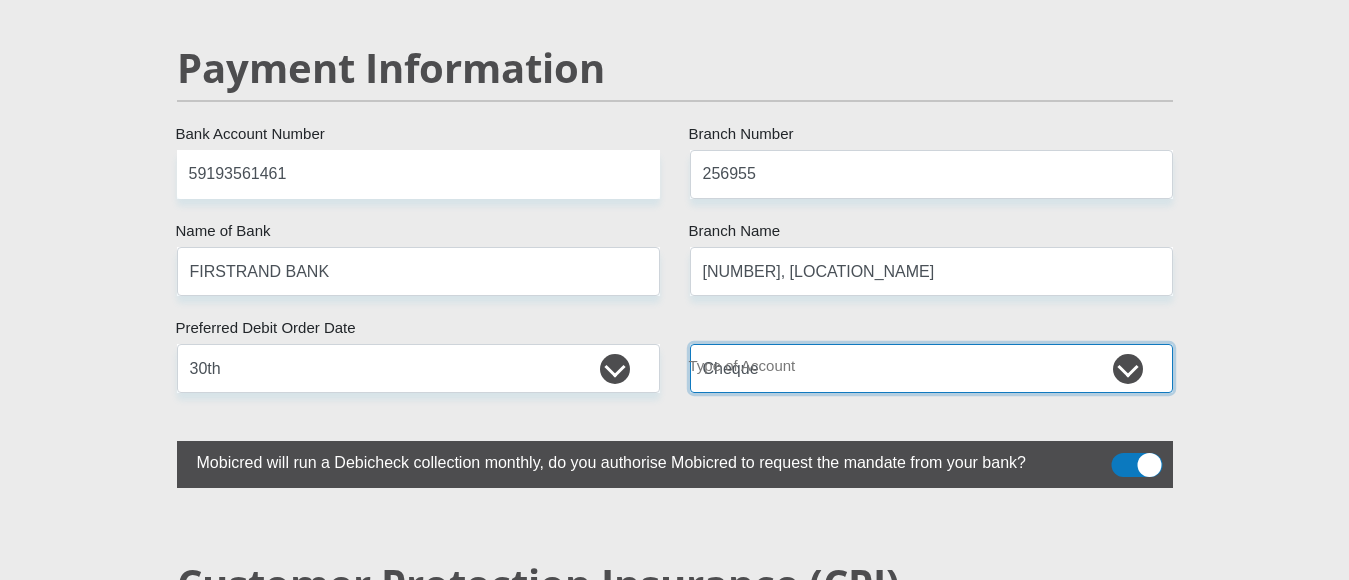 click on "Cheque
Savings" at bounding box center (931, 368) 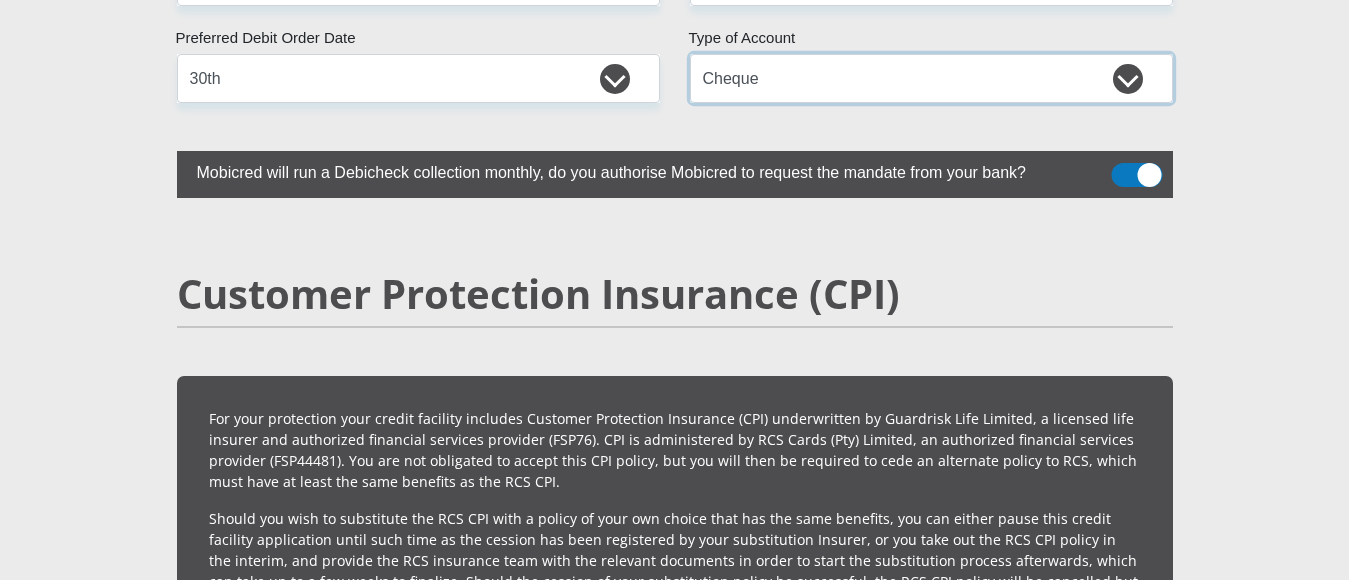 scroll, scrollTop: 4200, scrollLeft: 0, axis: vertical 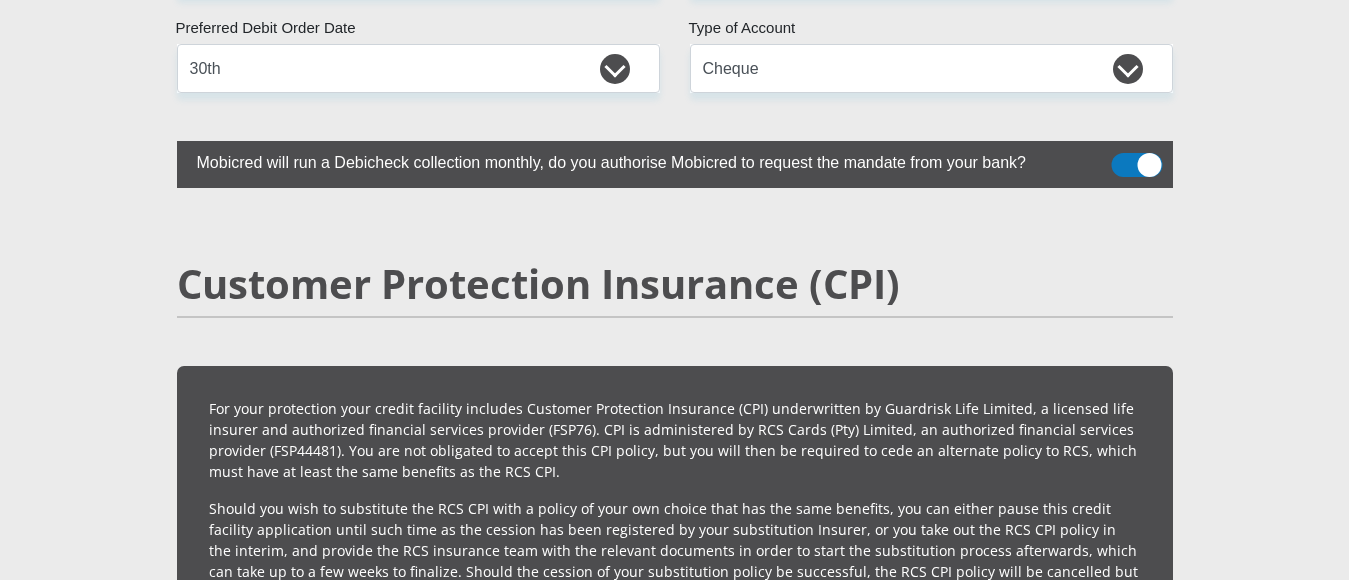 click at bounding box center (1136, 165) 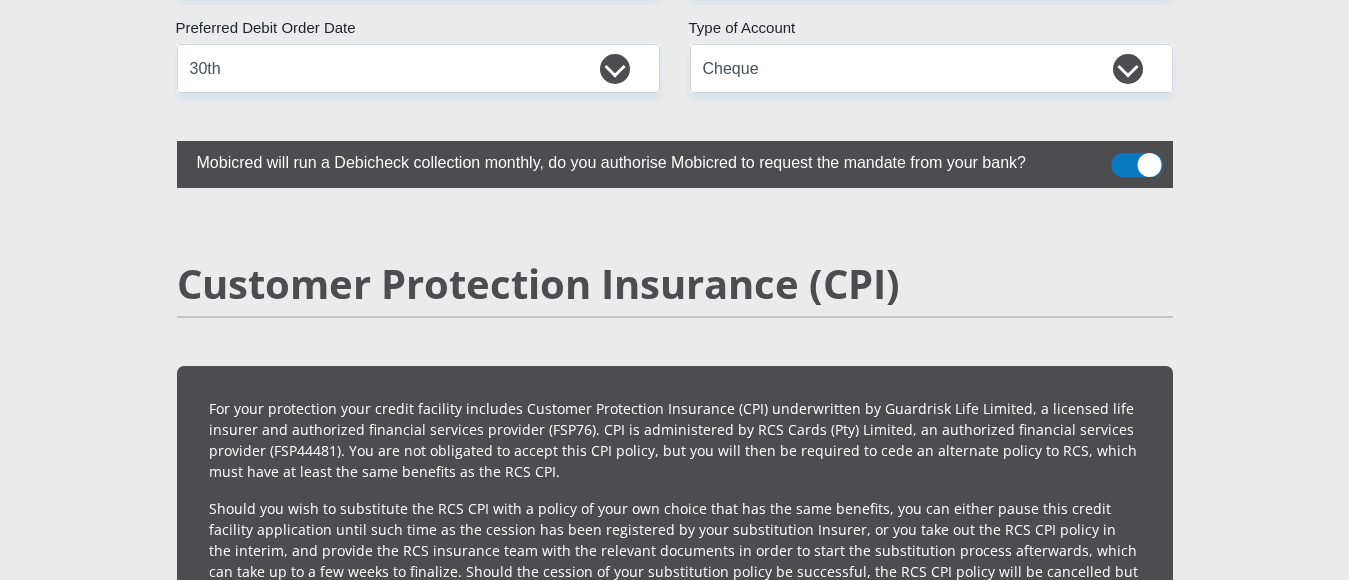 click at bounding box center [1123, 158] 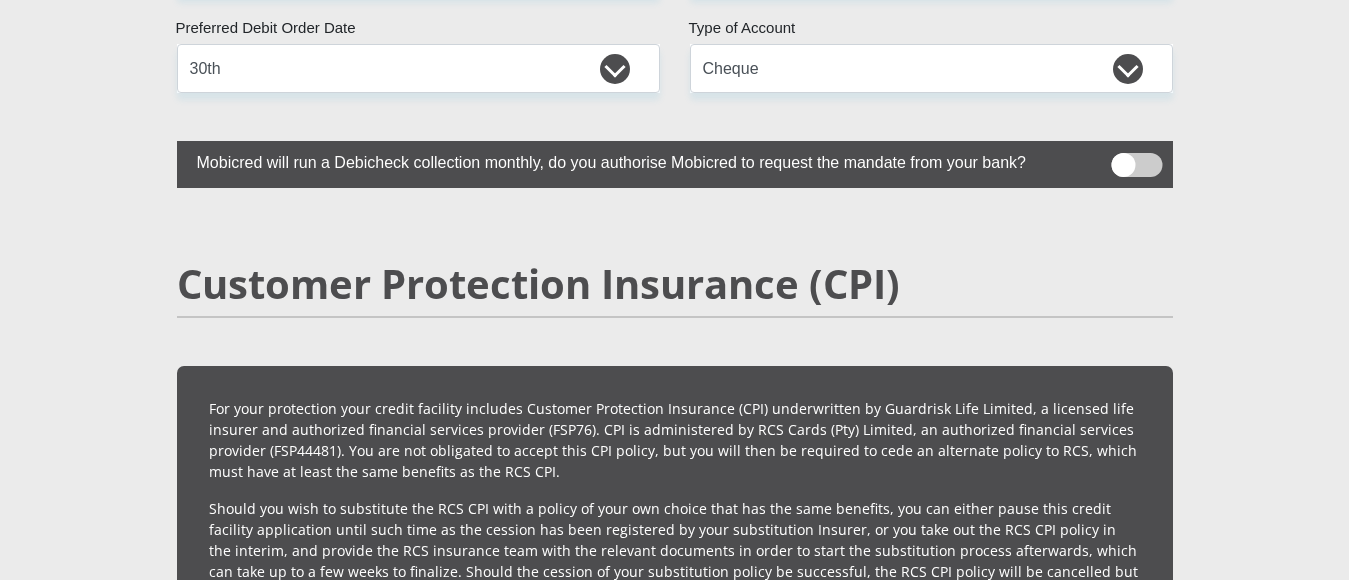 click at bounding box center [1136, 165] 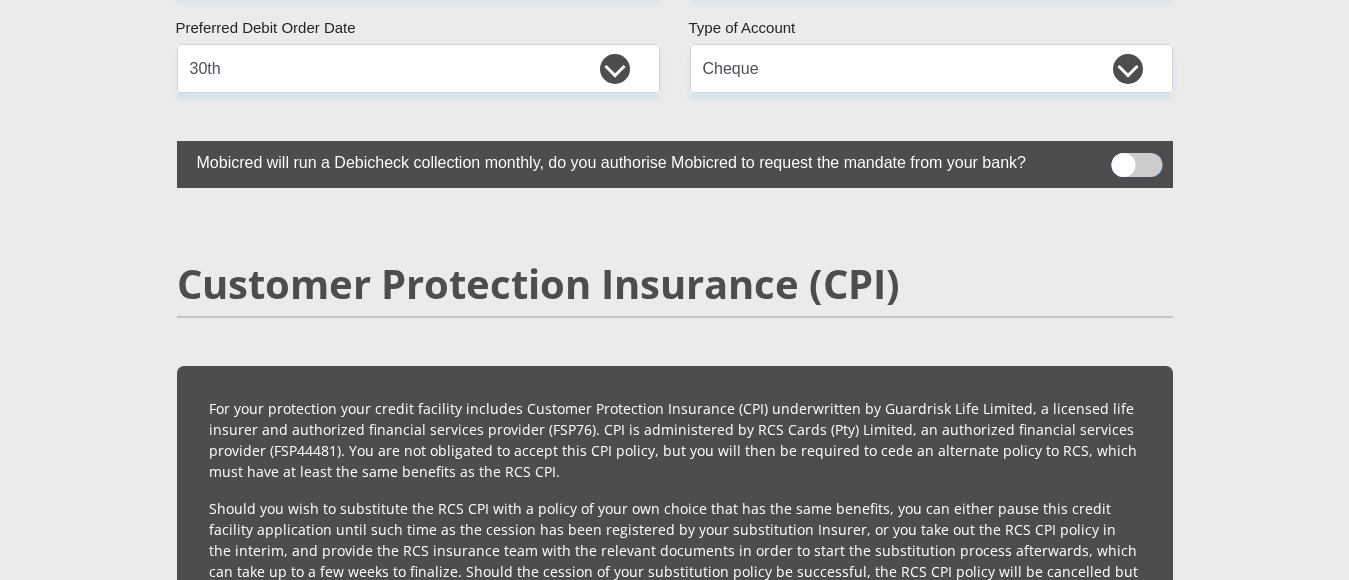 click at bounding box center [1123, 158] 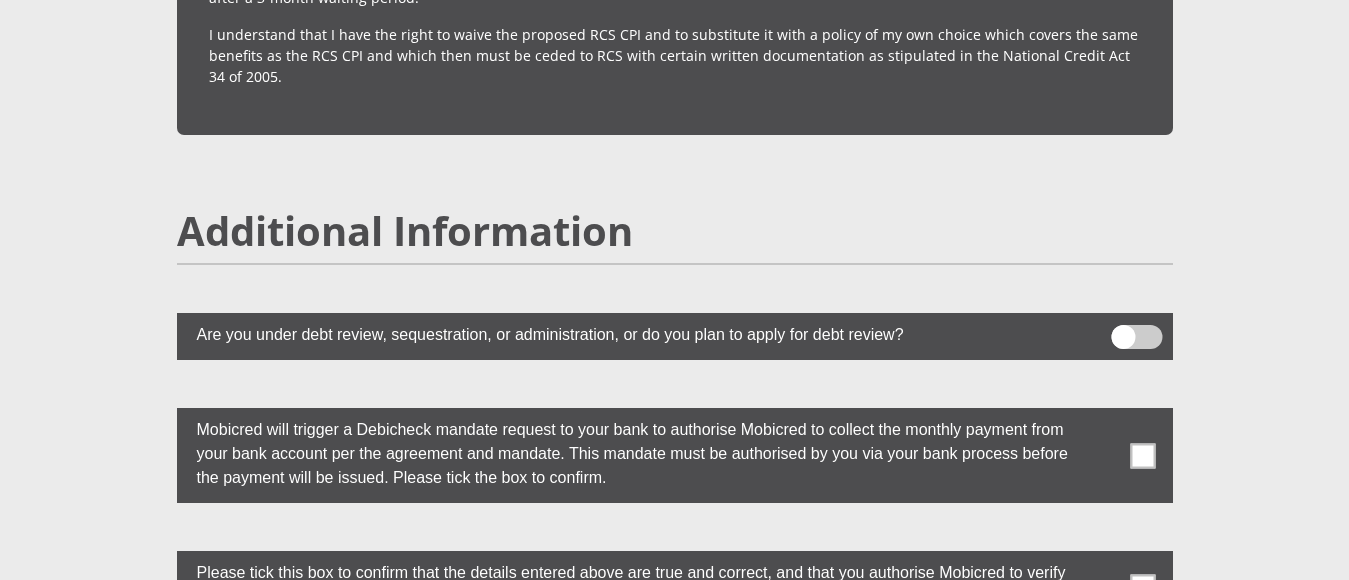 scroll, scrollTop: 5400, scrollLeft: 0, axis: vertical 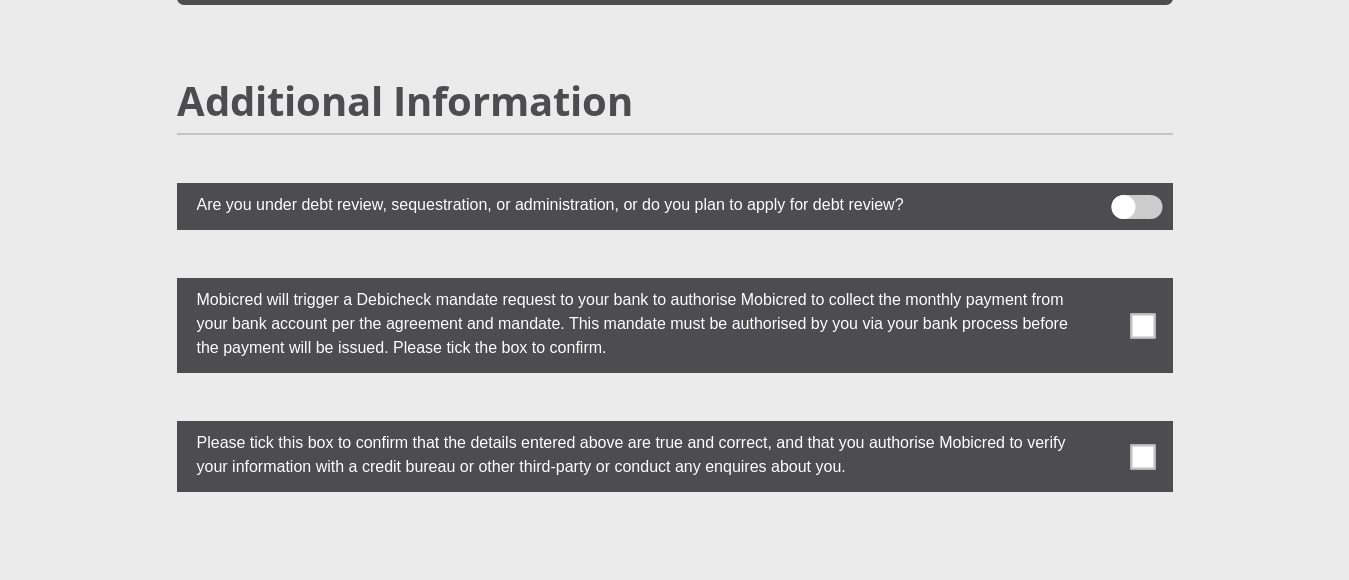 click at bounding box center [1142, 325] 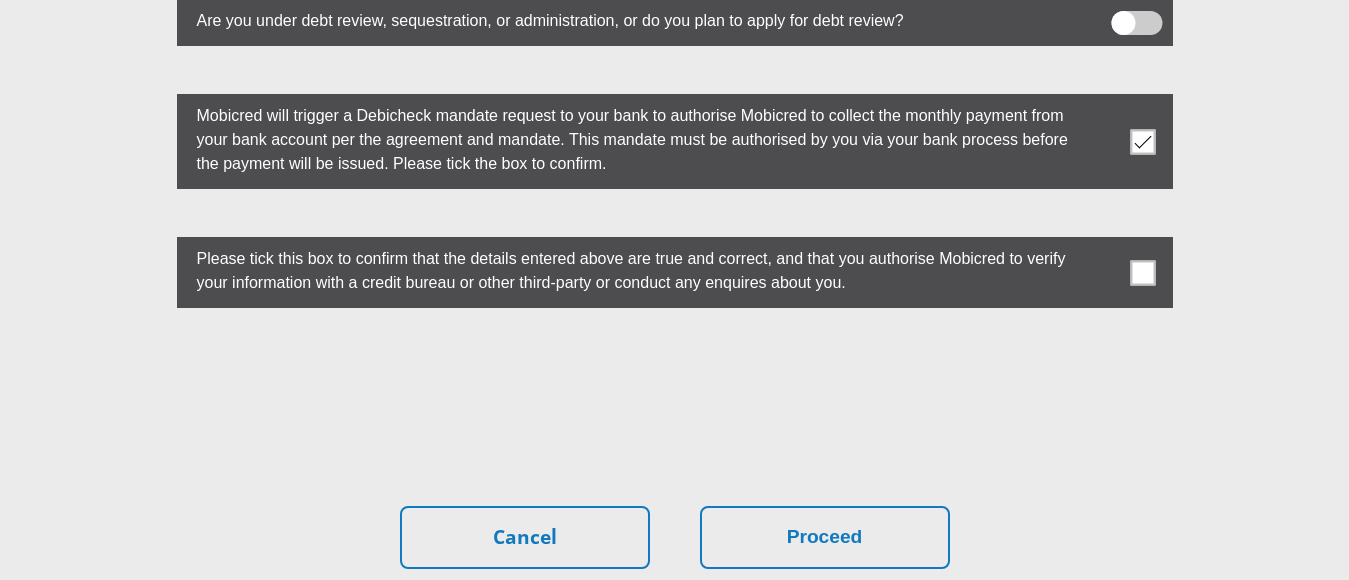 scroll, scrollTop: 5600, scrollLeft: 0, axis: vertical 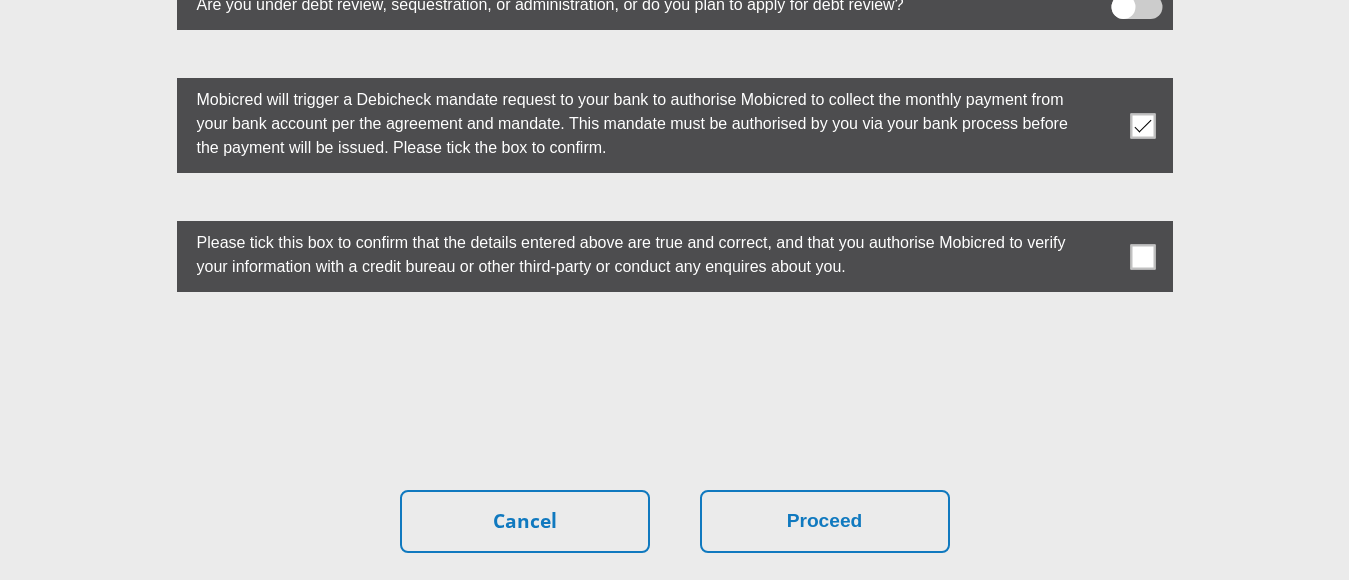 click at bounding box center (1142, 256) 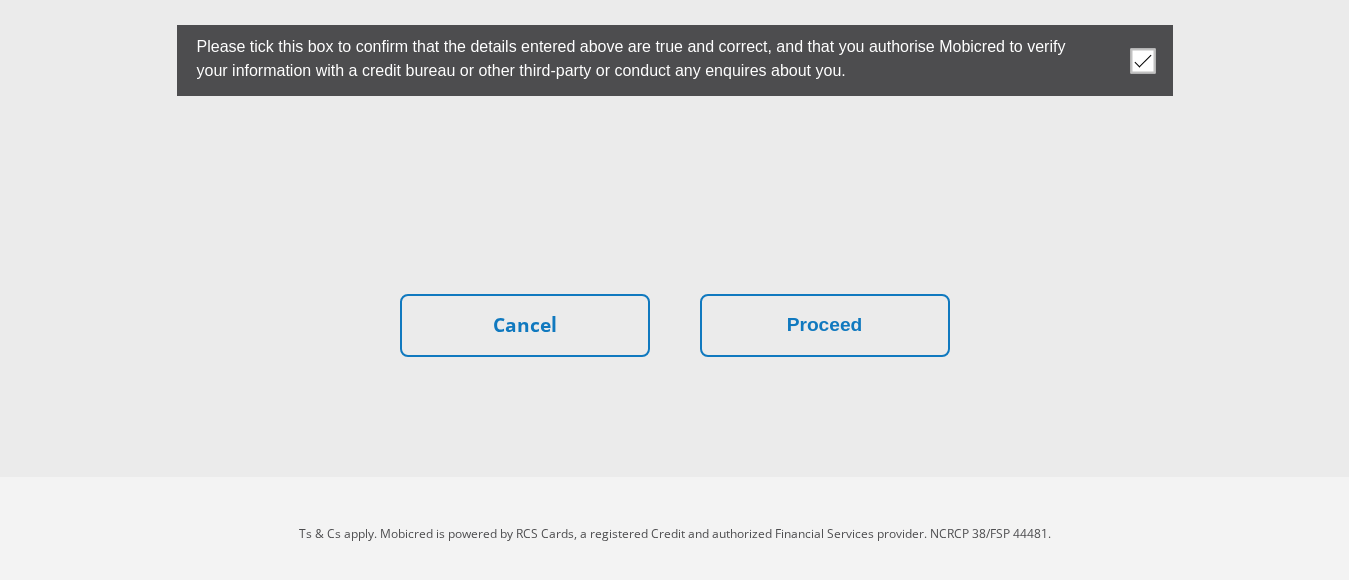 scroll, scrollTop: 5800, scrollLeft: 0, axis: vertical 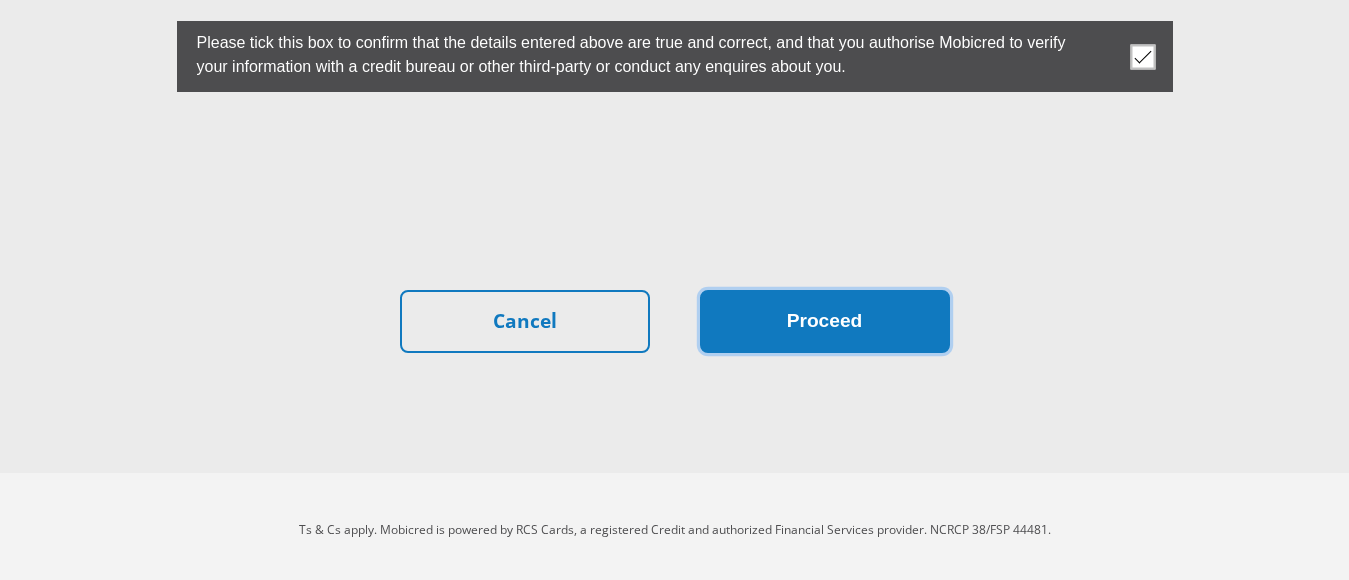 click on "Proceed" at bounding box center [825, 321] 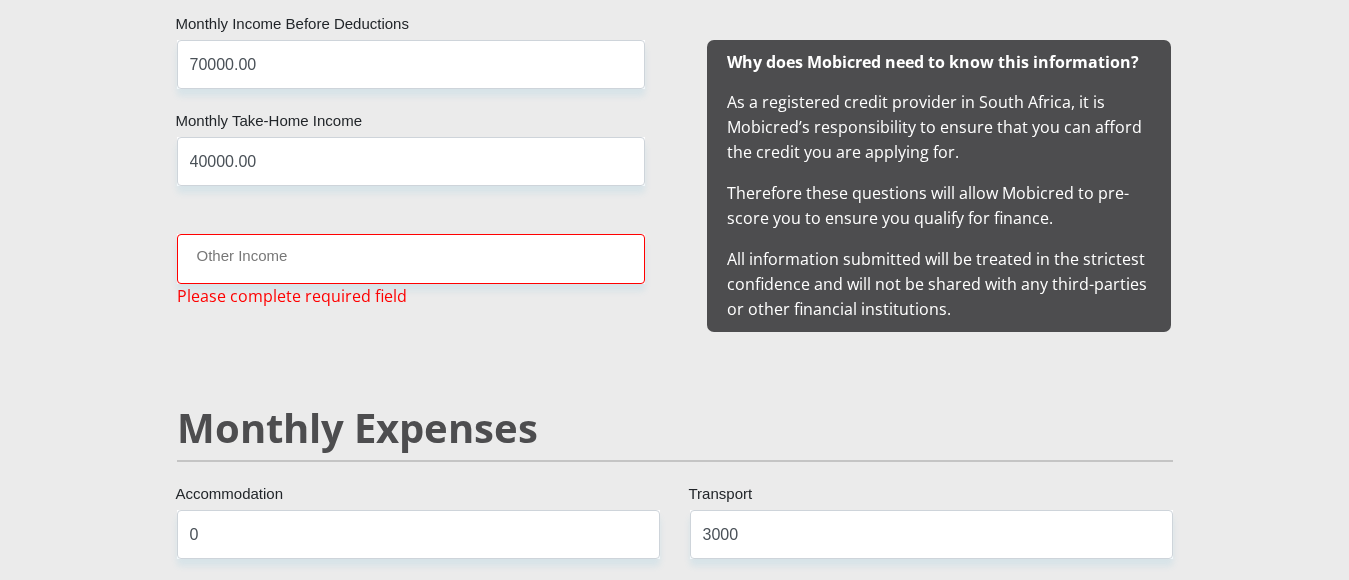 scroll, scrollTop: 1983, scrollLeft: 0, axis: vertical 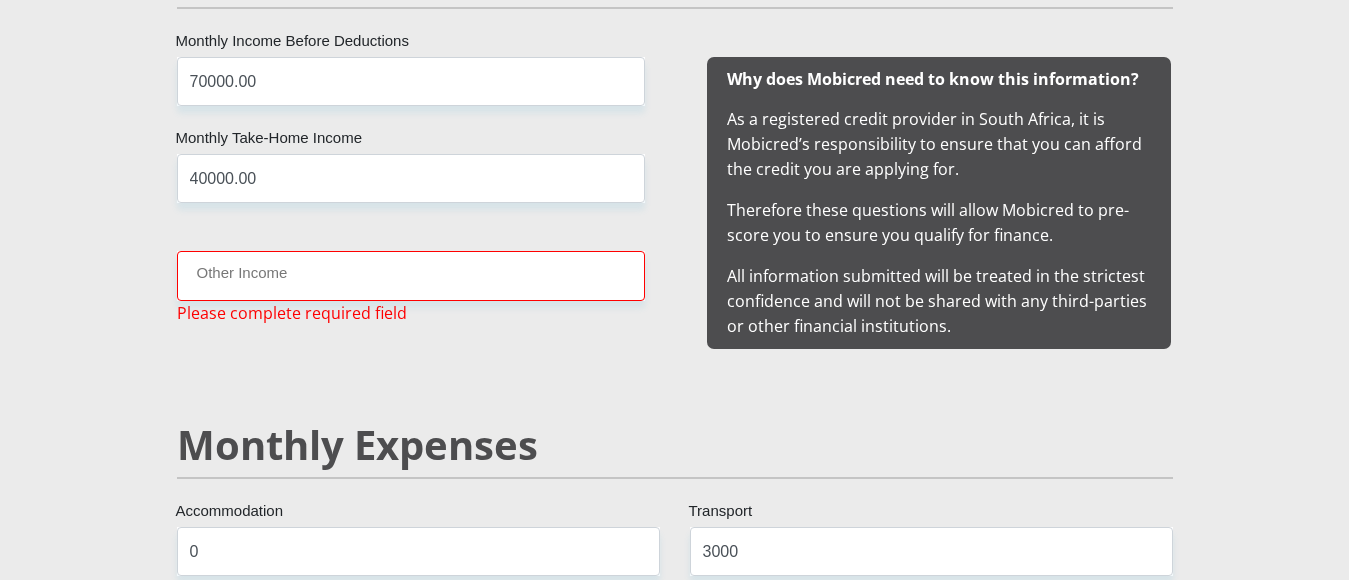 click on "Personal Details
Mr
Ms
Mrs
Dr
Other
Title
[FIRST]
First Name
[LAST]
Surname
[ID_NUMBER]
South African ID Number
Please input valid ID number
[COUNTRY]
Afghanistan
Aland Islands
Albania
Algeria
America Samoa
American Virgin Islands
Andorra
Angola
Anguilla  Antarctica" at bounding box center [675, 1245] 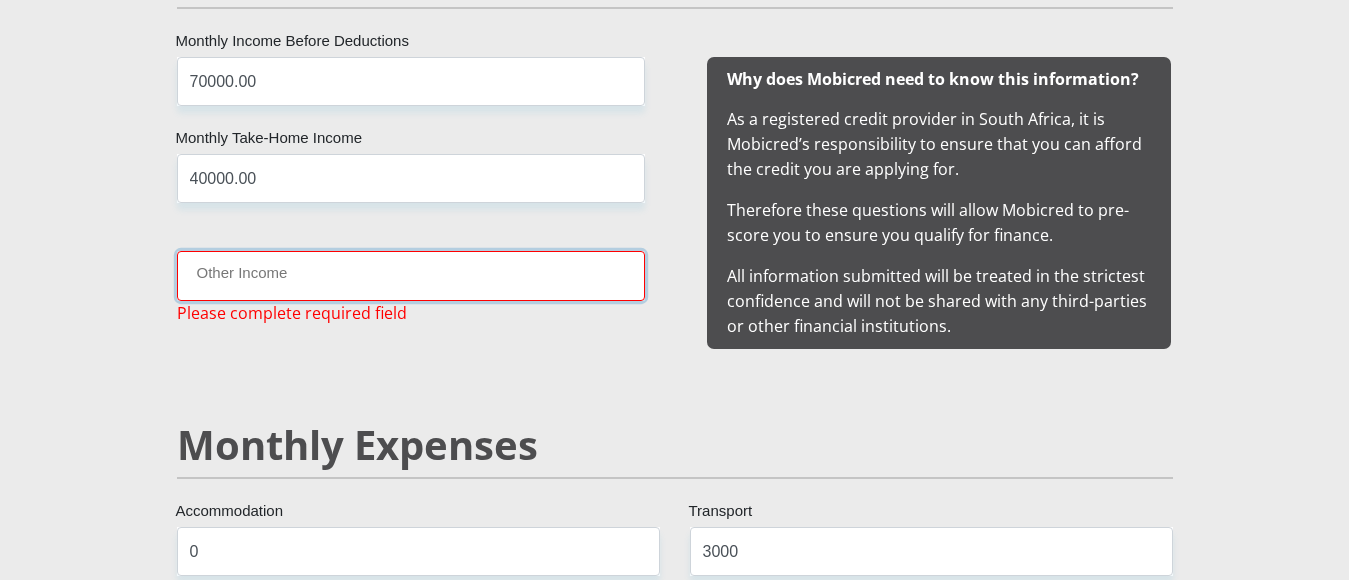 click on "Other Income" at bounding box center (411, 275) 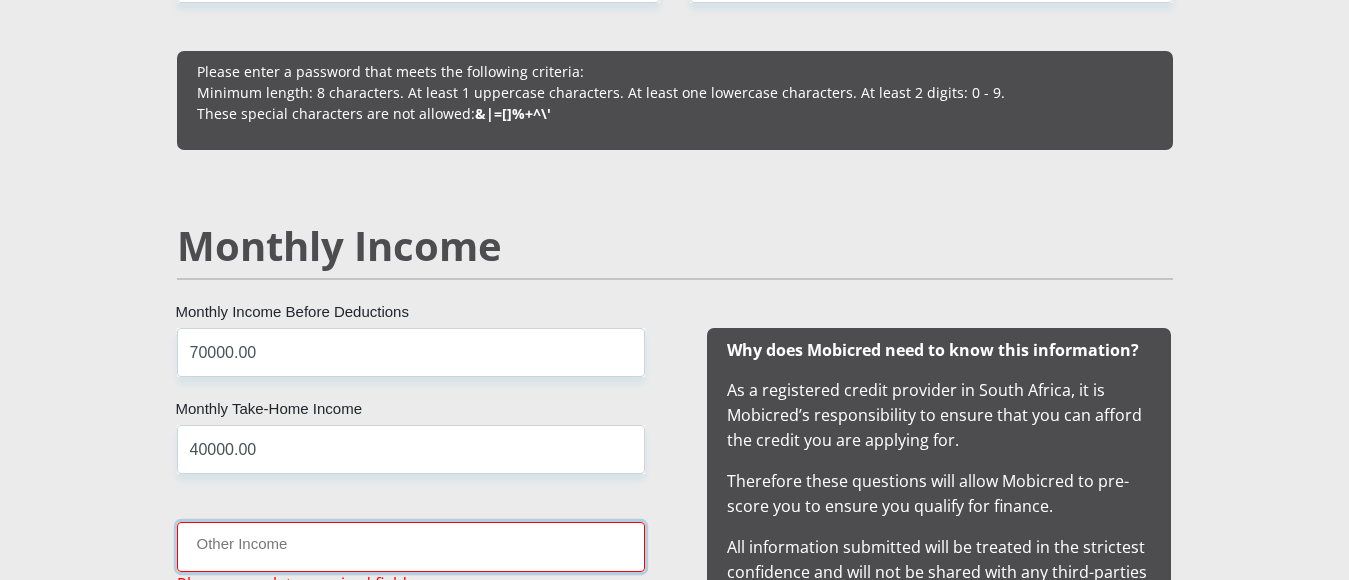 scroll, scrollTop: 1683, scrollLeft: 0, axis: vertical 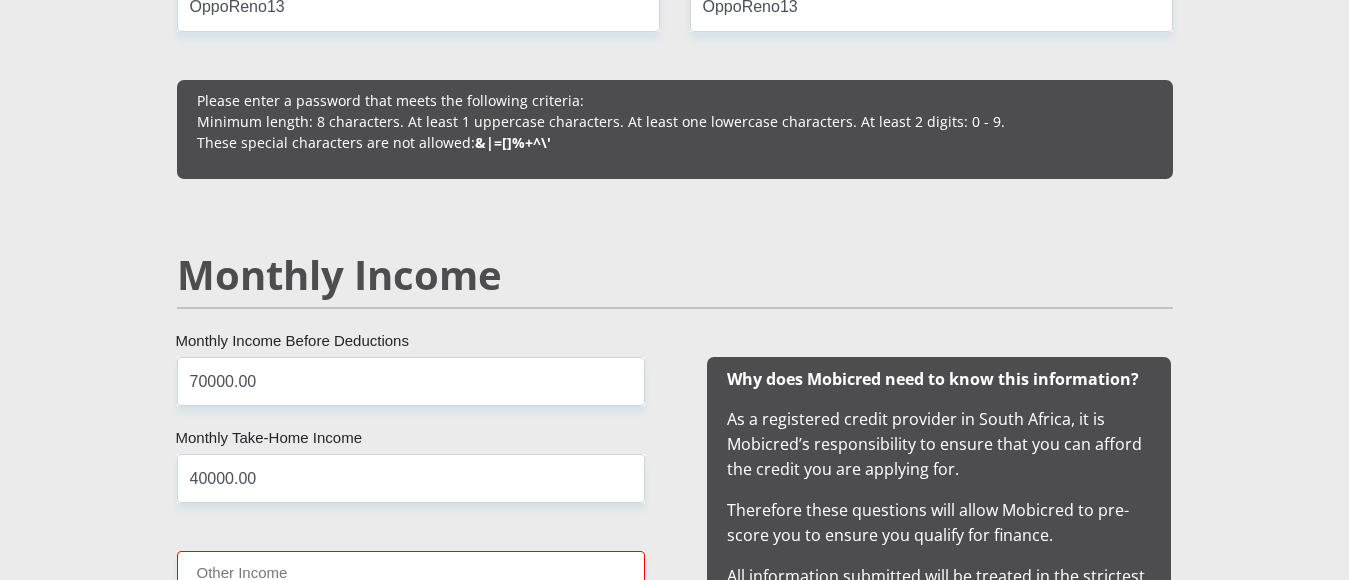 click on "Monthly Income" at bounding box center [675, 304] 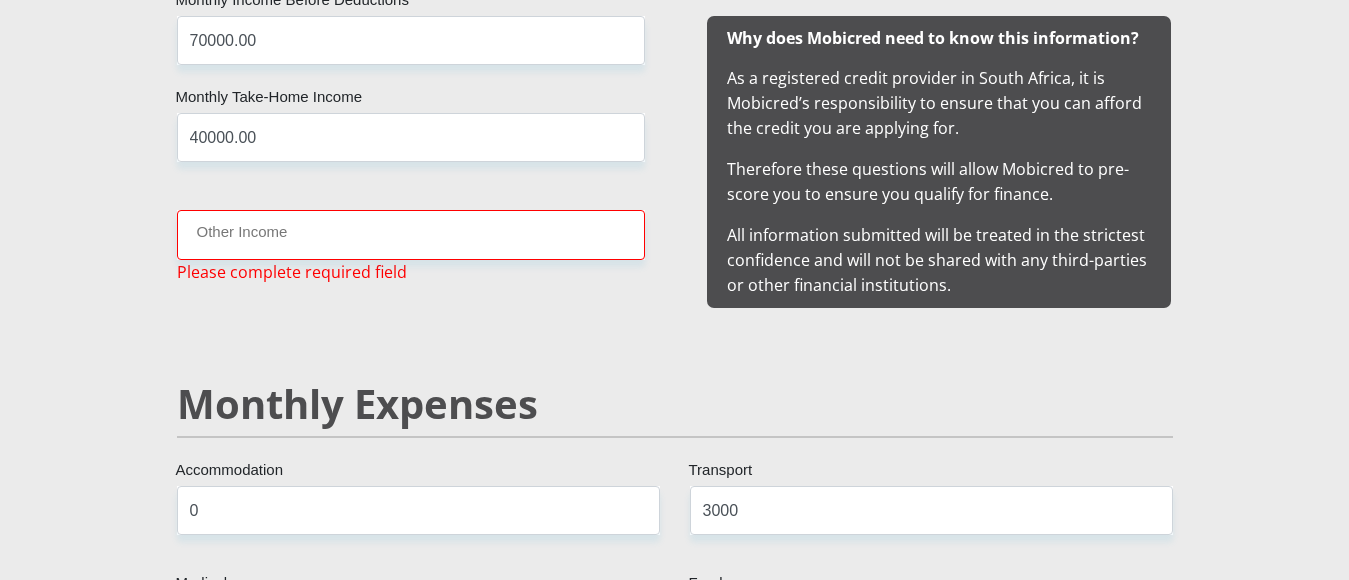 scroll, scrollTop: 1983, scrollLeft: 0, axis: vertical 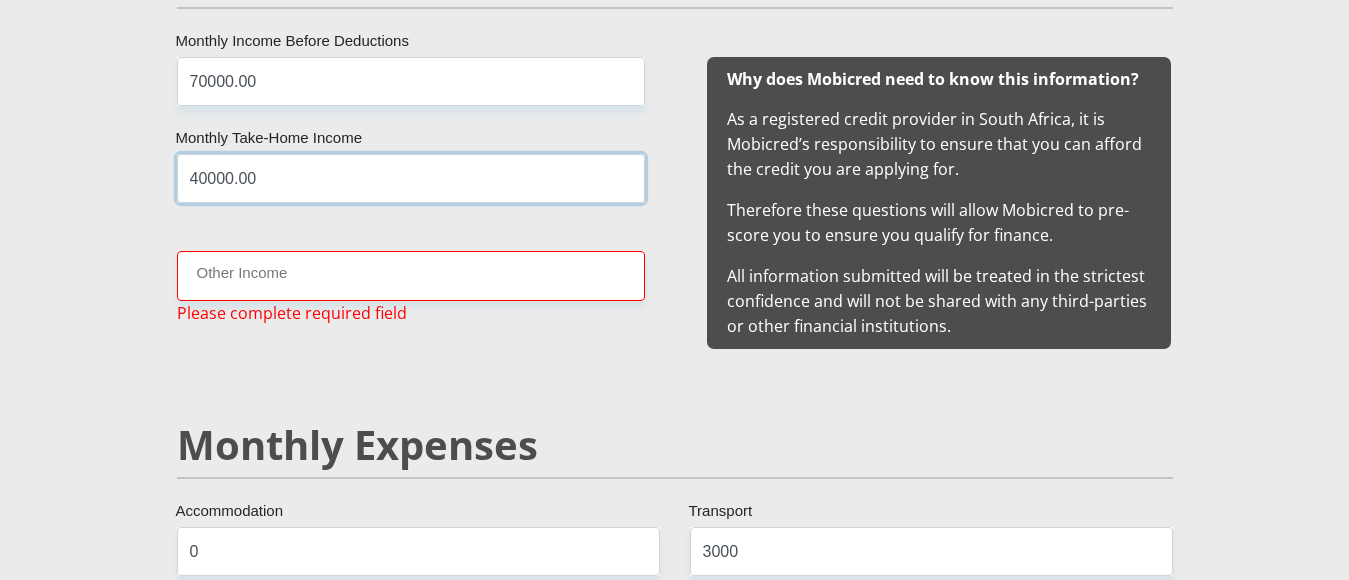 click on "40000.00" at bounding box center [411, 178] 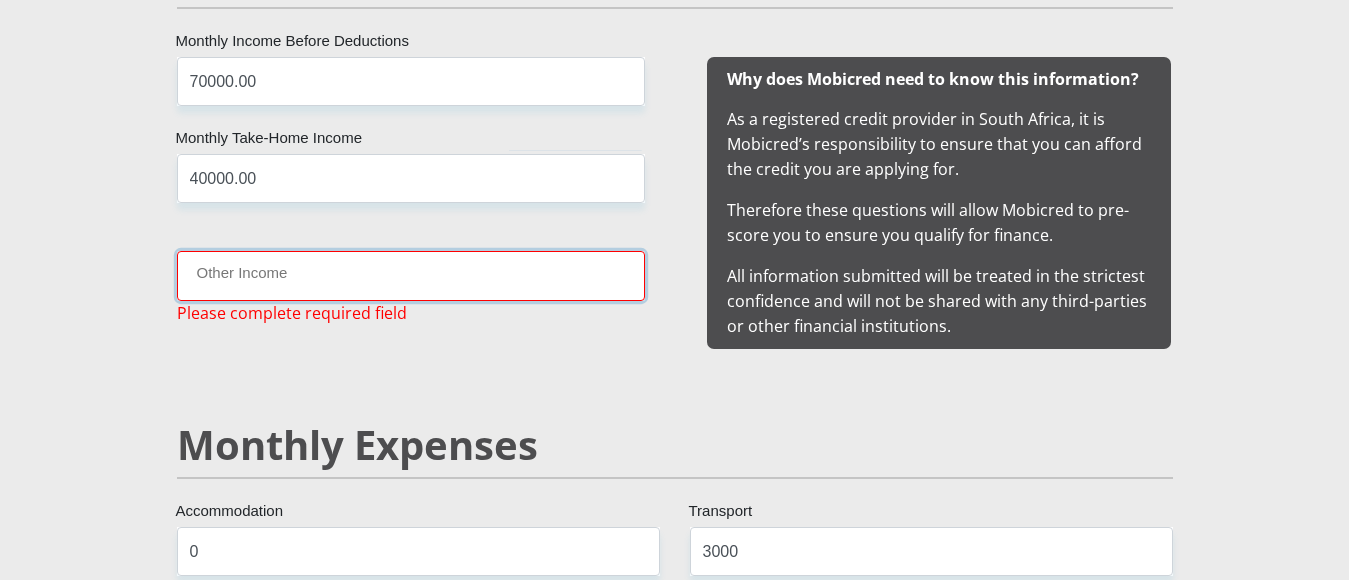 click on "Other Income" at bounding box center (411, 275) 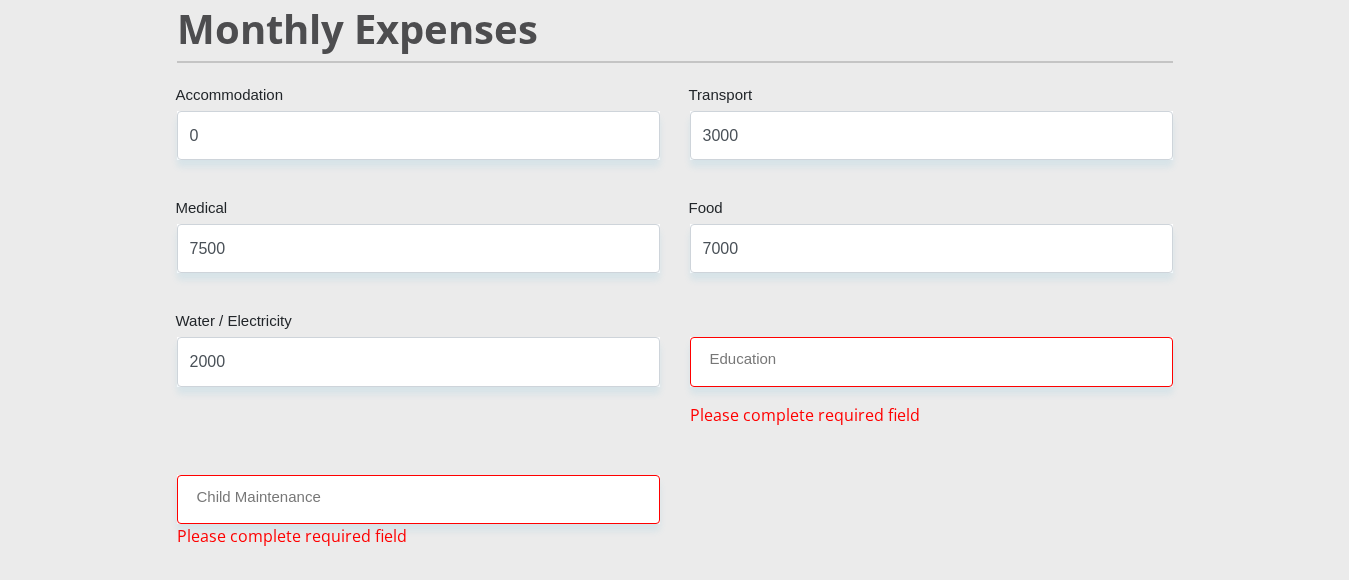 scroll, scrollTop: 2383, scrollLeft: 0, axis: vertical 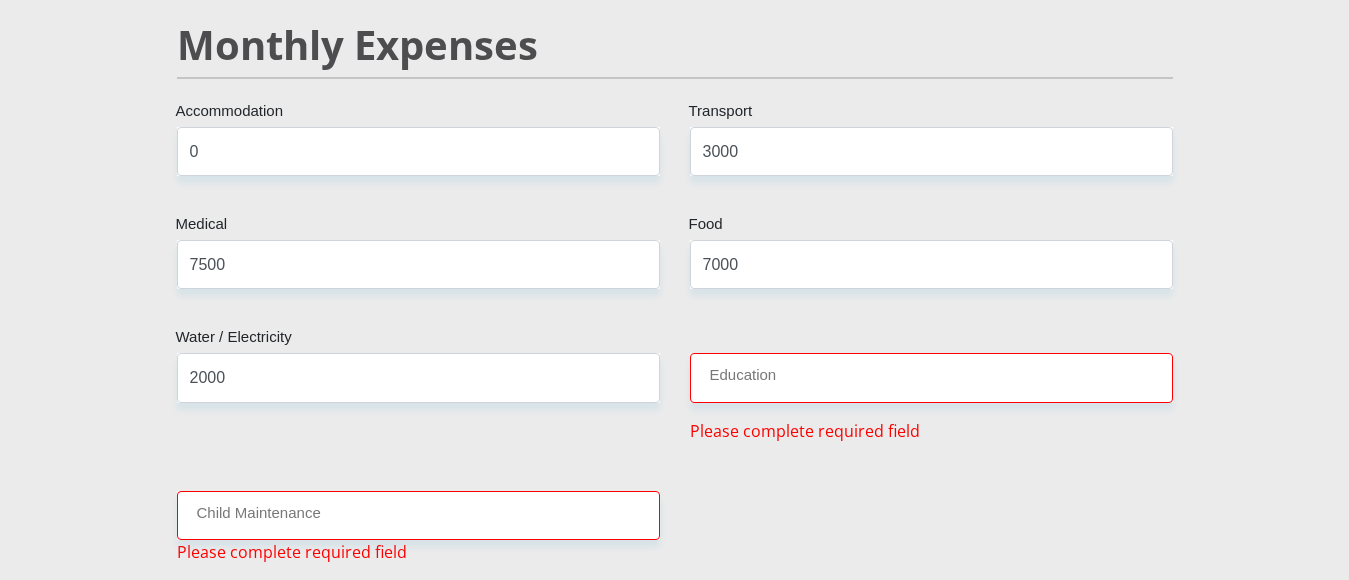 type on "0" 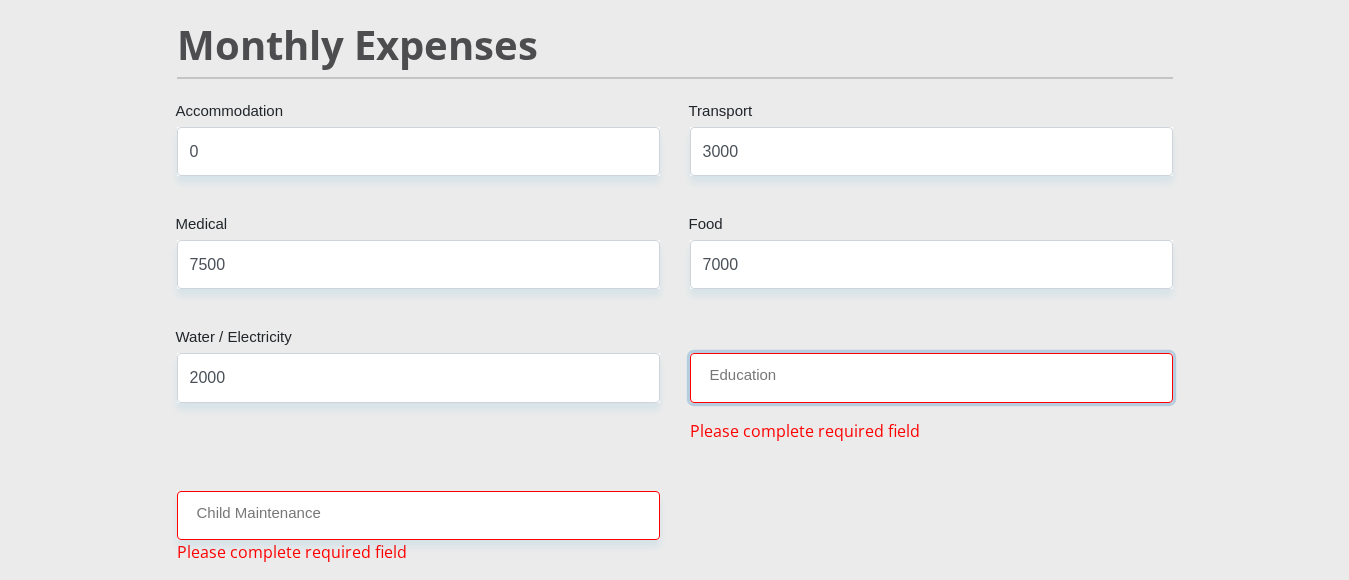 click on "Education" at bounding box center (931, 377) 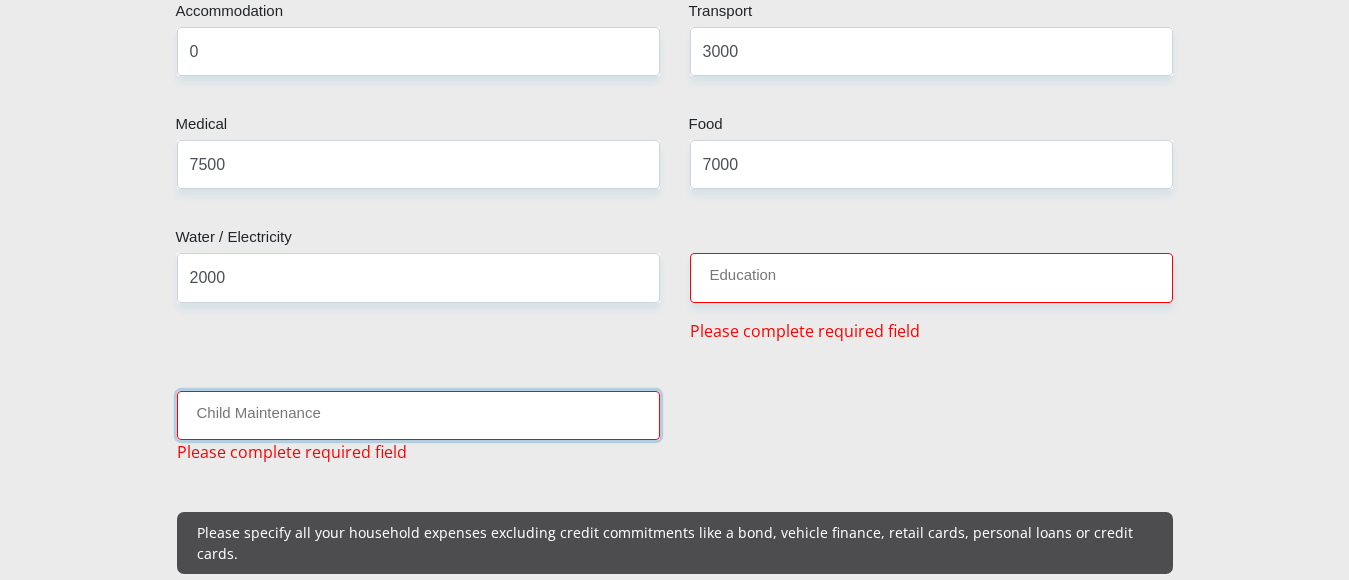 click on "Child Maintenance" at bounding box center (418, 415) 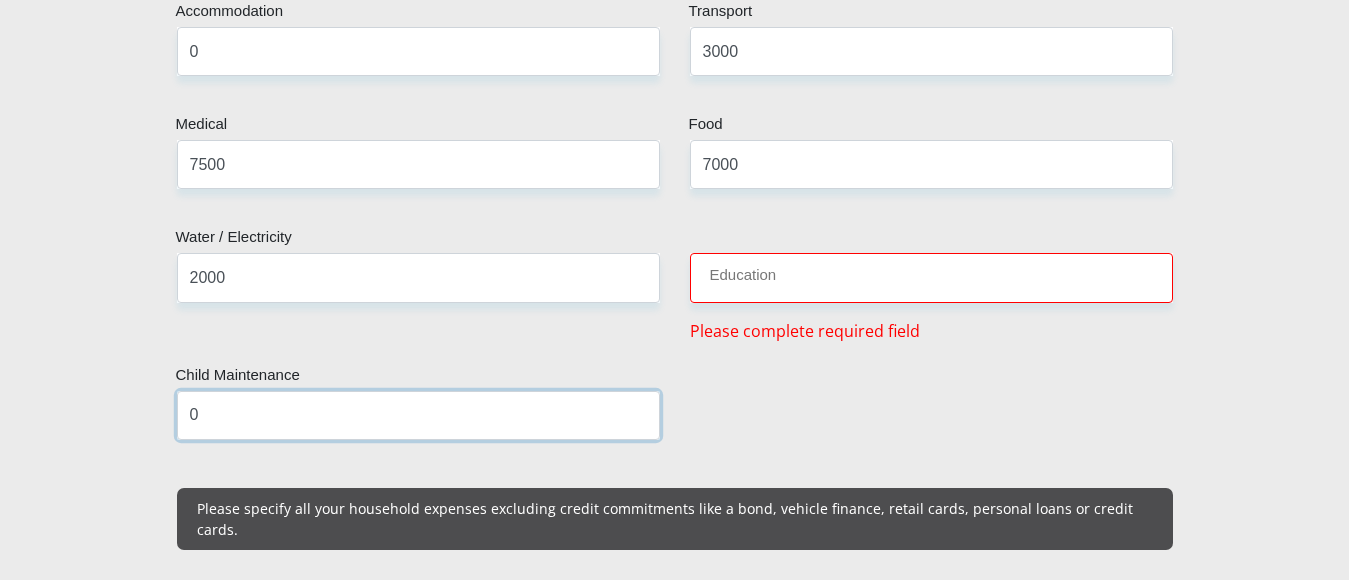 type on "0" 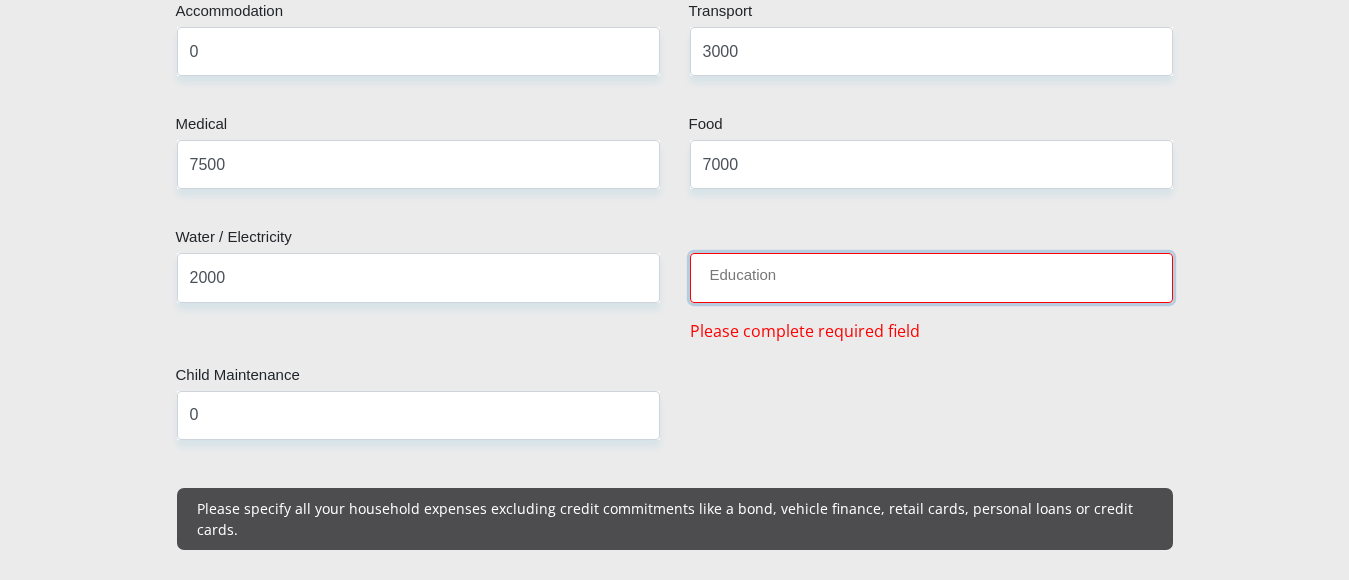 click on "Education" at bounding box center [931, 277] 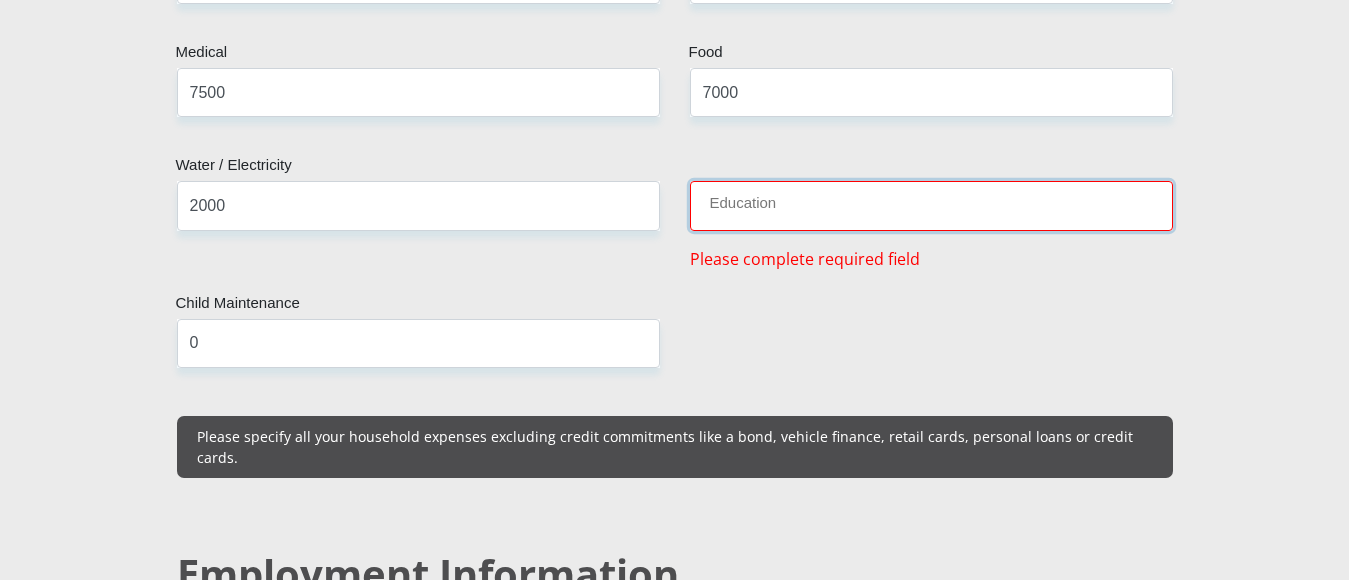 scroll, scrollTop: 2383, scrollLeft: 0, axis: vertical 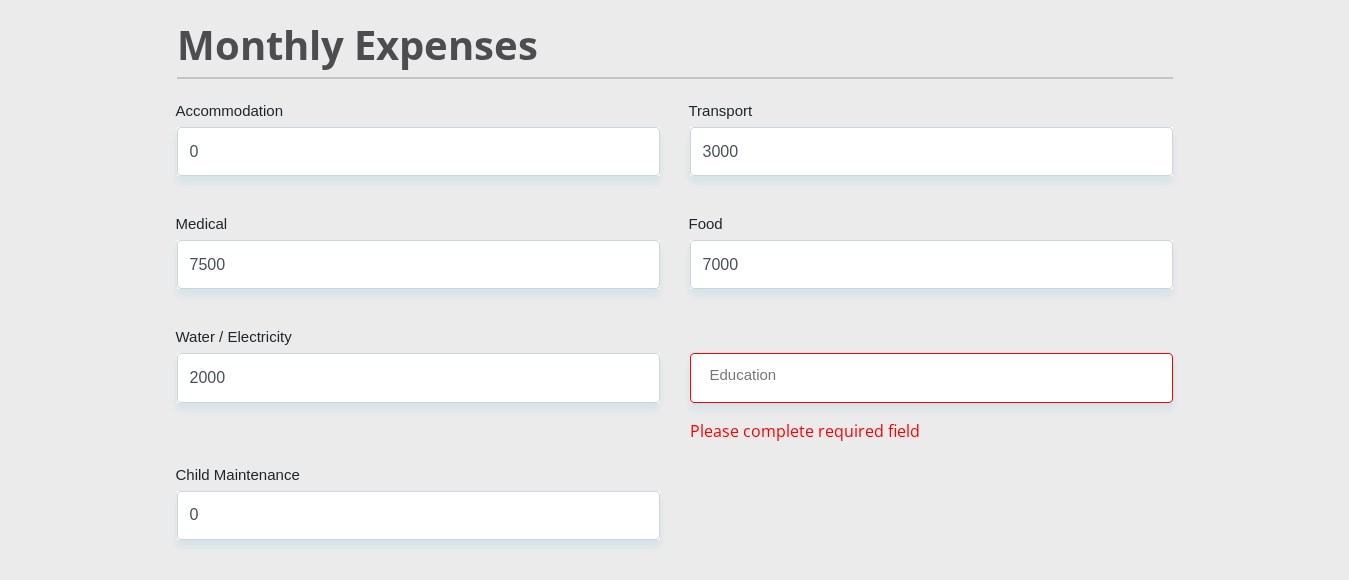 click on "Mr
Ms
Mrs
Dr
Other
Title
[FIRST]
First Name
[LAST]
Surname
[ID_NUMBER]
South African ID Number
Please input valid ID number
[COUNTRY]
Afghanistan
Aland Islands
Albania
Algeria
America Samoa
American Virgin Islands
Andorra
Angola
Anguilla  Antarctica" at bounding box center (675, 819) 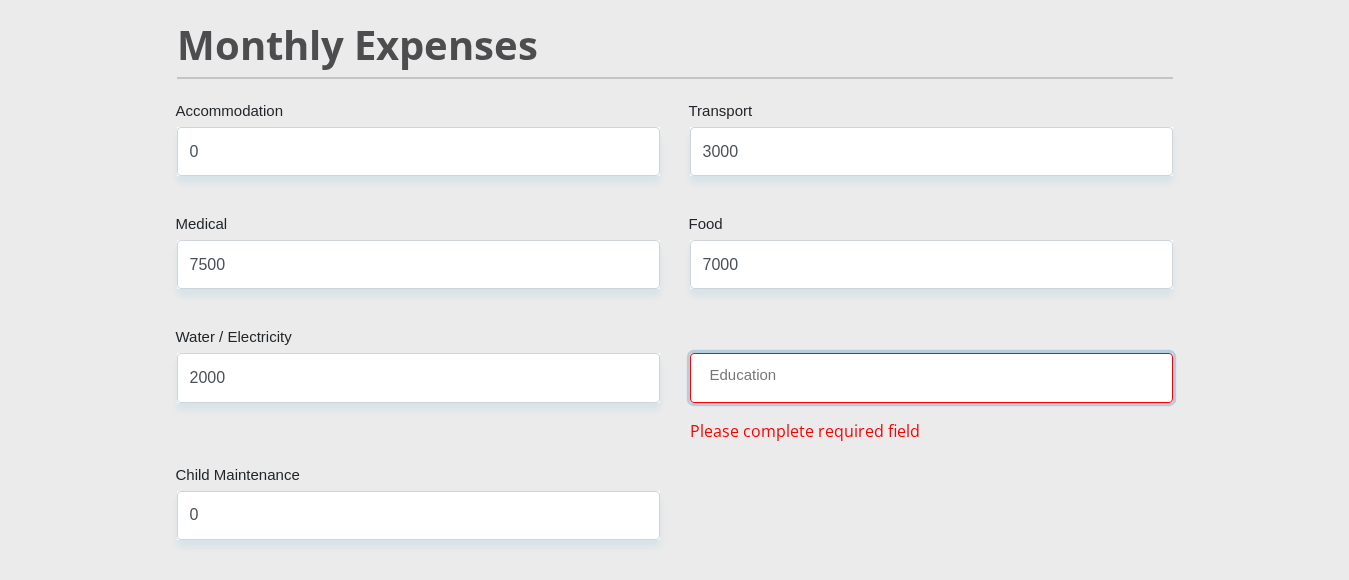 click on "Education" at bounding box center [931, 377] 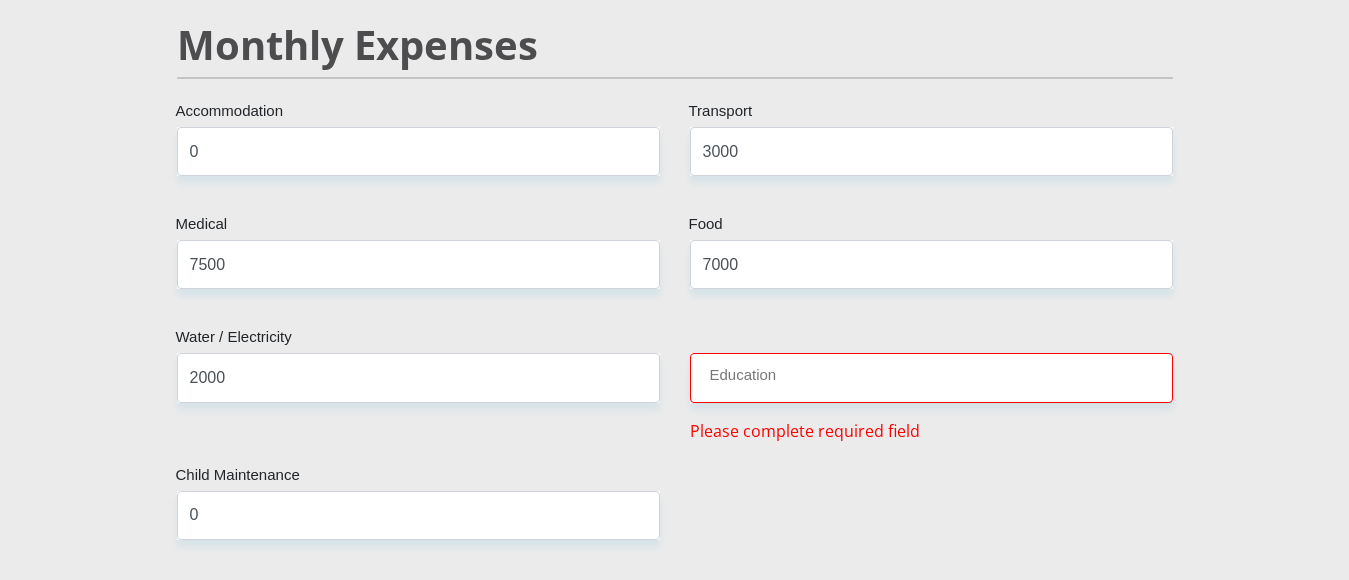 scroll, scrollTop: 5744, scrollLeft: 0, axis: vertical 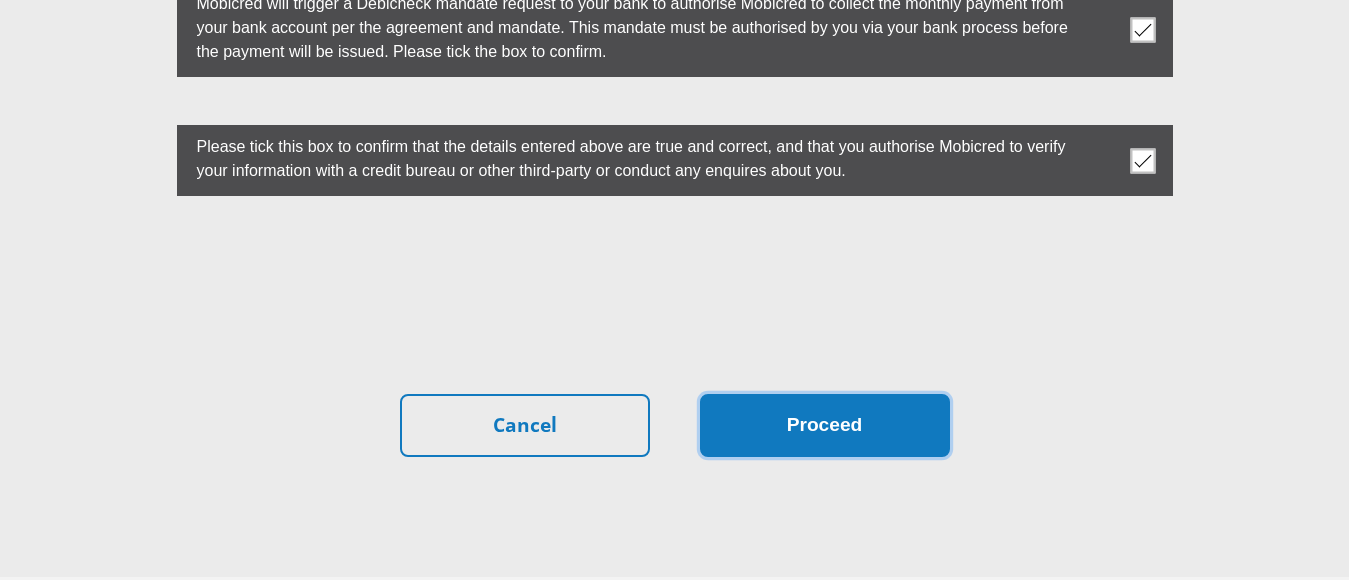 click on "Proceed" at bounding box center [825, 425] 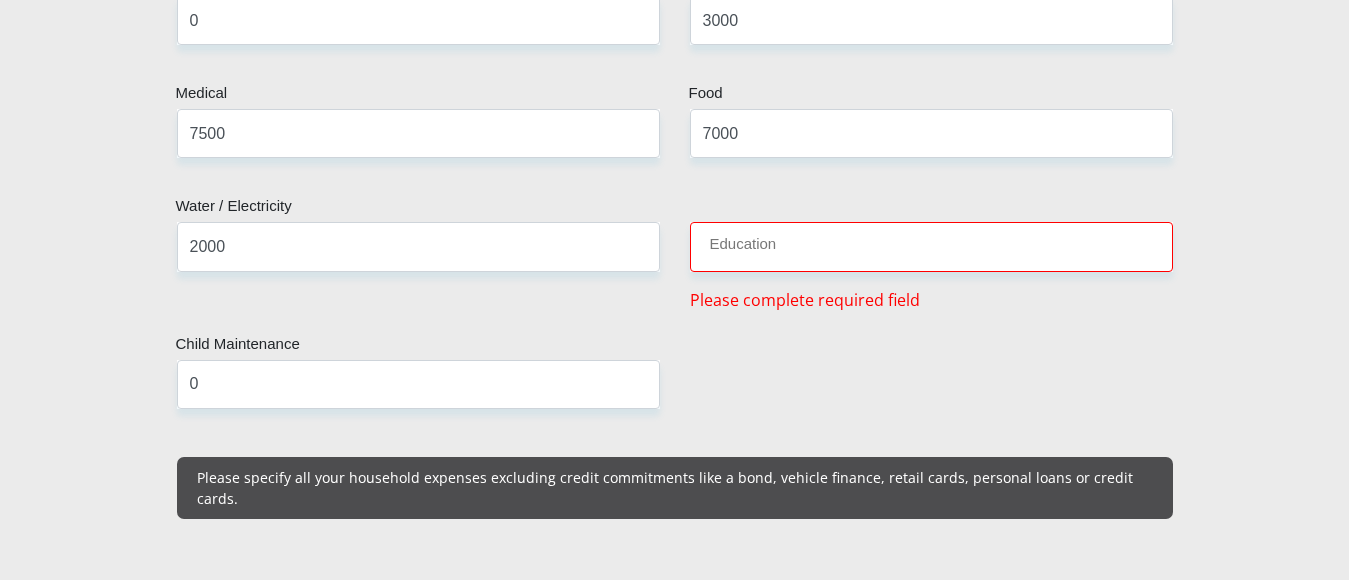 scroll, scrollTop: 2501, scrollLeft: 0, axis: vertical 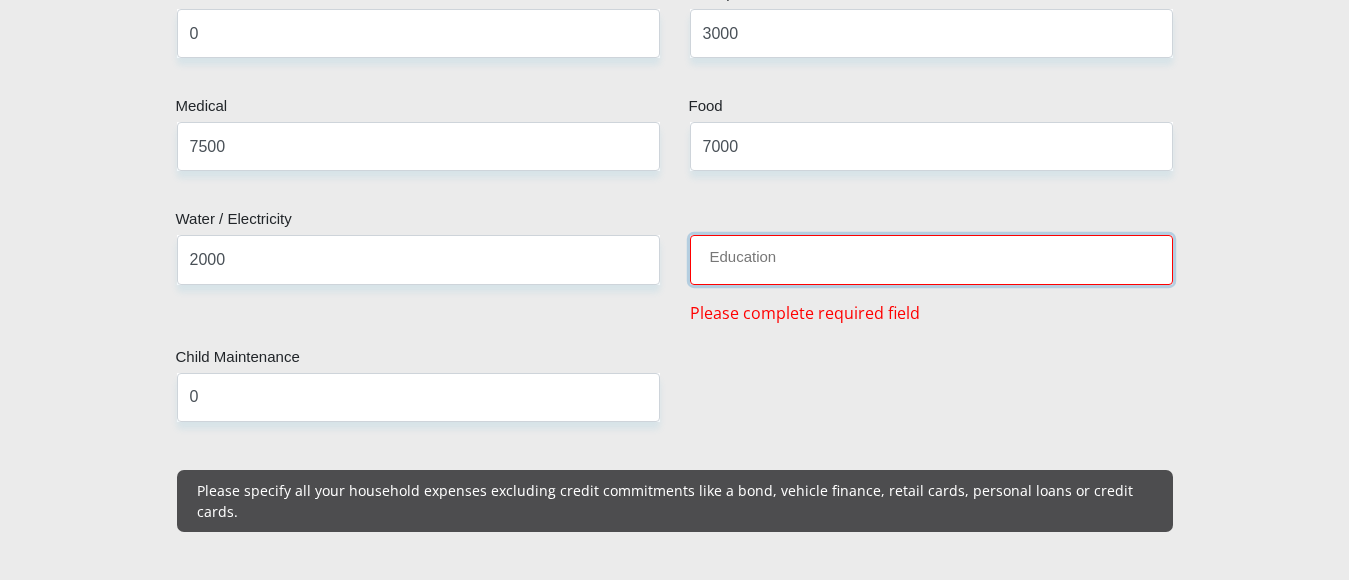 click on "Education" at bounding box center [931, 259] 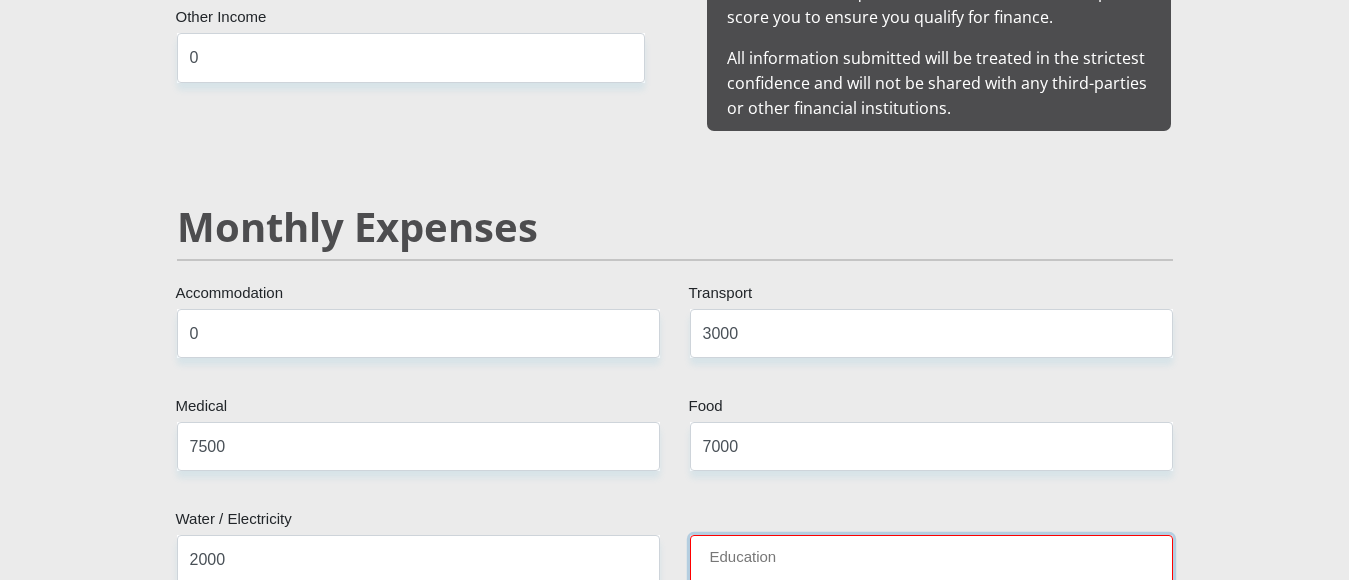 scroll, scrollTop: 2601, scrollLeft: 0, axis: vertical 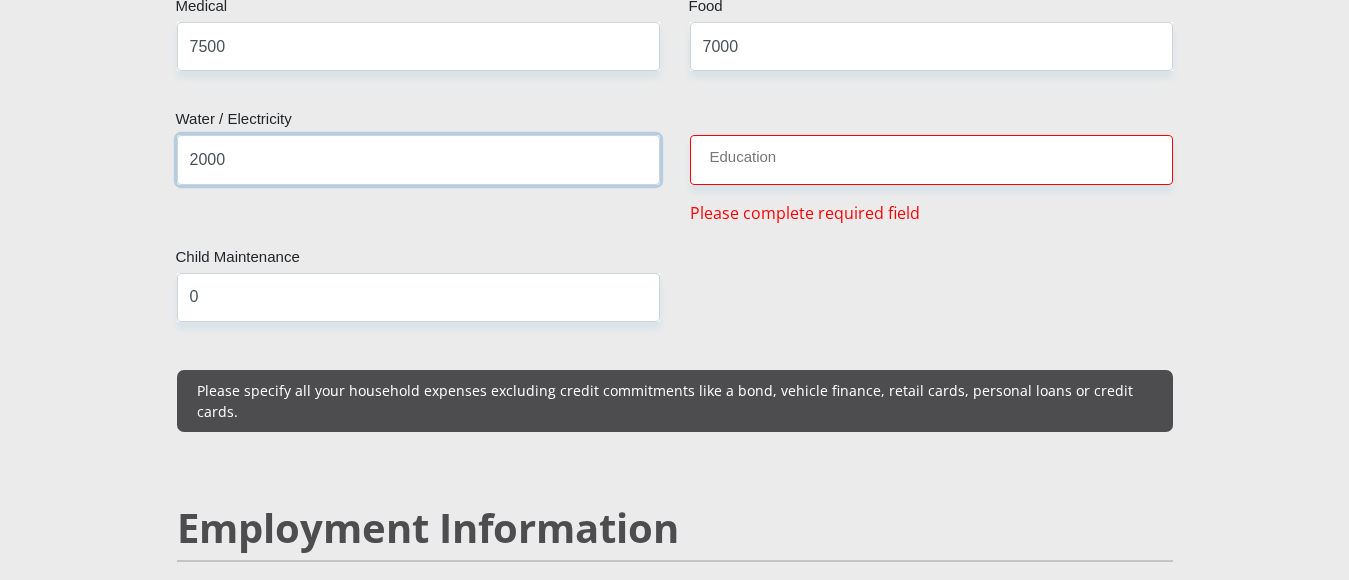 click on "2000" at bounding box center [418, 159] 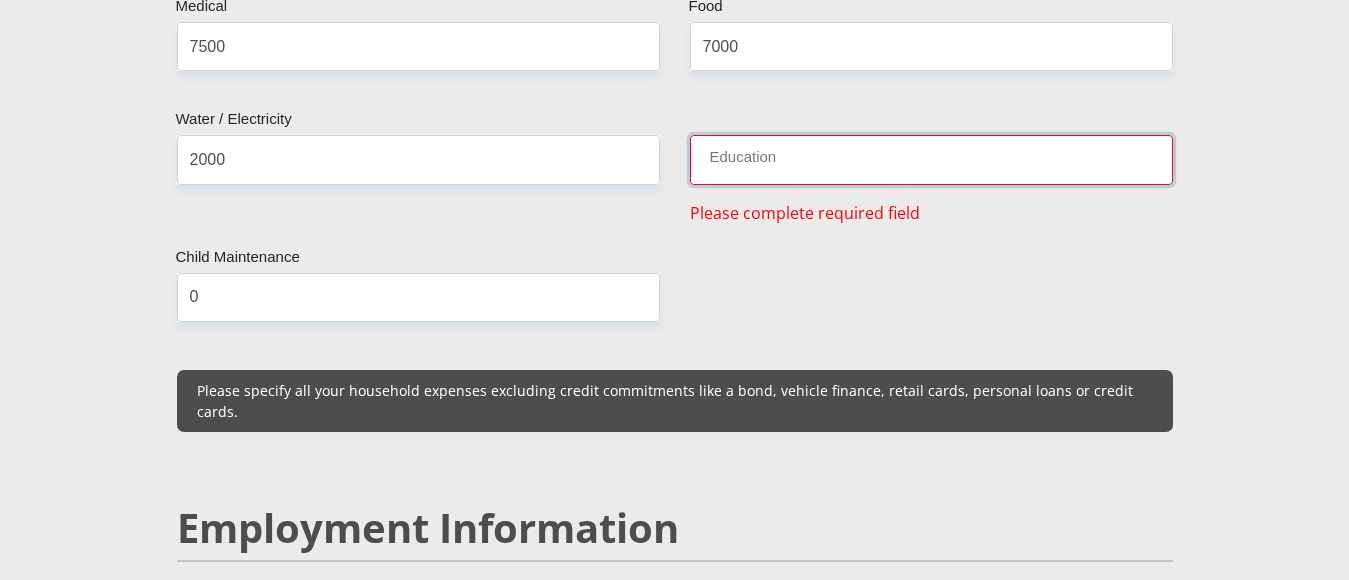 click on "Education" at bounding box center [931, 159] 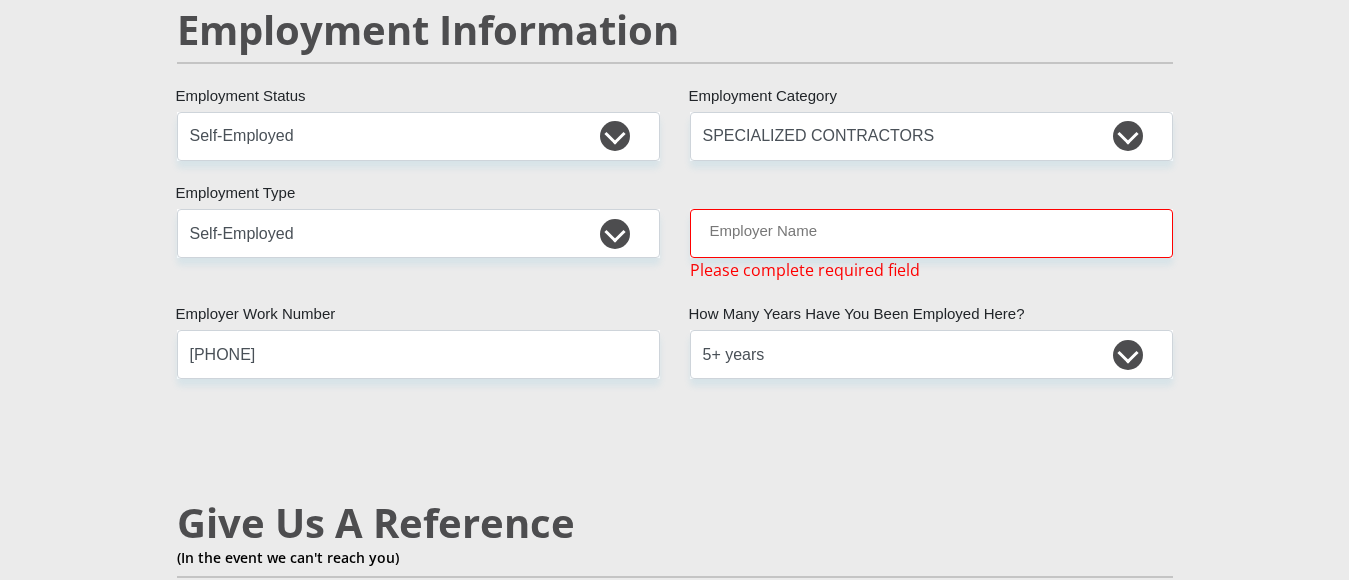 scroll, scrollTop: 3101, scrollLeft: 0, axis: vertical 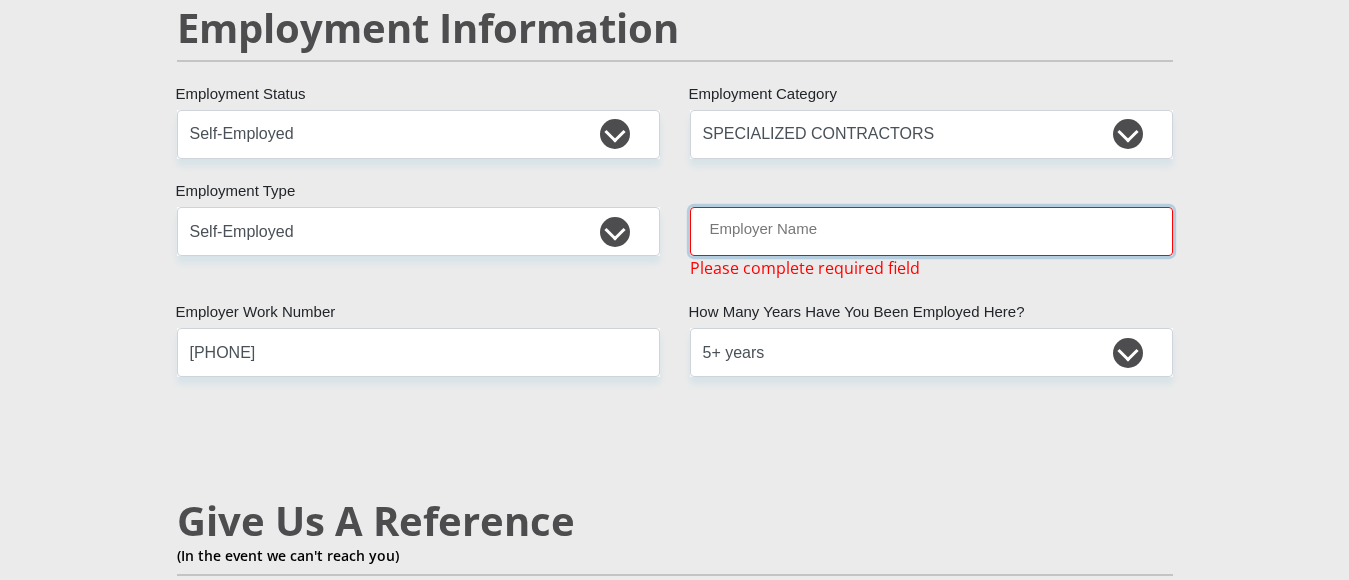 click on "Employer Name" at bounding box center [931, 231] 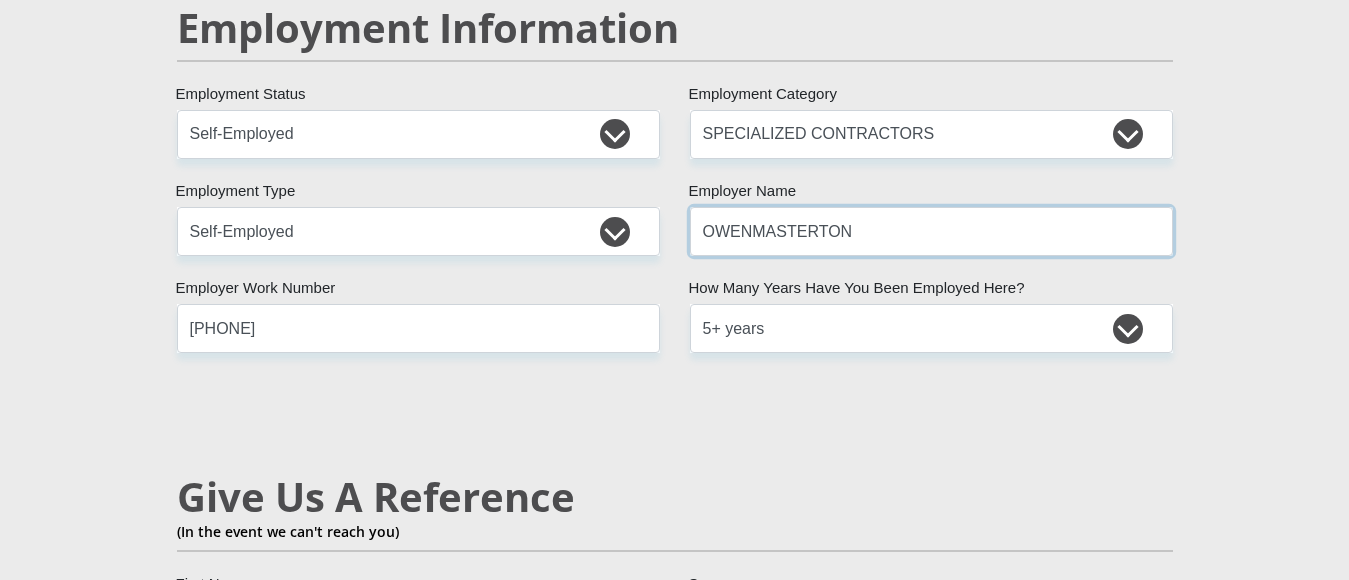 click on "OWENMASTERTON" at bounding box center (931, 231) 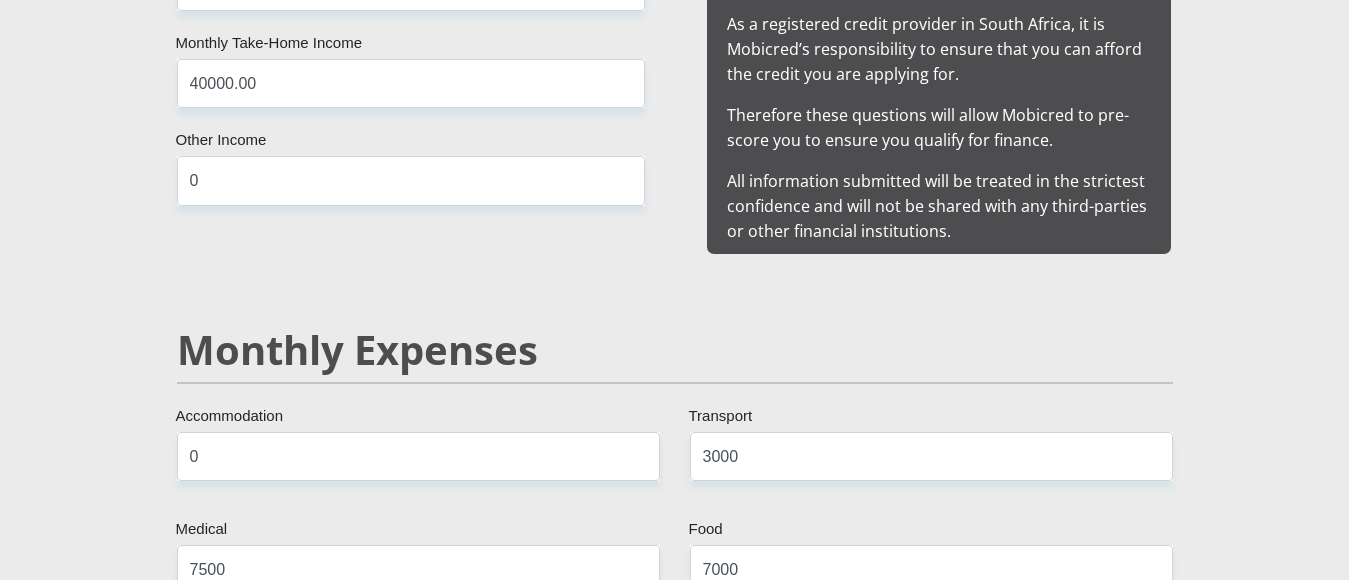 scroll, scrollTop: 2400, scrollLeft: 0, axis: vertical 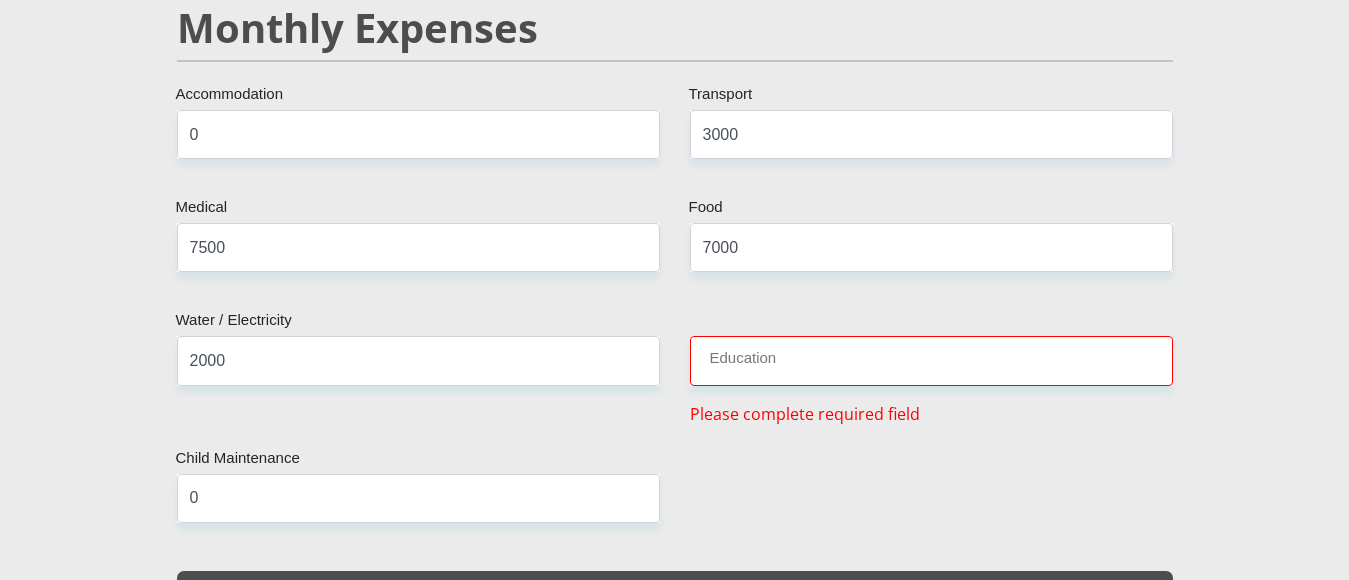 type on "OWENMASTERTON" 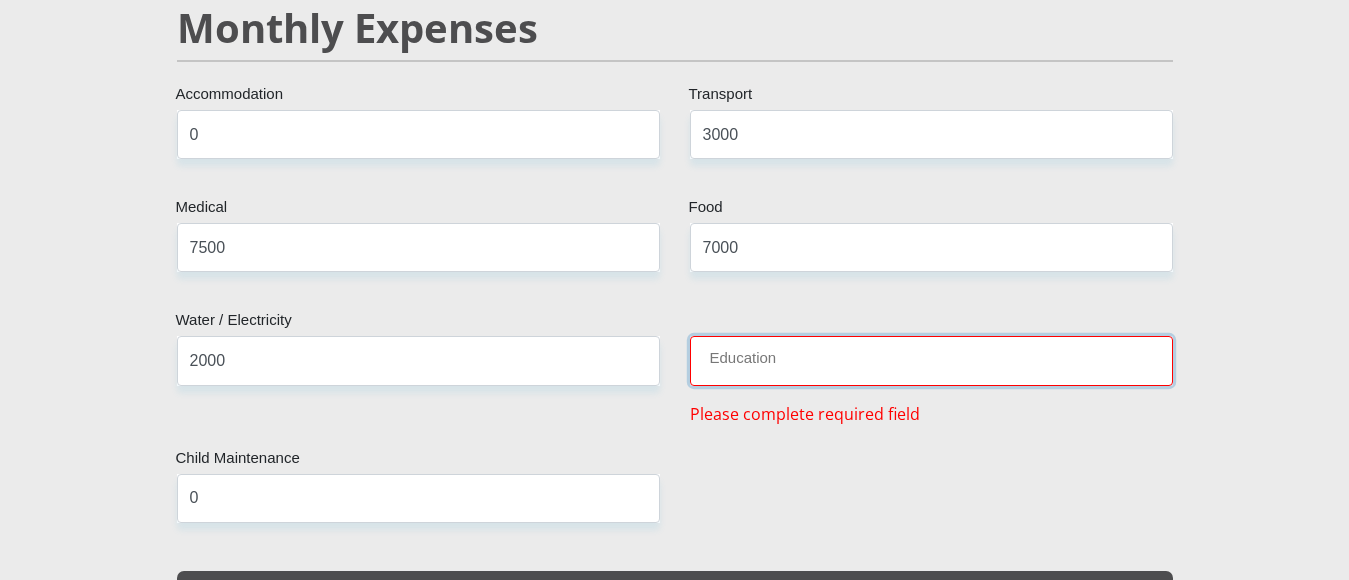 click on "Education" at bounding box center (931, 360) 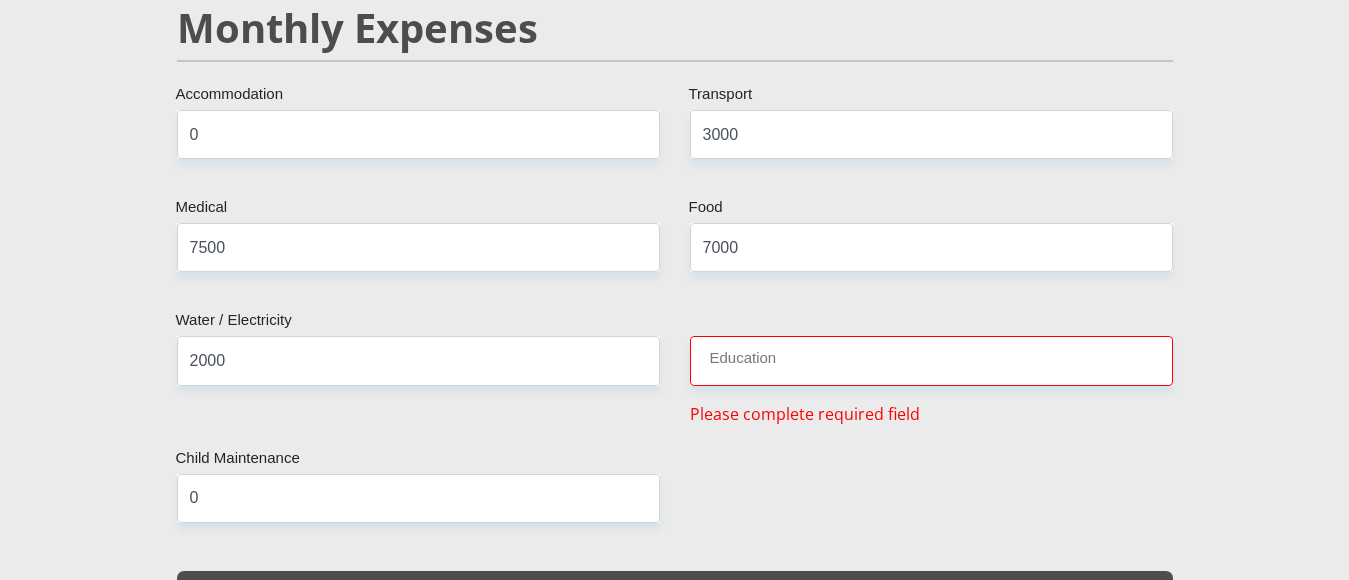 scroll, scrollTop: 5720, scrollLeft: 0, axis: vertical 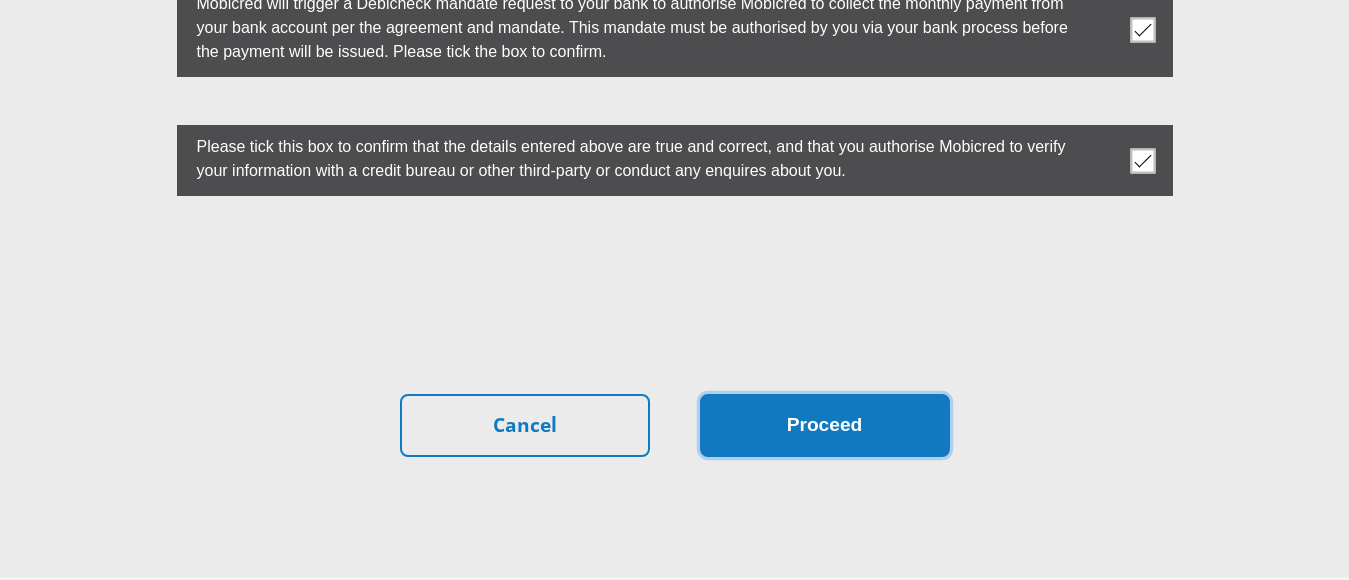 click on "Proceed" at bounding box center (825, 425) 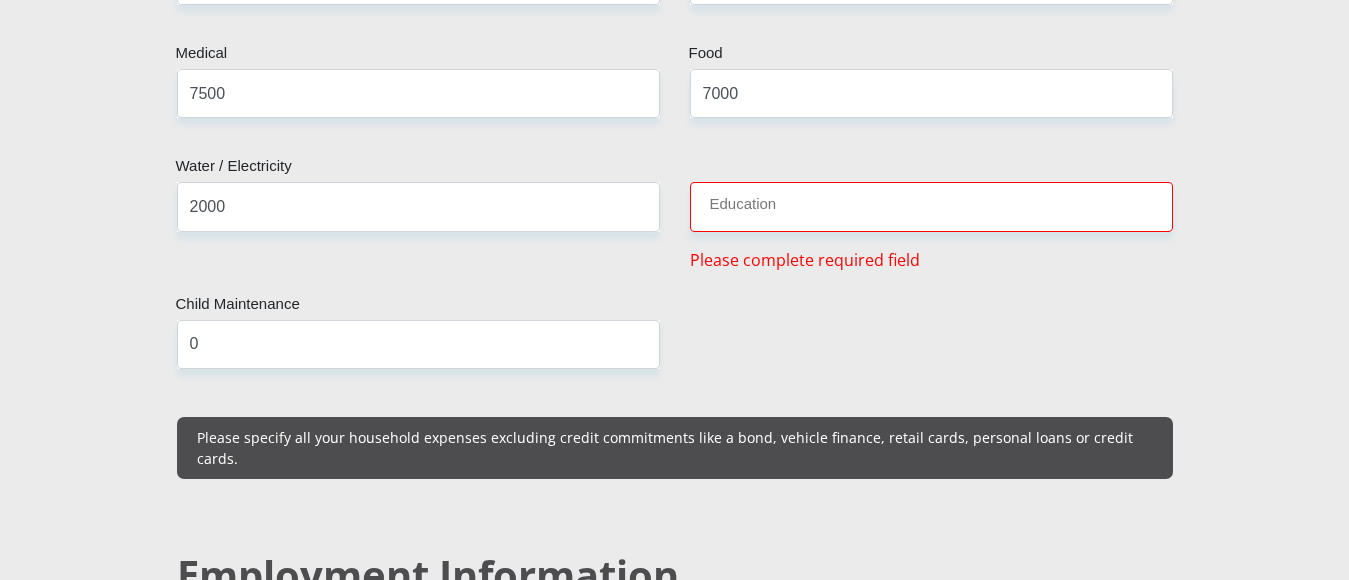 scroll, scrollTop: 2501, scrollLeft: 0, axis: vertical 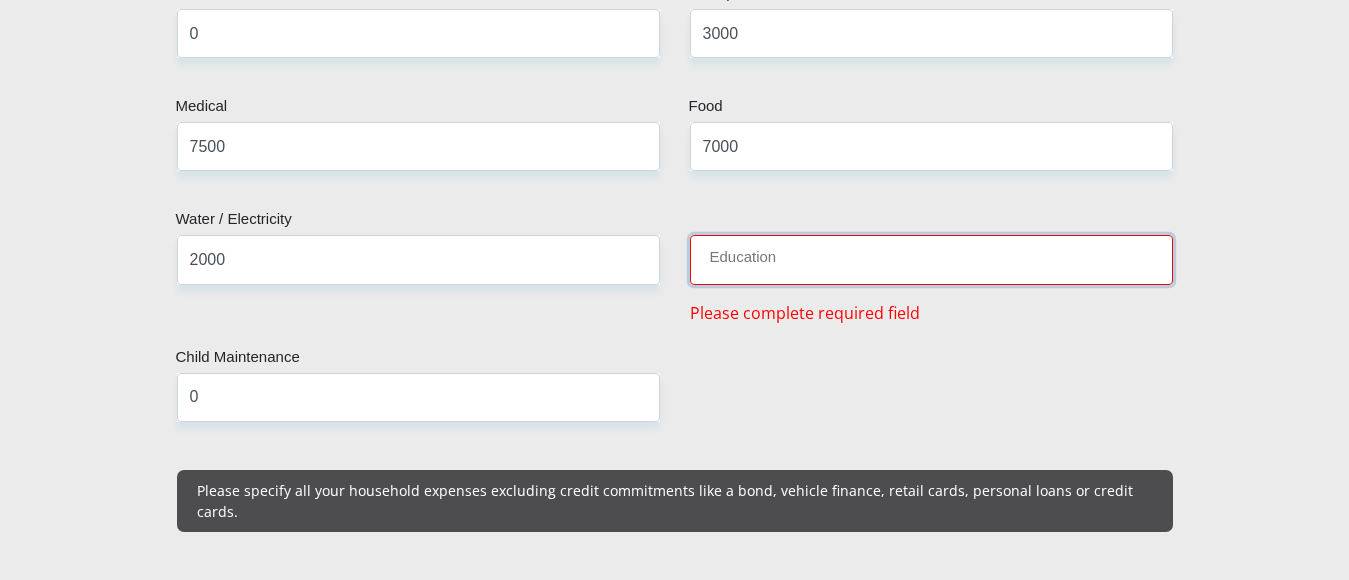click on "Education" at bounding box center [931, 259] 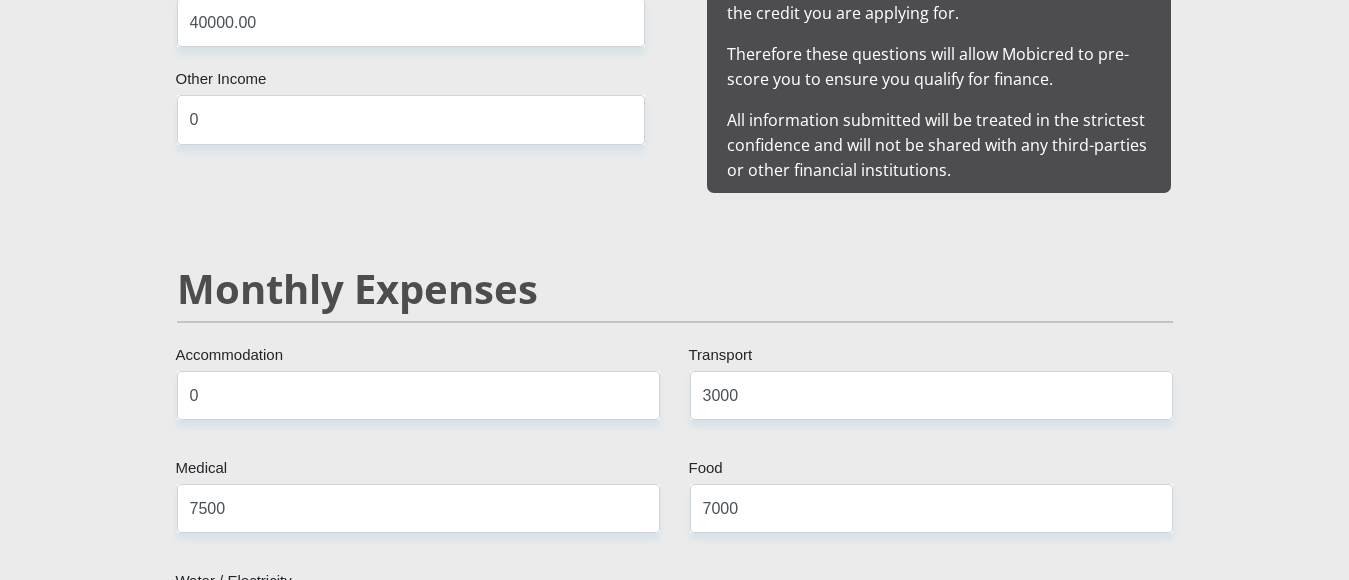 scroll, scrollTop: 2401, scrollLeft: 0, axis: vertical 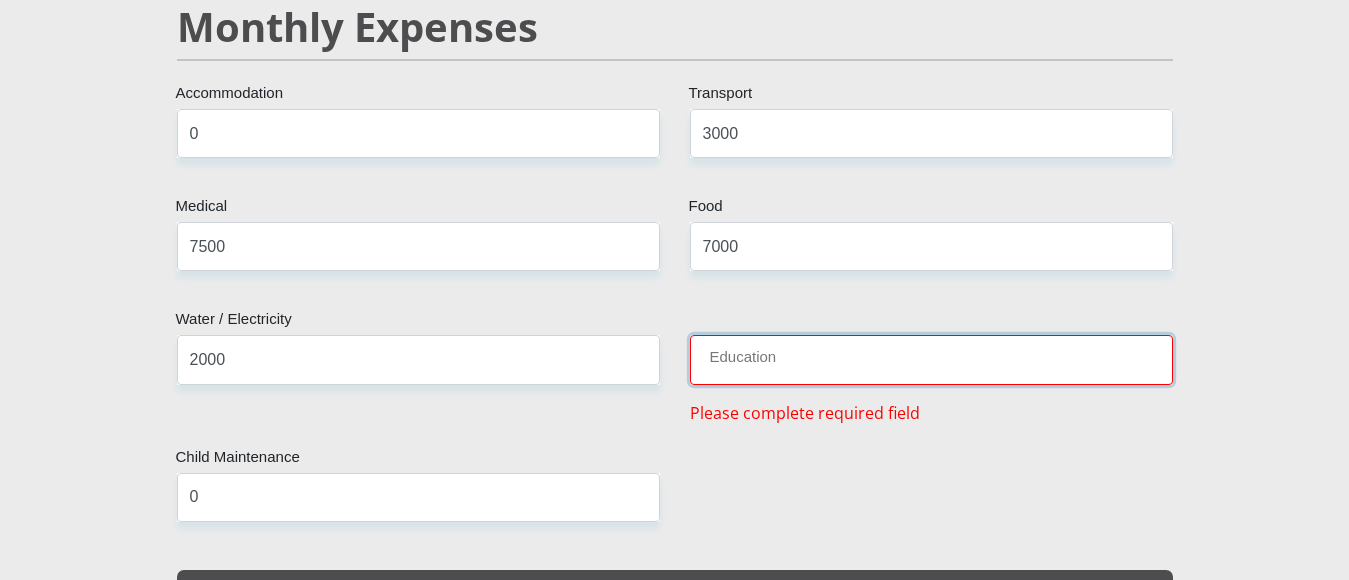 click on "Education" at bounding box center [931, 359] 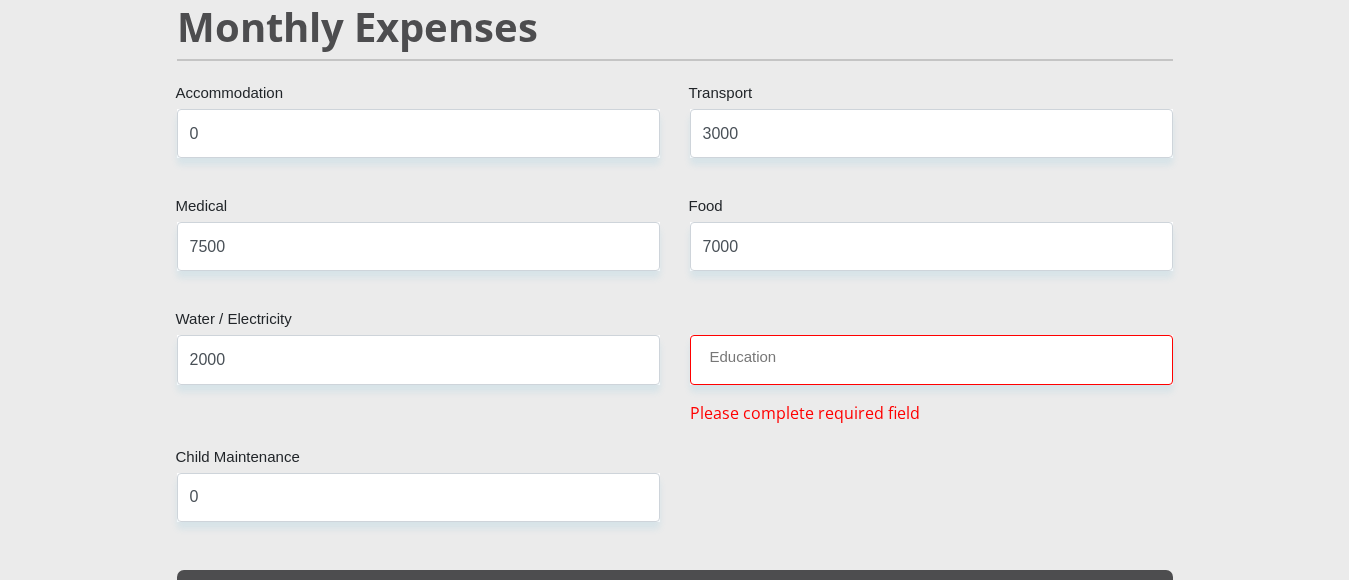 drag, startPoint x: 1103, startPoint y: 370, endPoint x: 972, endPoint y: 477, distance: 169.14491 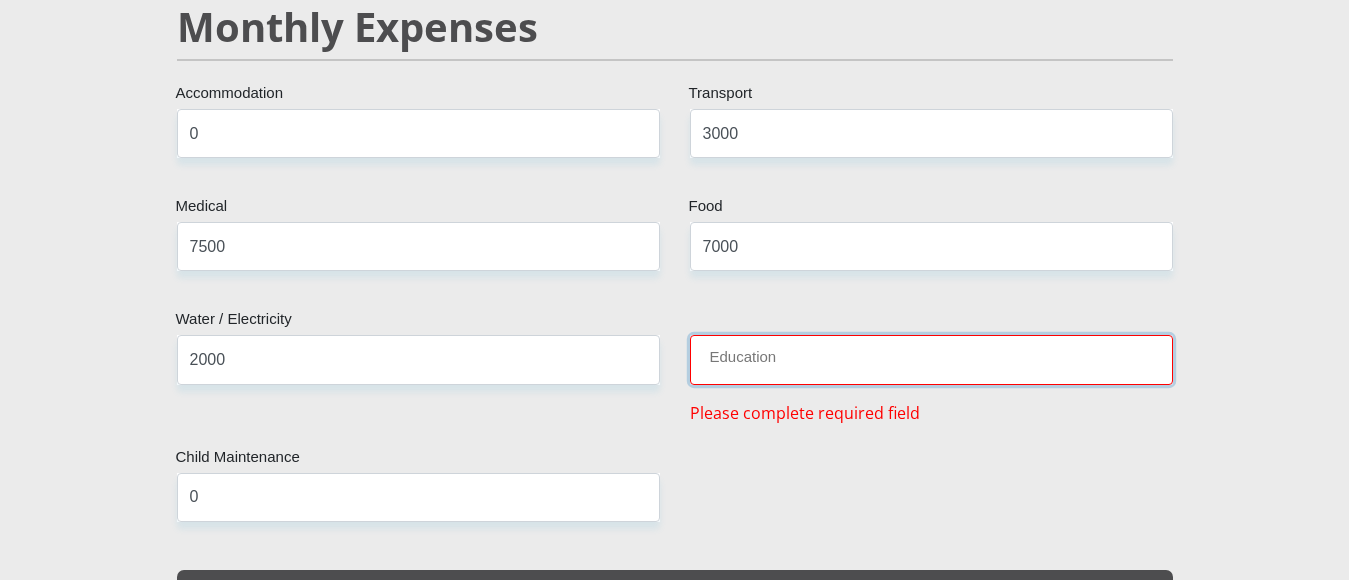 click on "Education" at bounding box center [931, 359] 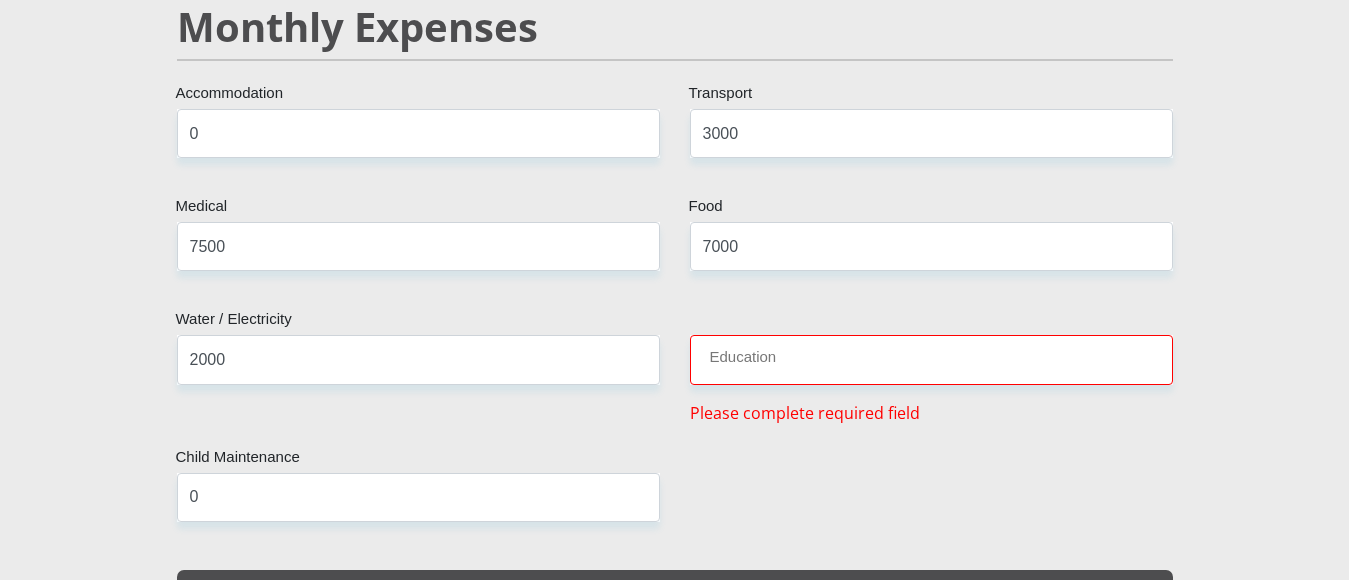click on "Please complete required field" at bounding box center [805, 413] 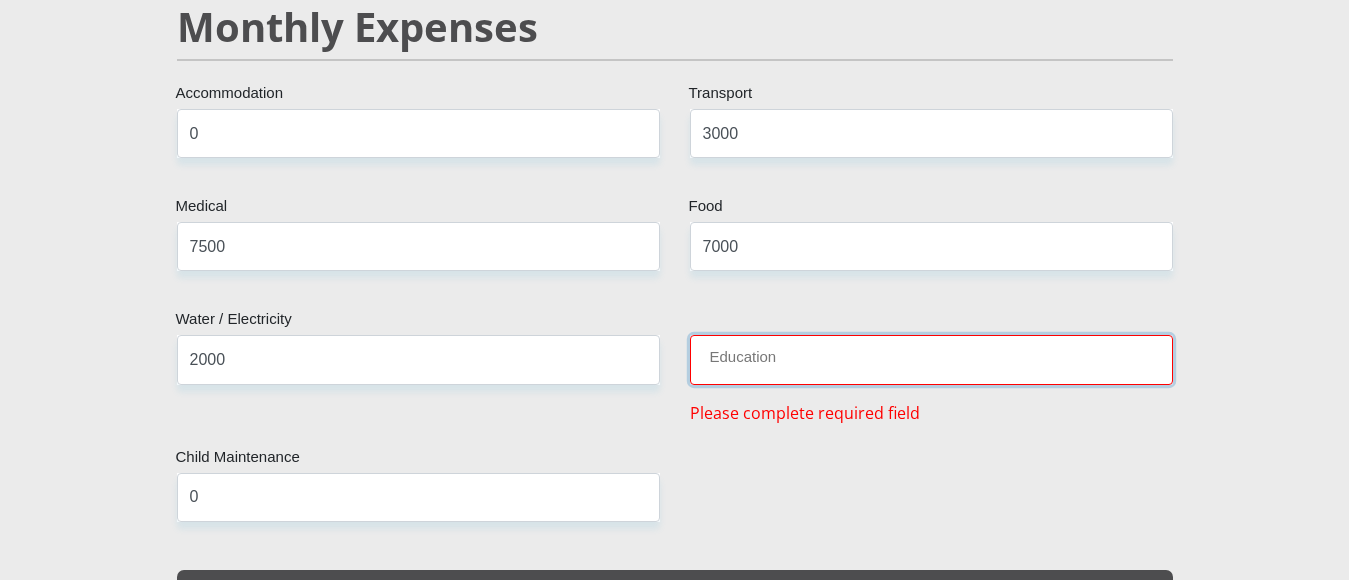 click on "Education" at bounding box center [931, 359] 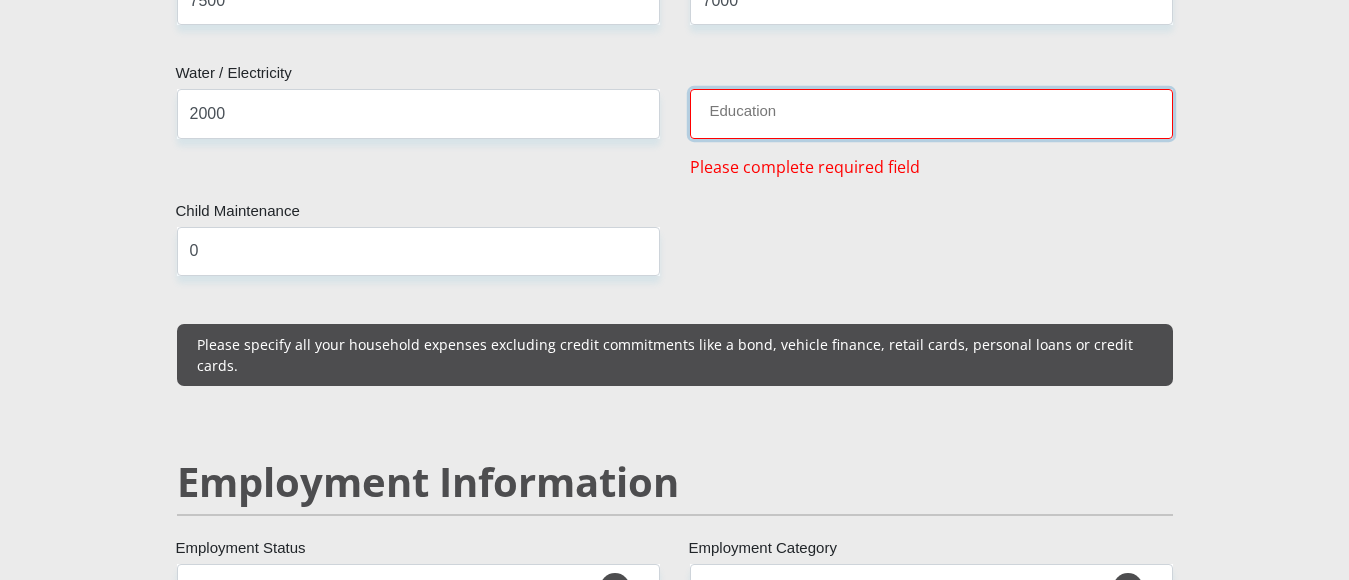 scroll, scrollTop: 2301, scrollLeft: 0, axis: vertical 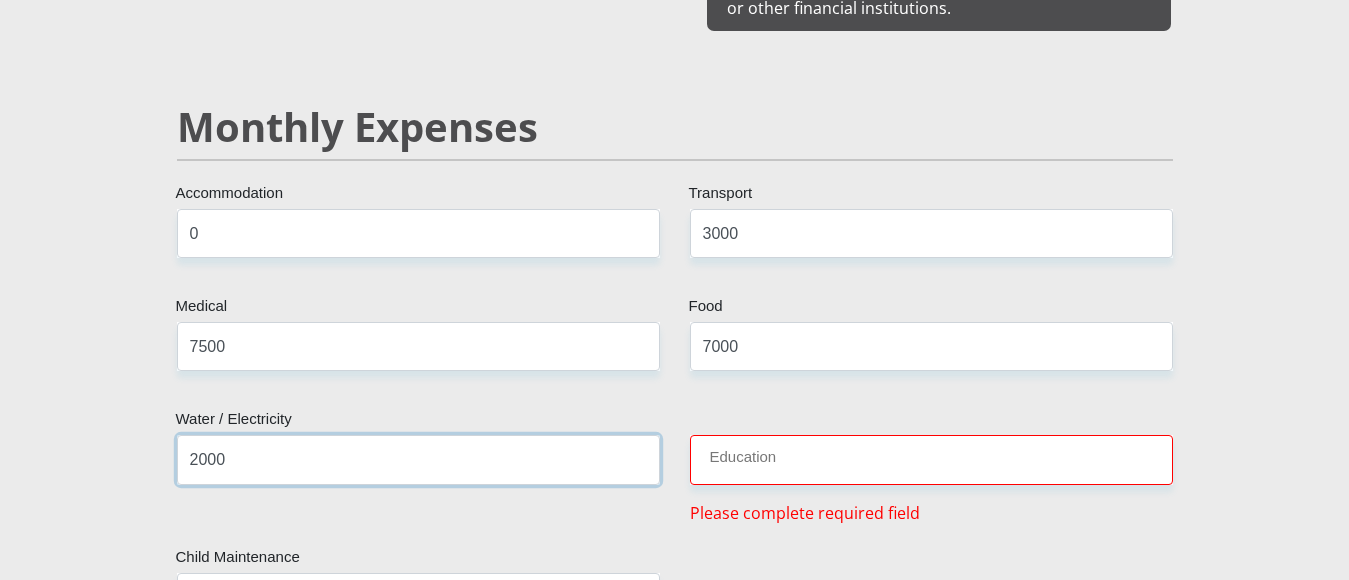 click on "2000" at bounding box center [418, 459] 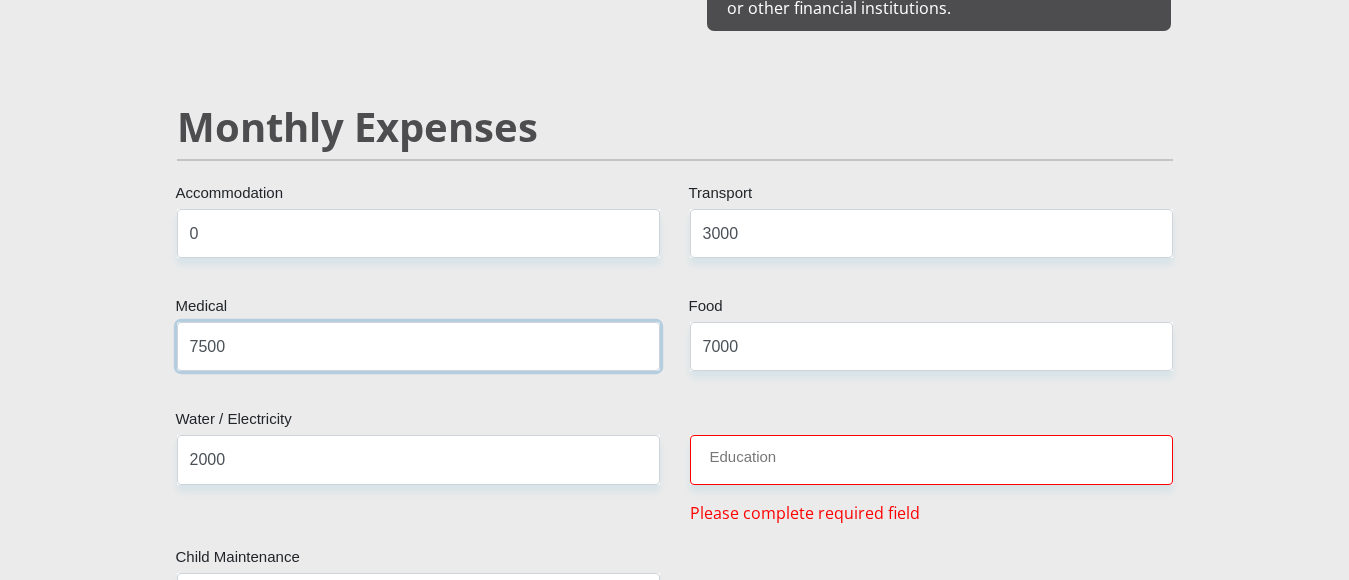 click on "7500" at bounding box center [418, 346] 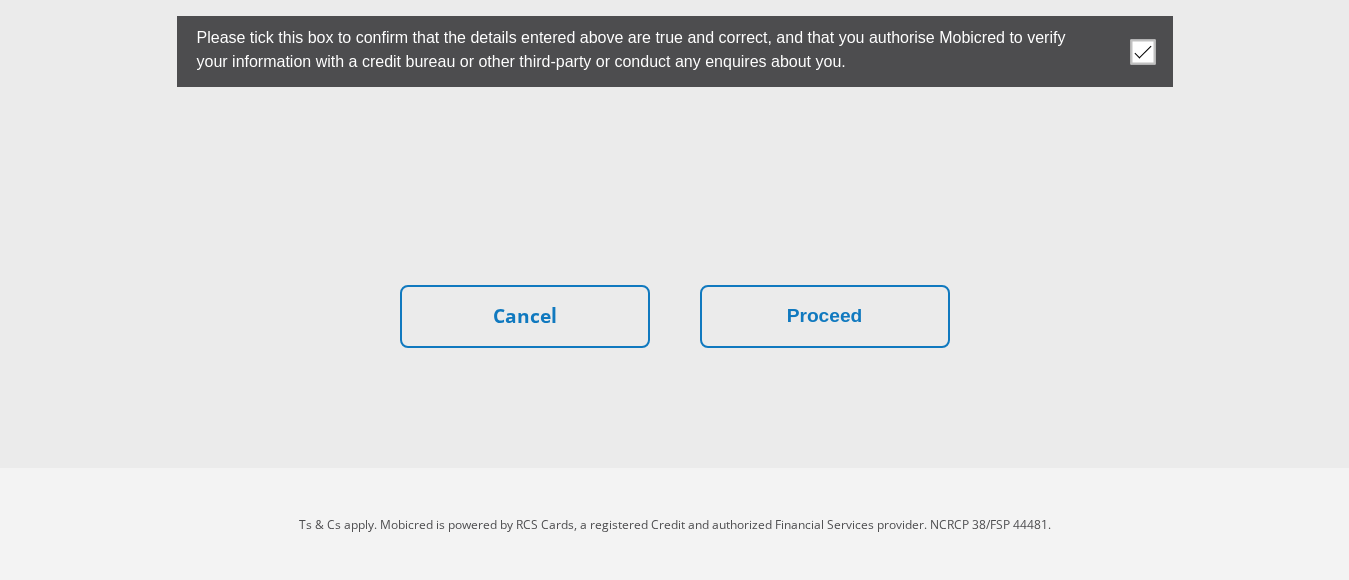scroll, scrollTop: 5831, scrollLeft: 0, axis: vertical 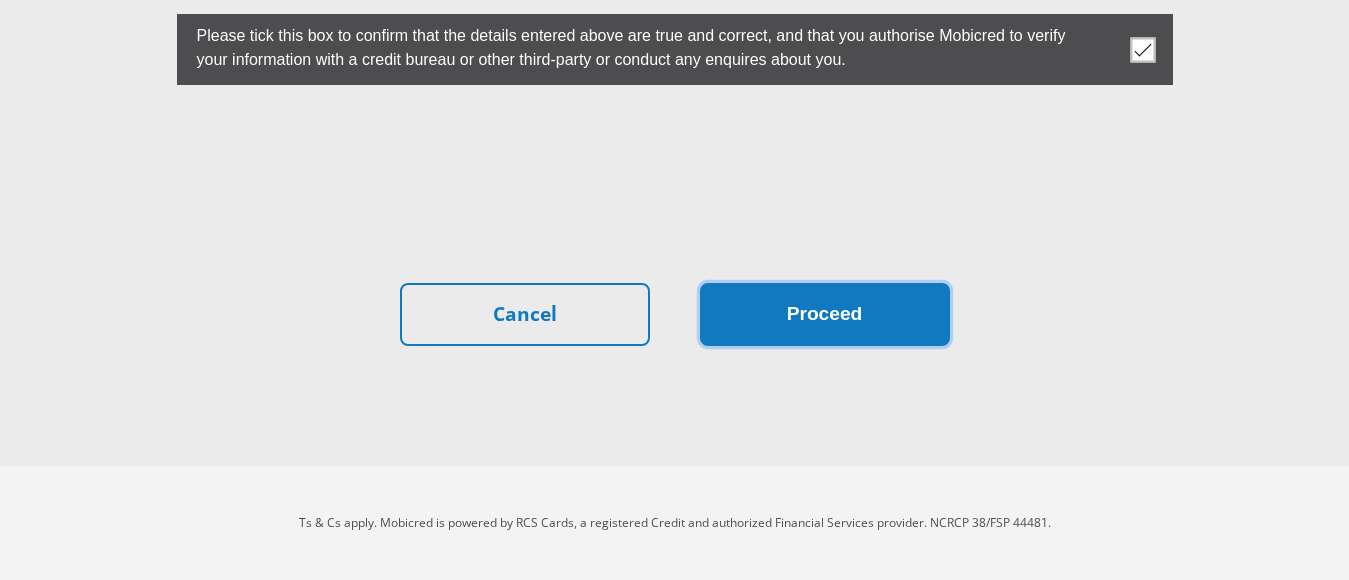 click on "Proceed" at bounding box center [825, 314] 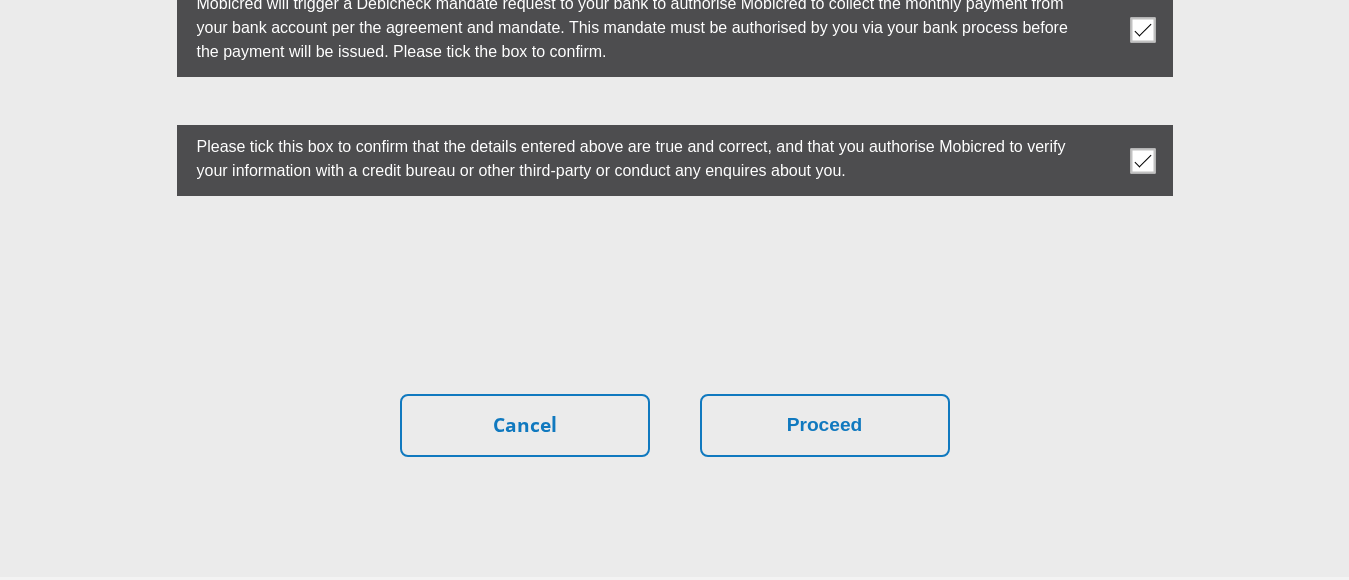 scroll, scrollTop: 5831, scrollLeft: 0, axis: vertical 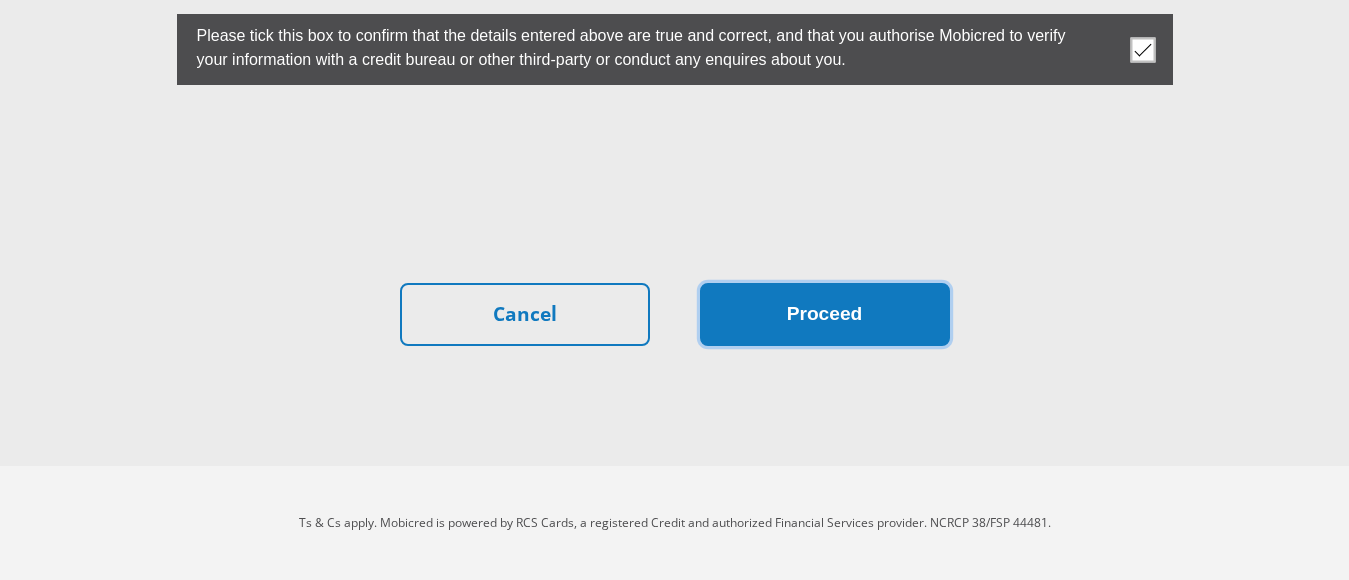 click on "Proceed" at bounding box center (825, 314) 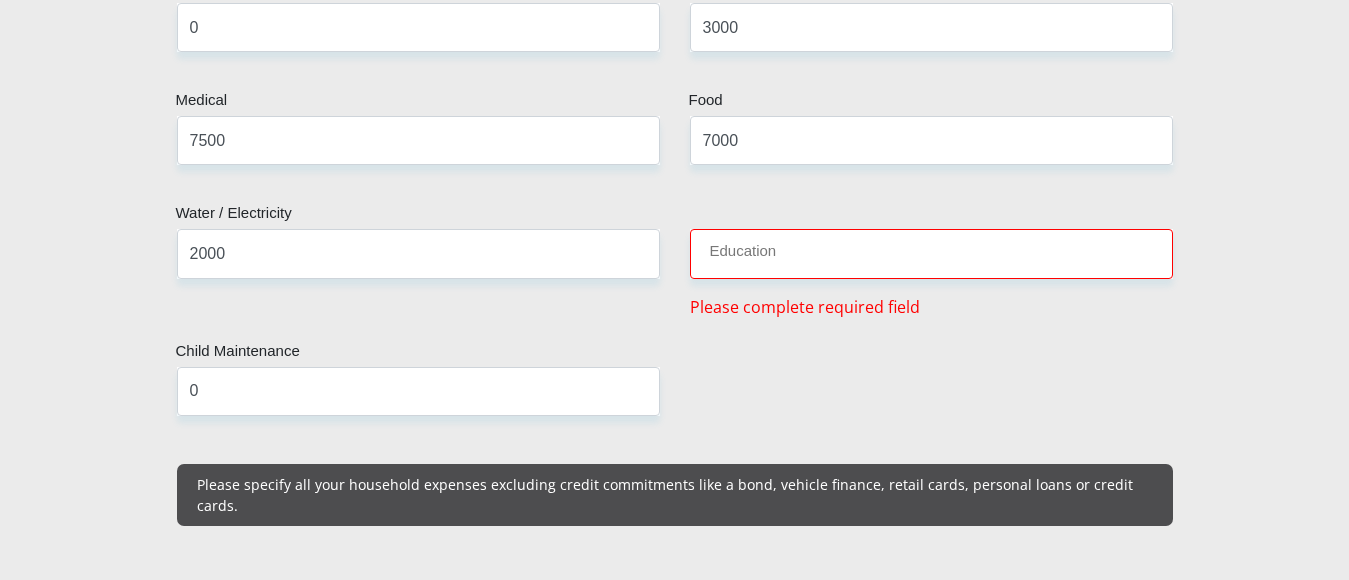 scroll, scrollTop: 2501, scrollLeft: 0, axis: vertical 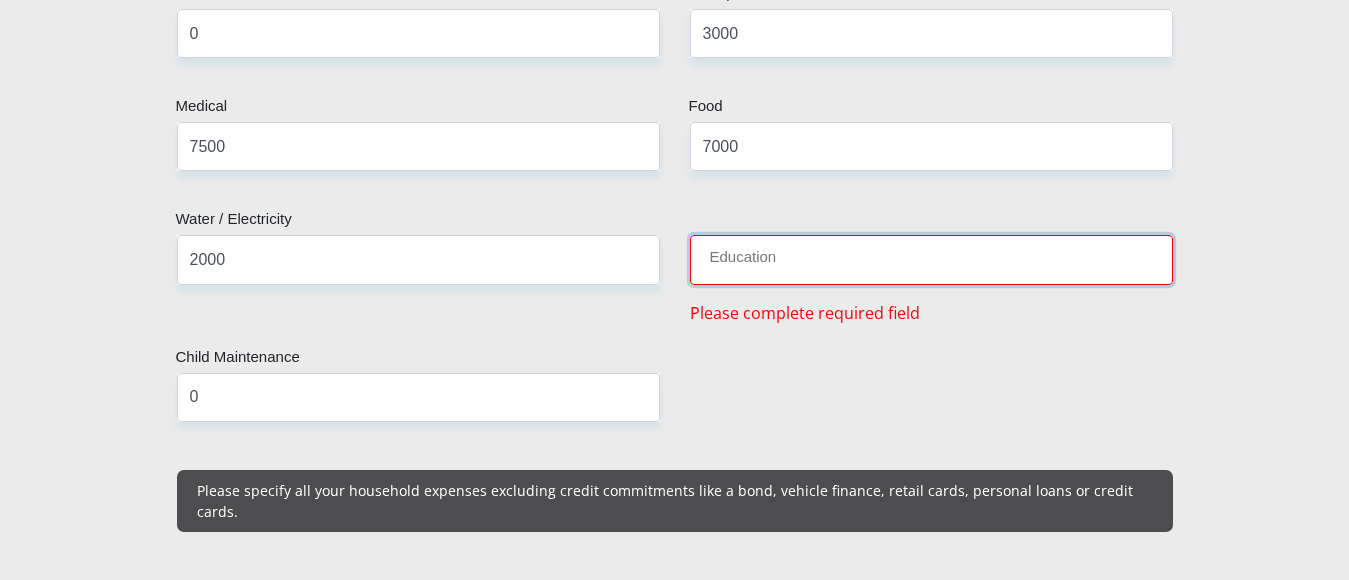 click on "Education" at bounding box center [931, 259] 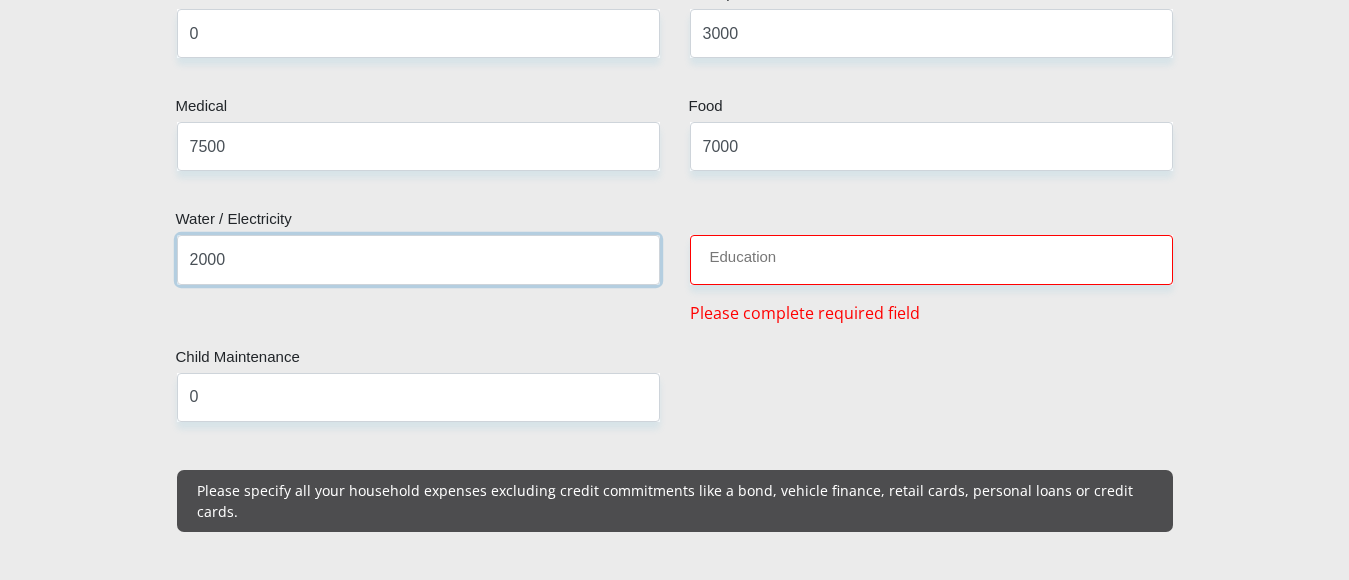 click on "2000" at bounding box center (418, 259) 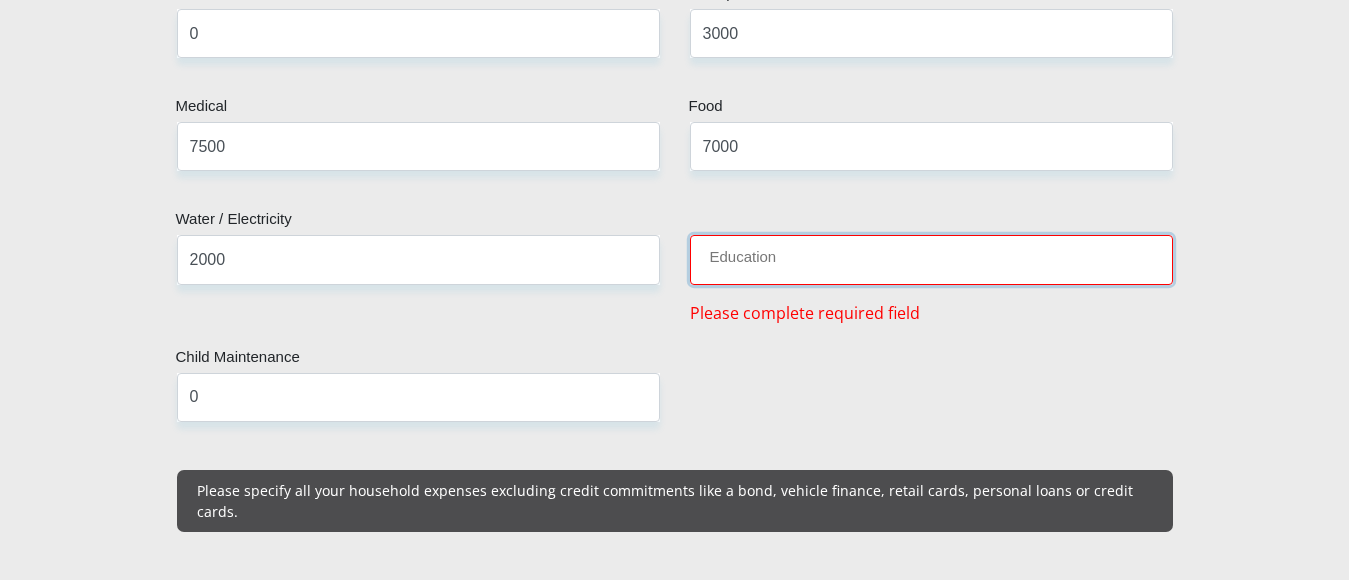 click on "Education" at bounding box center [931, 259] 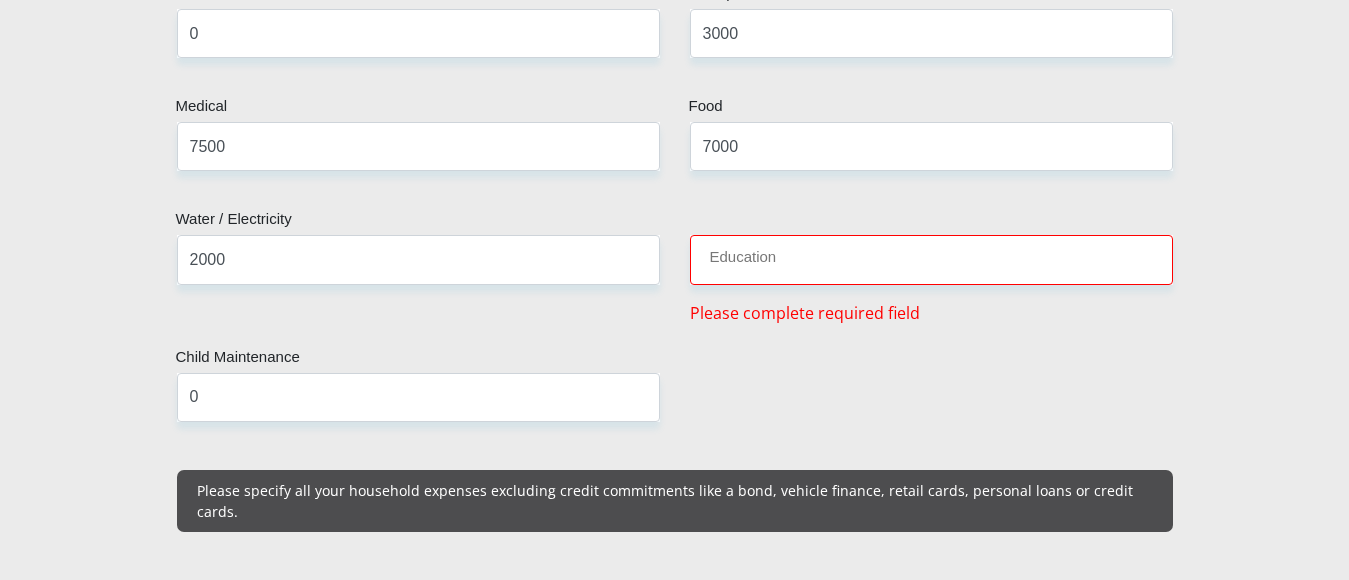 click on "Please complete required field" at bounding box center (805, 313) 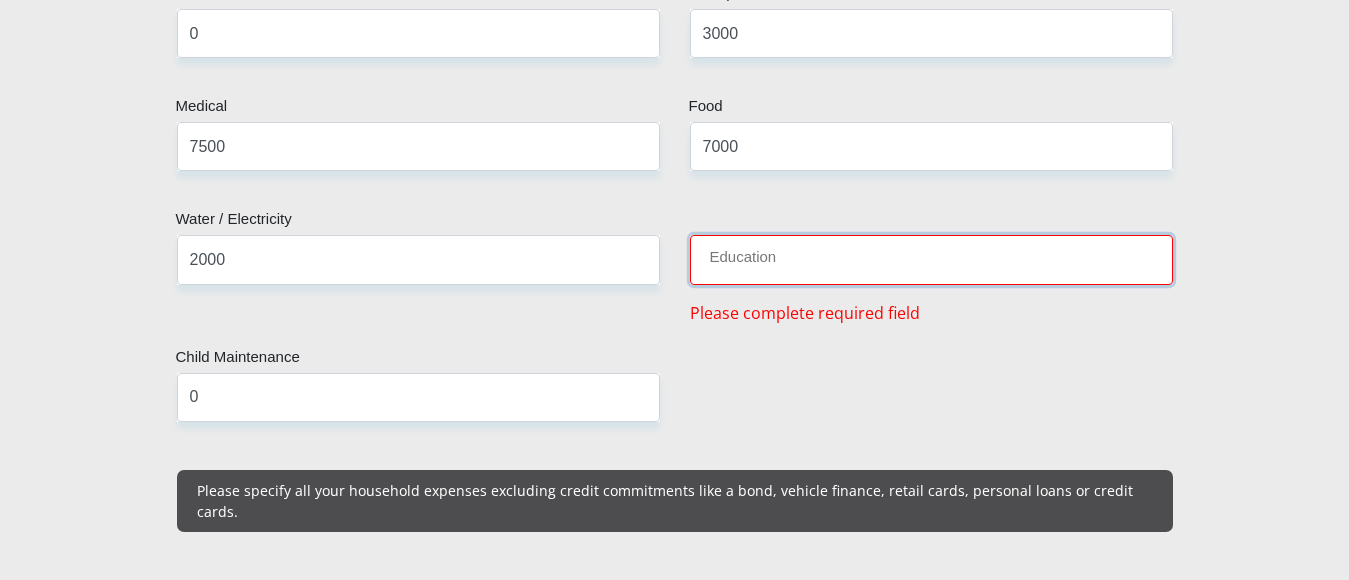 click on "Education" at bounding box center [931, 259] 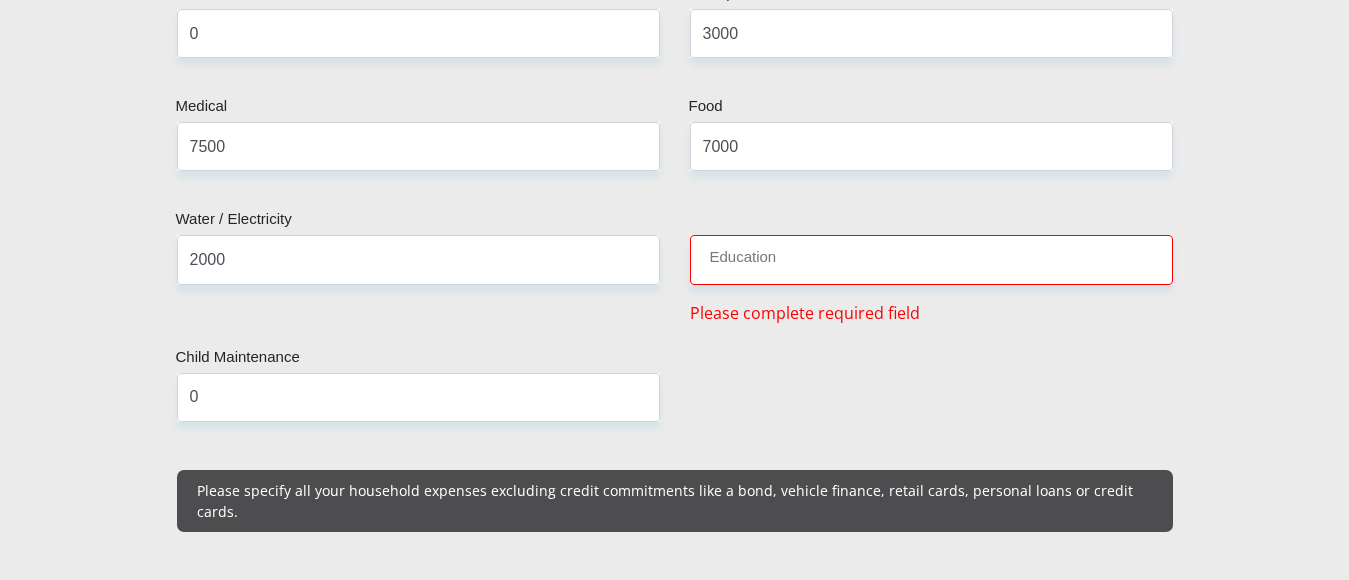 drag, startPoint x: 871, startPoint y: 337, endPoint x: 818, endPoint y: 279, distance: 78.56844 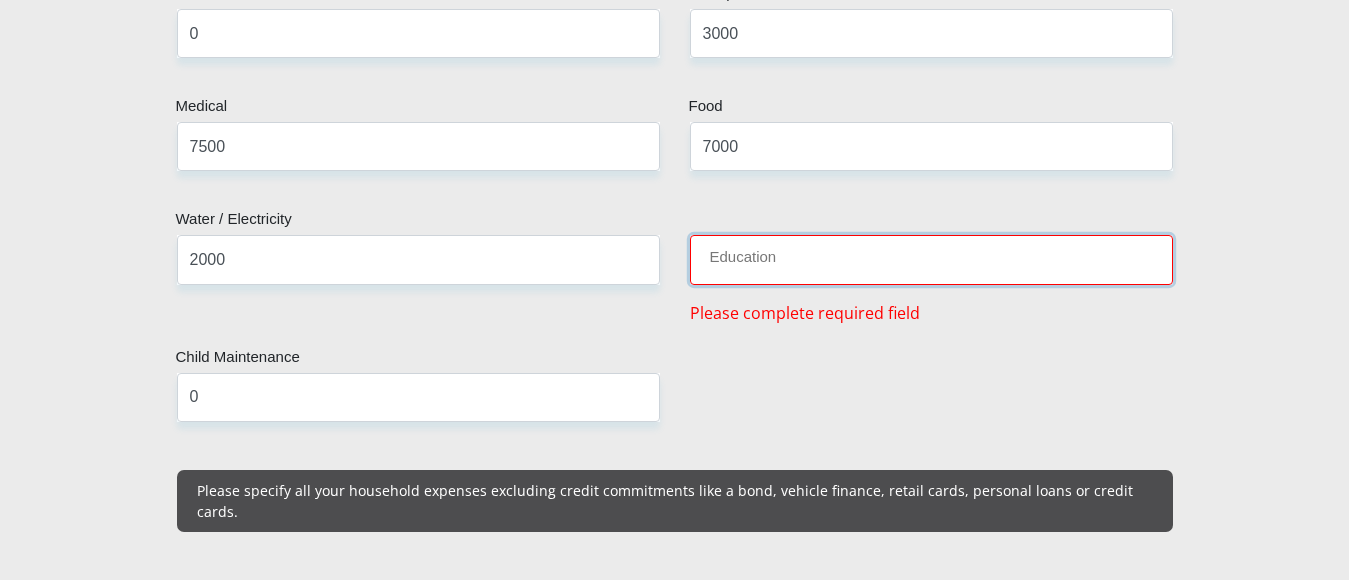 click on "Education" at bounding box center [931, 259] 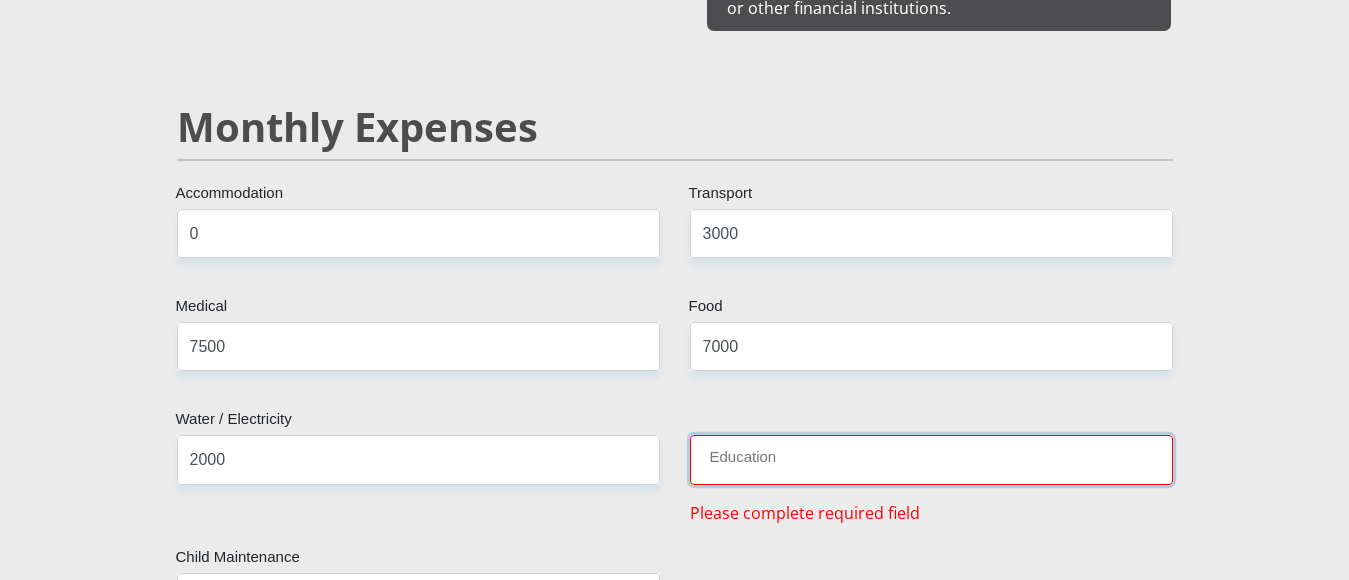 scroll, scrollTop: 2401, scrollLeft: 0, axis: vertical 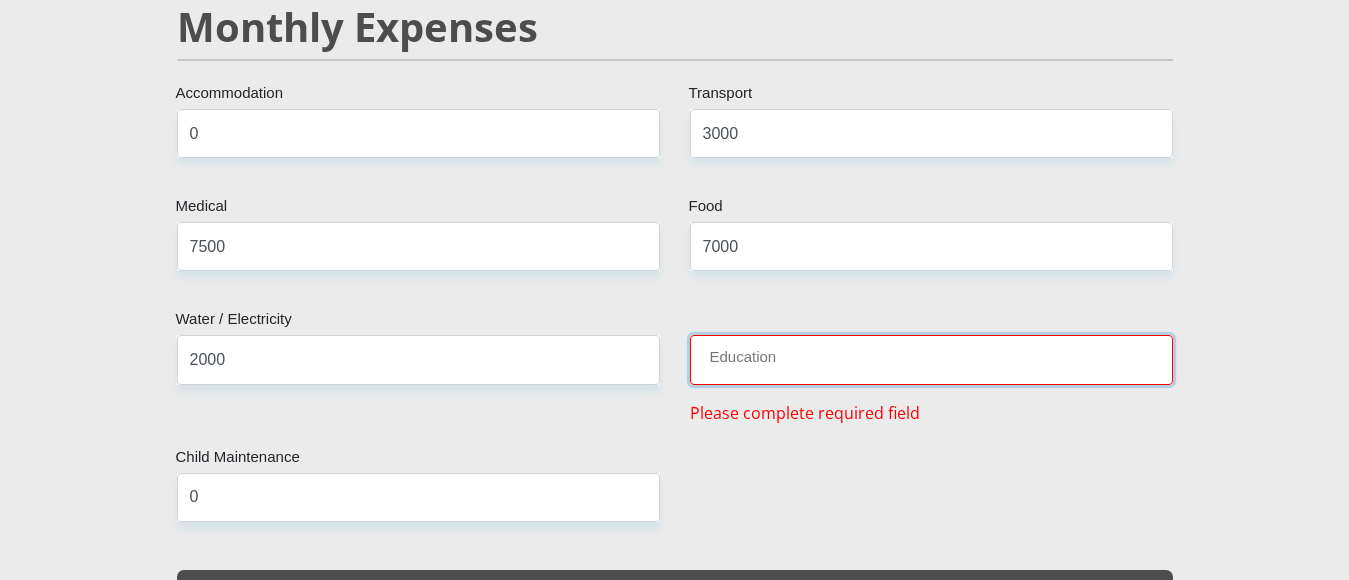 drag, startPoint x: 785, startPoint y: 362, endPoint x: 703, endPoint y: 354, distance: 82.38932 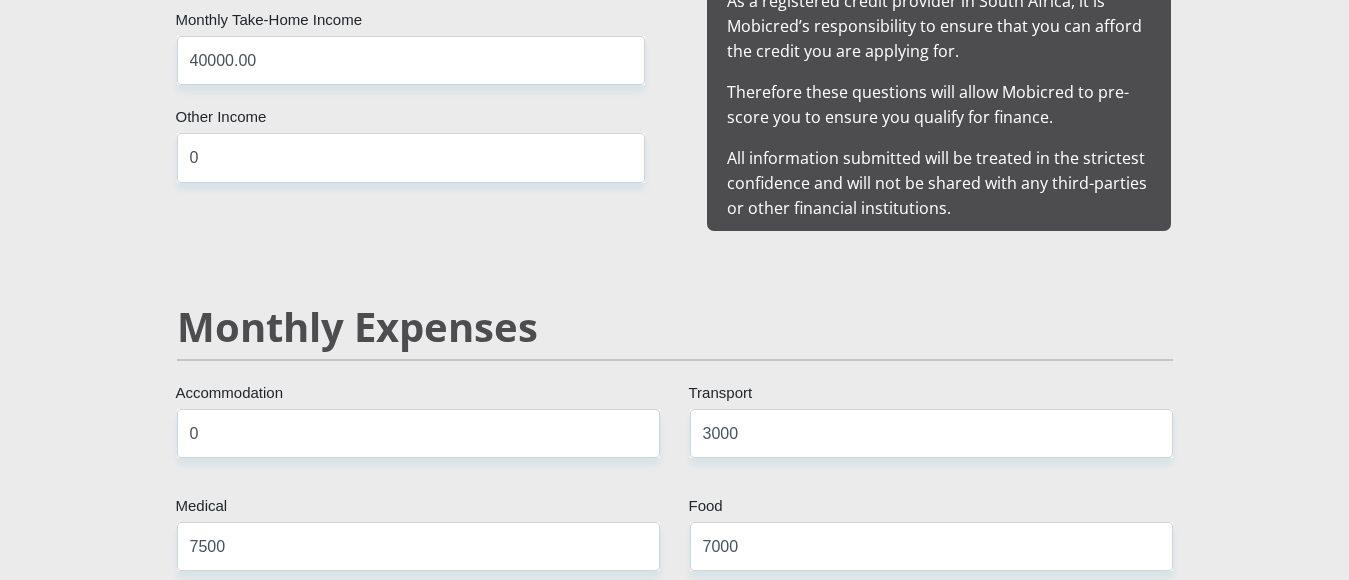 scroll, scrollTop: 2601, scrollLeft: 0, axis: vertical 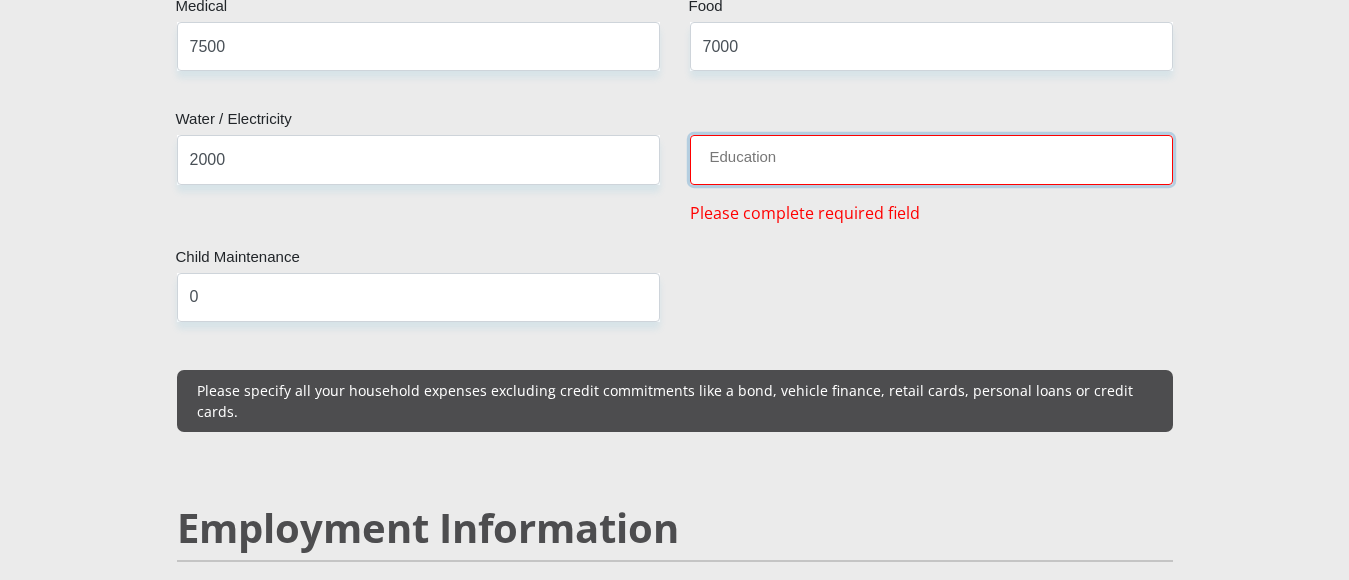 click on "Education" at bounding box center [931, 159] 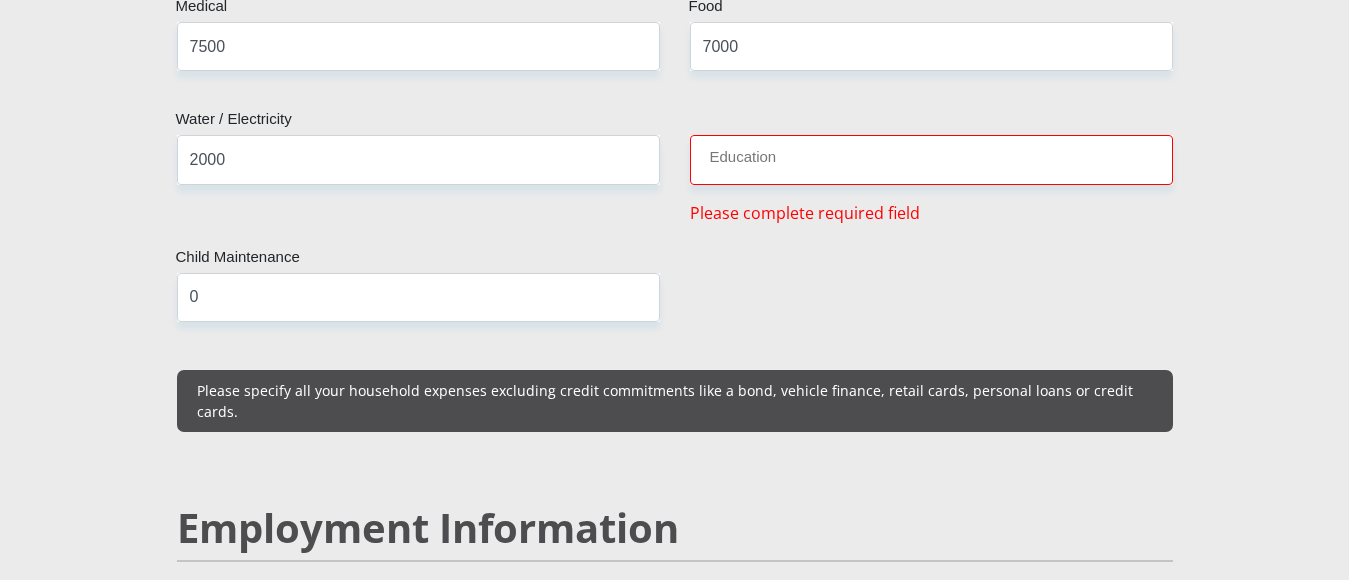 click on "Mr
Ms
Mrs
Dr
Other
Title
[FIRST]
First Name
[LAST]
Surname
[ID_NUMBER]
South African ID Number
Please input valid ID number
[COUNTRY]
Afghanistan
Aland Islands
Albania
Algeria
America Samoa
American Virgin Islands
Andorra
Angola
Anguilla  Antarctica" at bounding box center (675, 589) 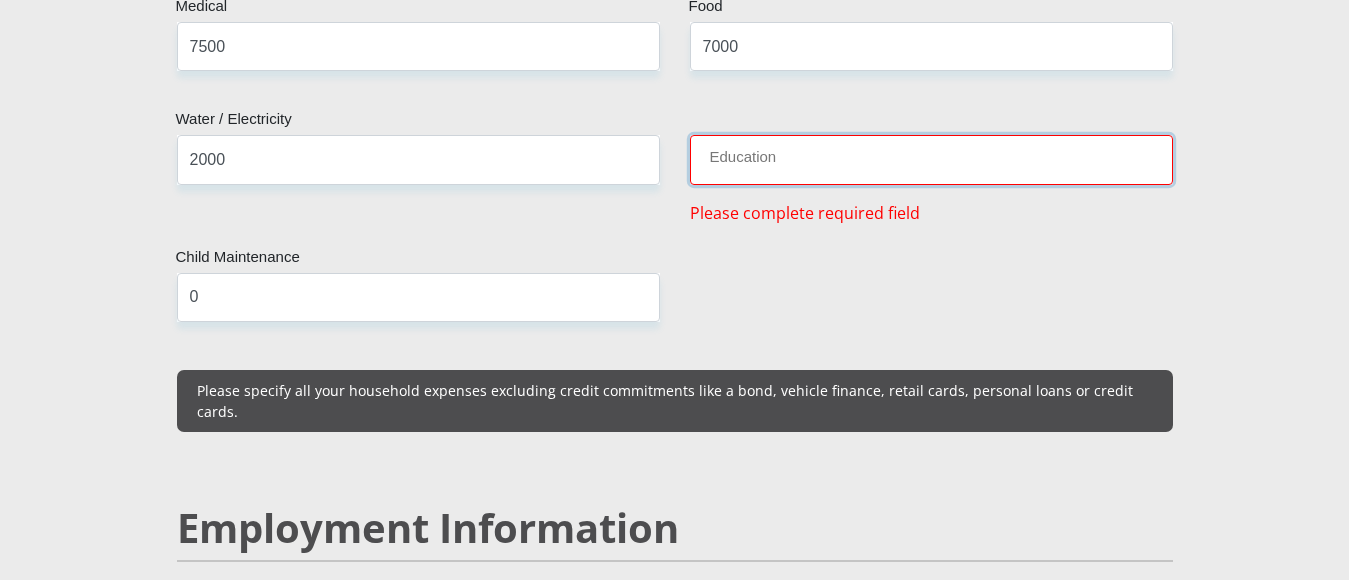 click on "Education" at bounding box center (931, 159) 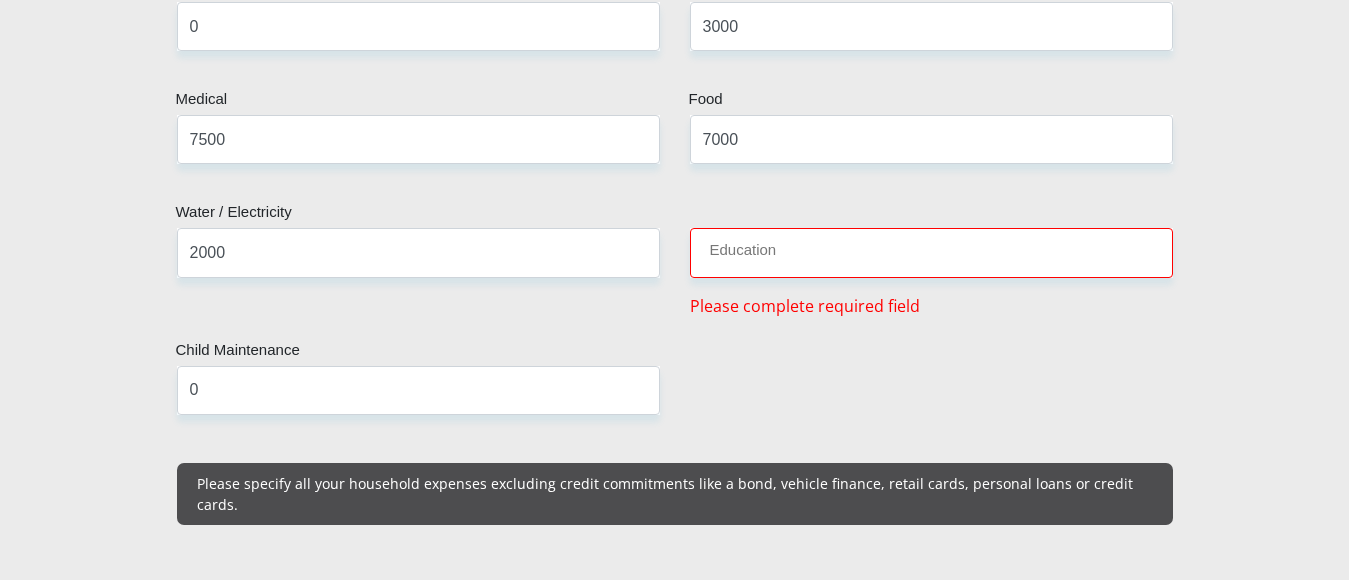 scroll, scrollTop: 2500, scrollLeft: 0, axis: vertical 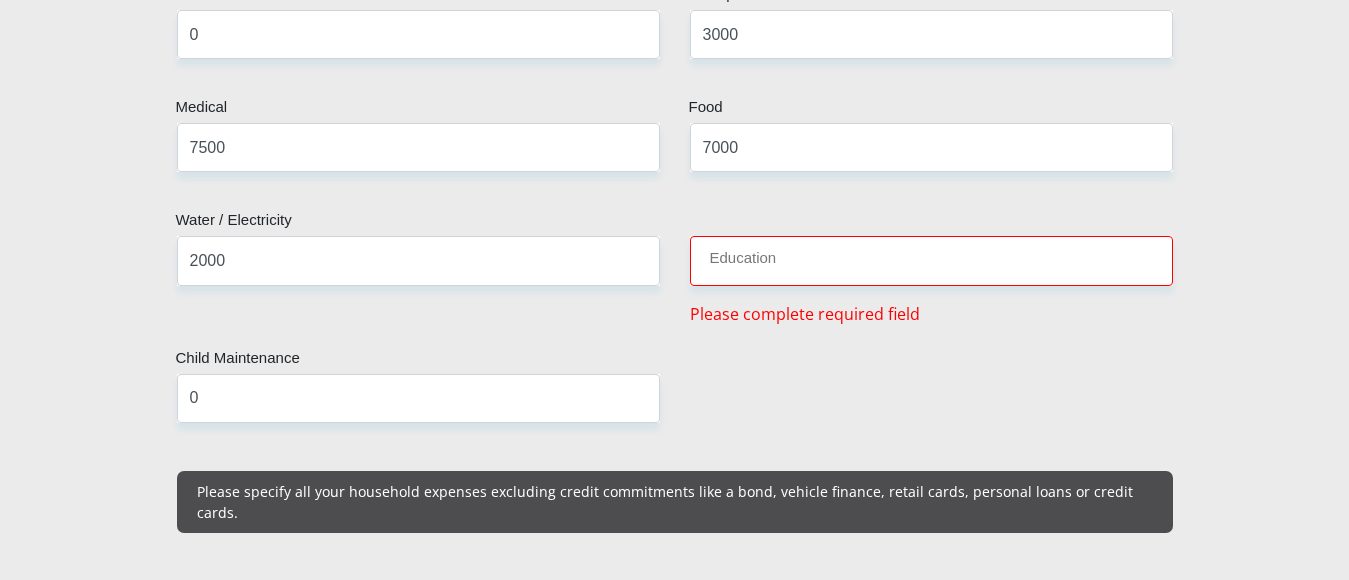 click on "Mr
Ms
Mrs
Dr
Other
Title
[FIRST]
First Name
[LAST]
Surname
[ID_NUMBER]
South African ID Number
Please input valid ID number
[COUNTRY]
Afghanistan
Aland Islands
Albania
Algeria
America Samoa
American Virgin Islands
Andorra
Angola
Anguilla  Antarctica" at bounding box center [675, 690] 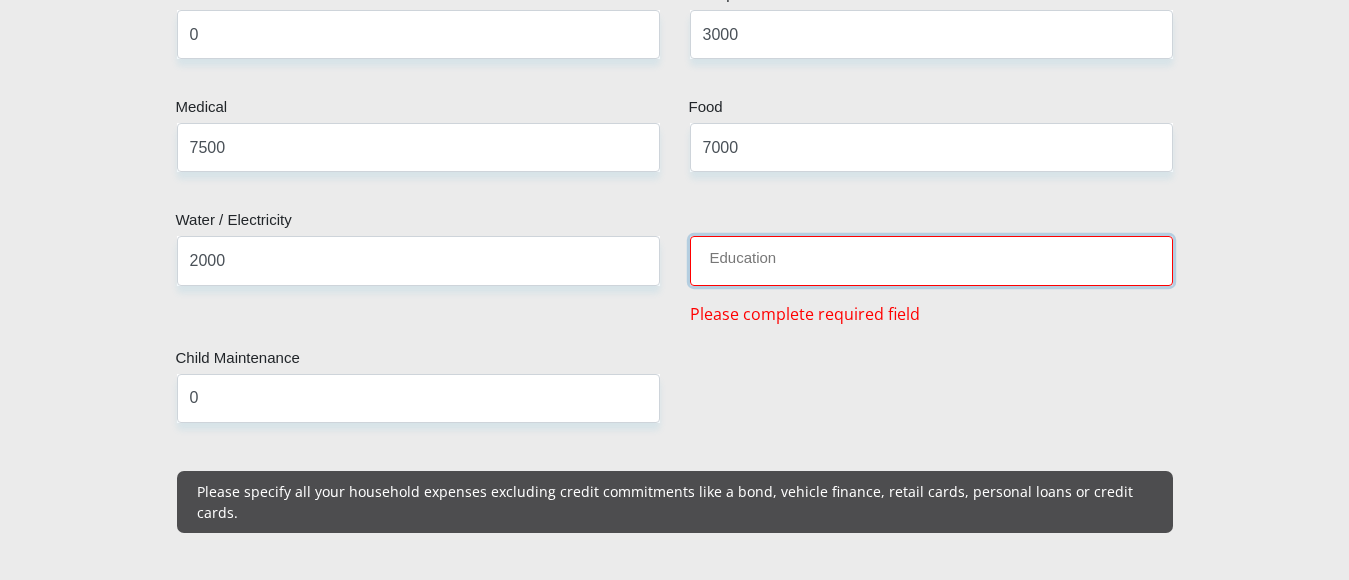 click on "Education" at bounding box center (931, 260) 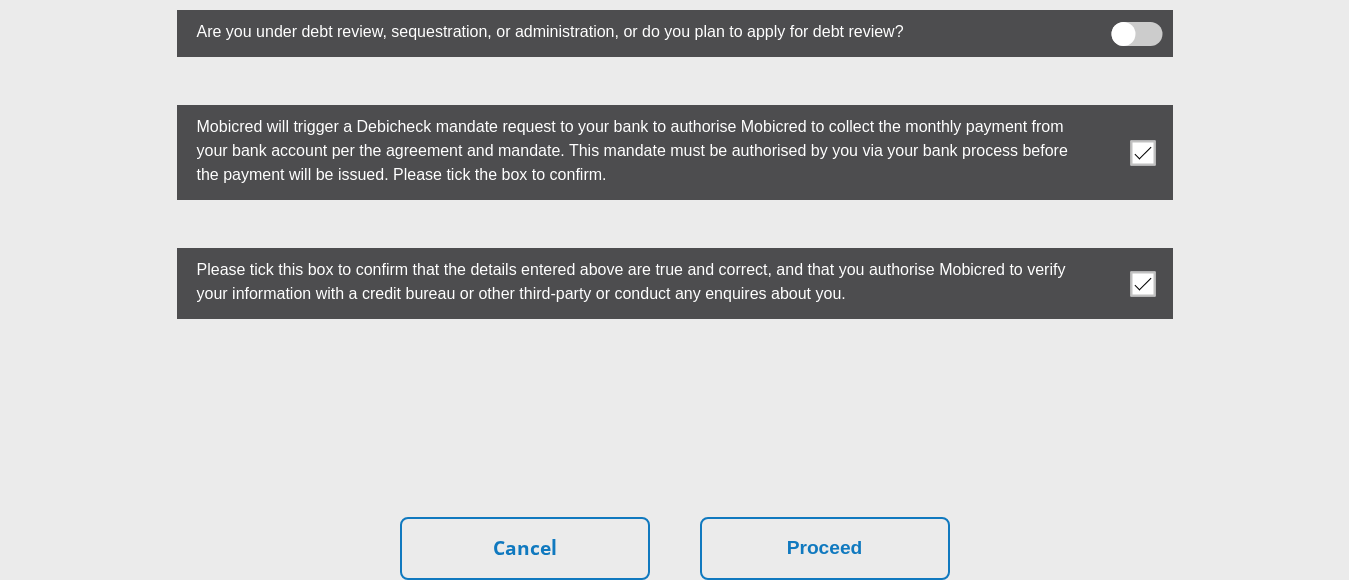 scroll, scrollTop: 4401, scrollLeft: 0, axis: vertical 